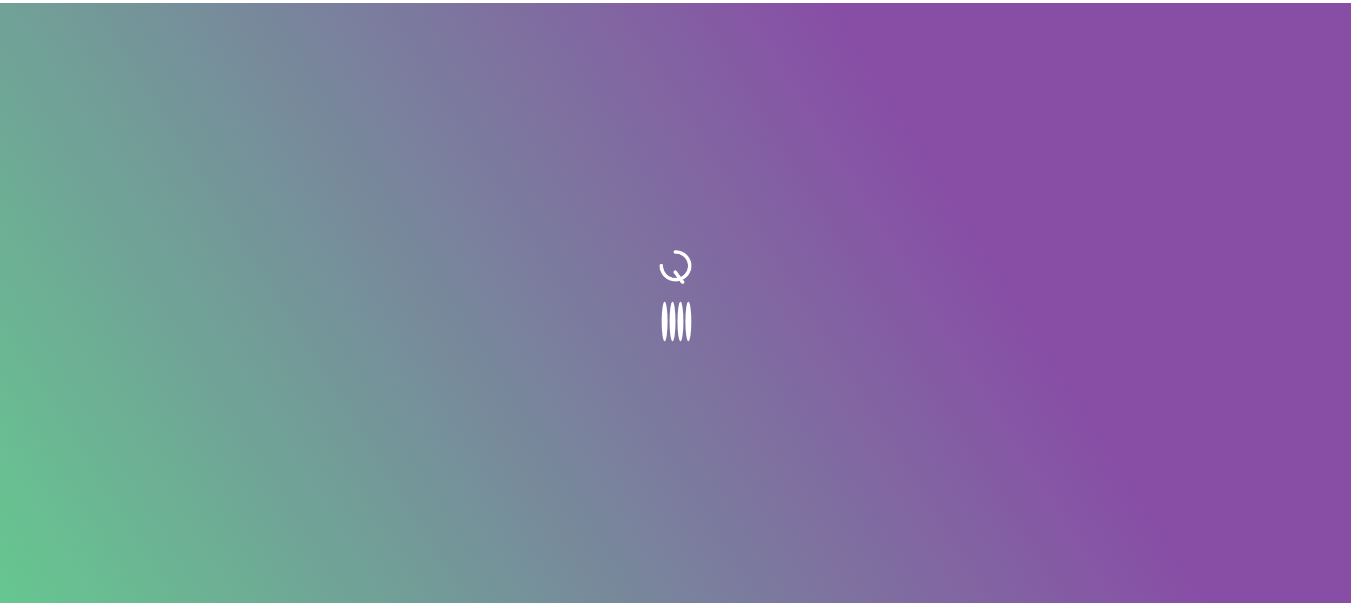 scroll, scrollTop: 0, scrollLeft: 0, axis: both 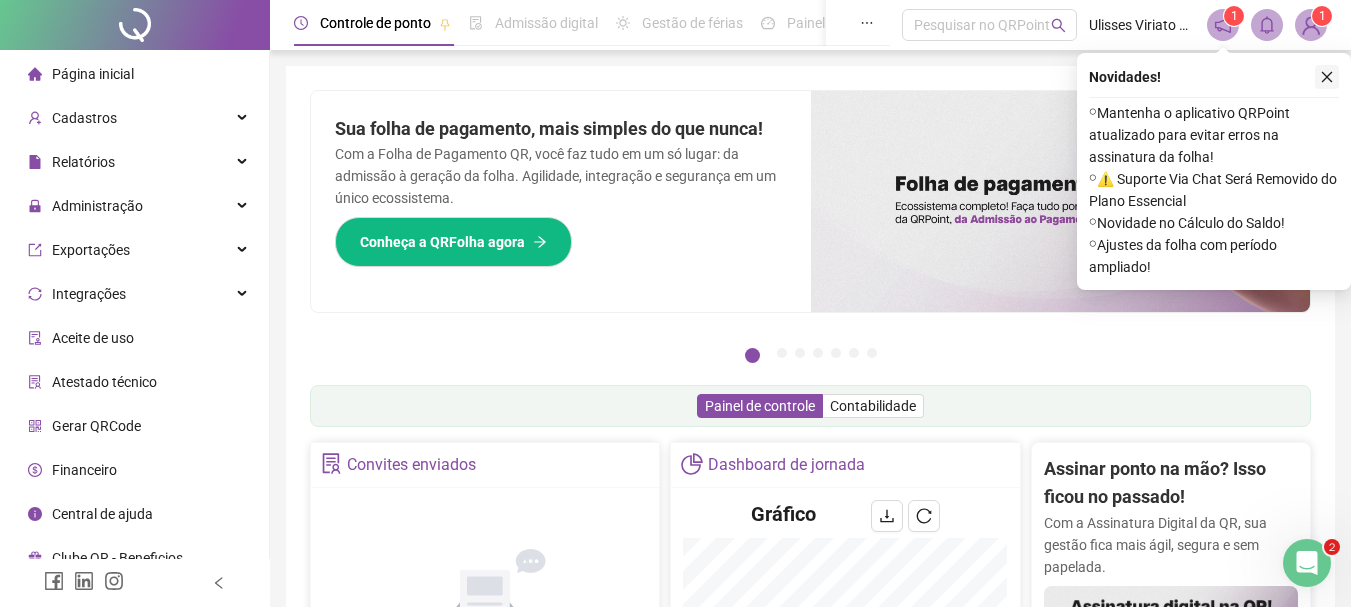click 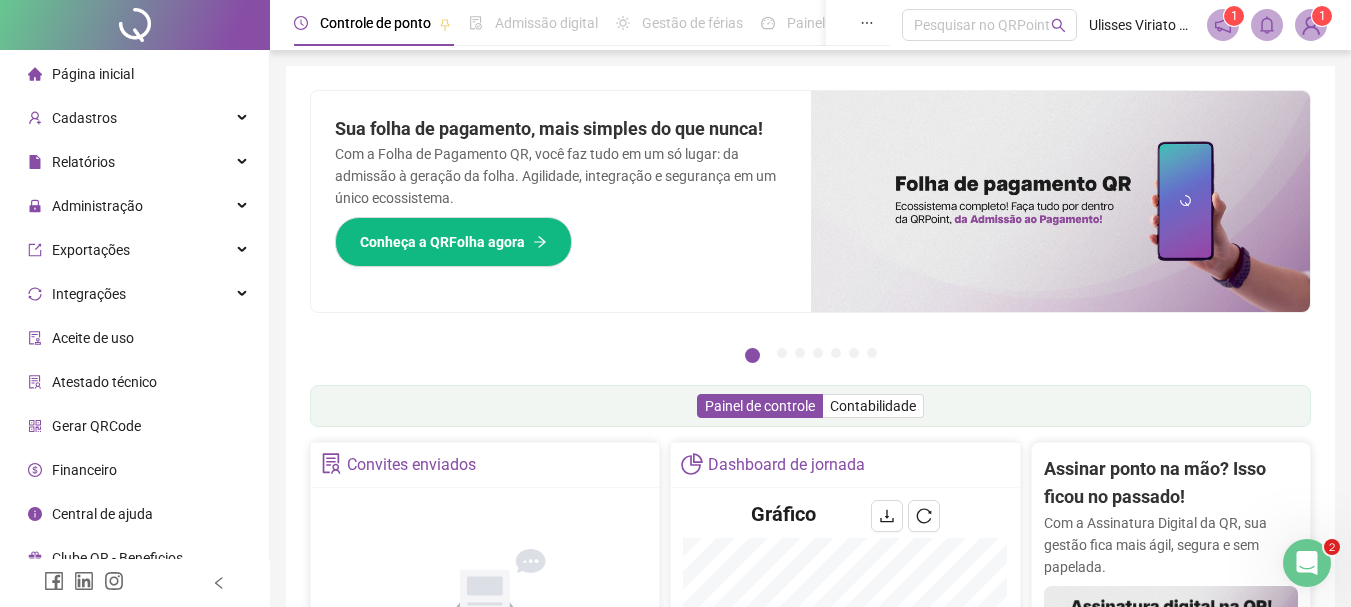 click on "Página inicial" at bounding box center (93, 74) 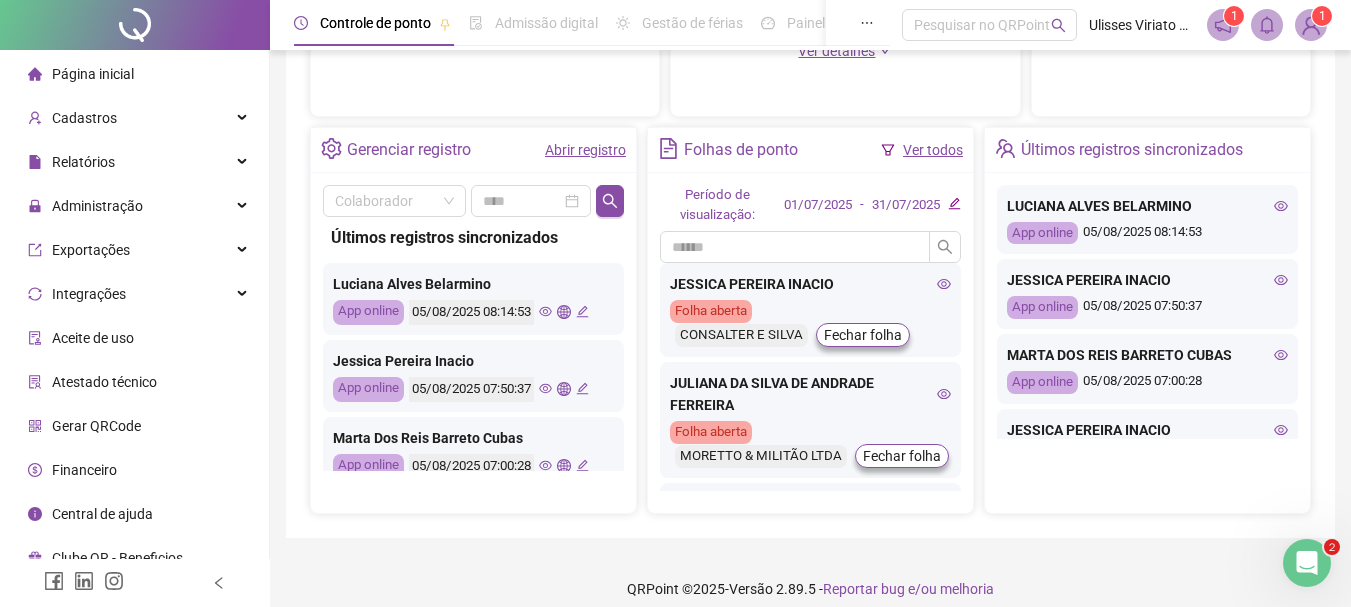 scroll, scrollTop: 715, scrollLeft: 0, axis: vertical 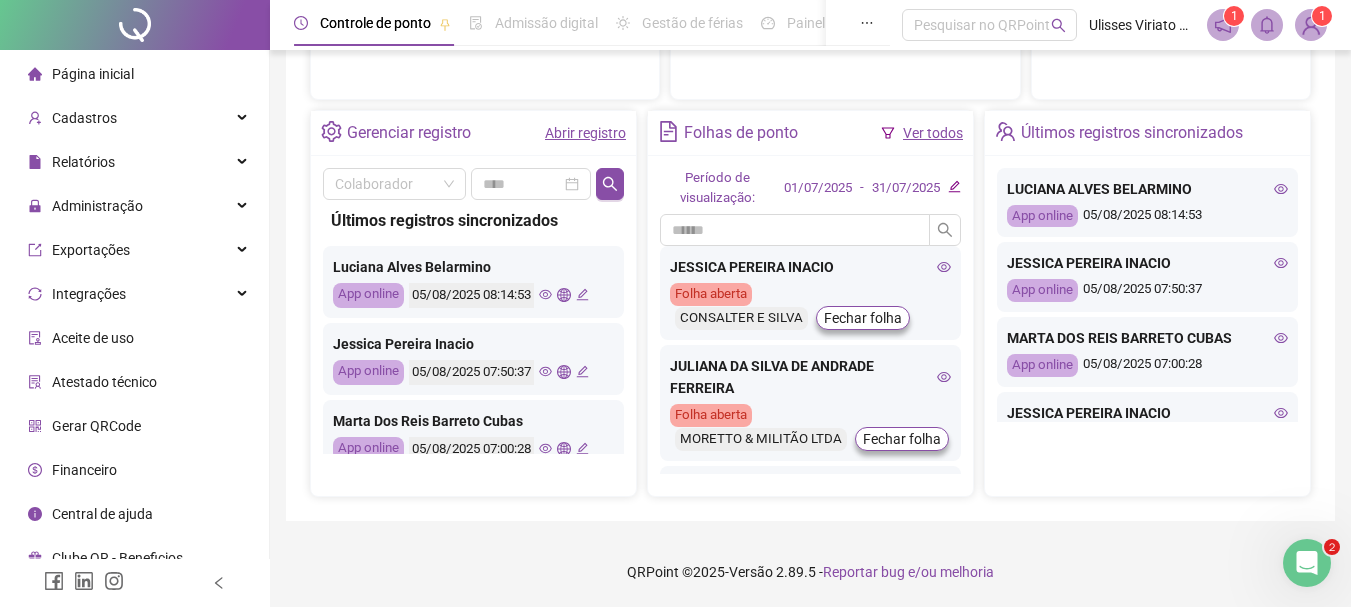 click on "Ver todos" at bounding box center [933, 133] 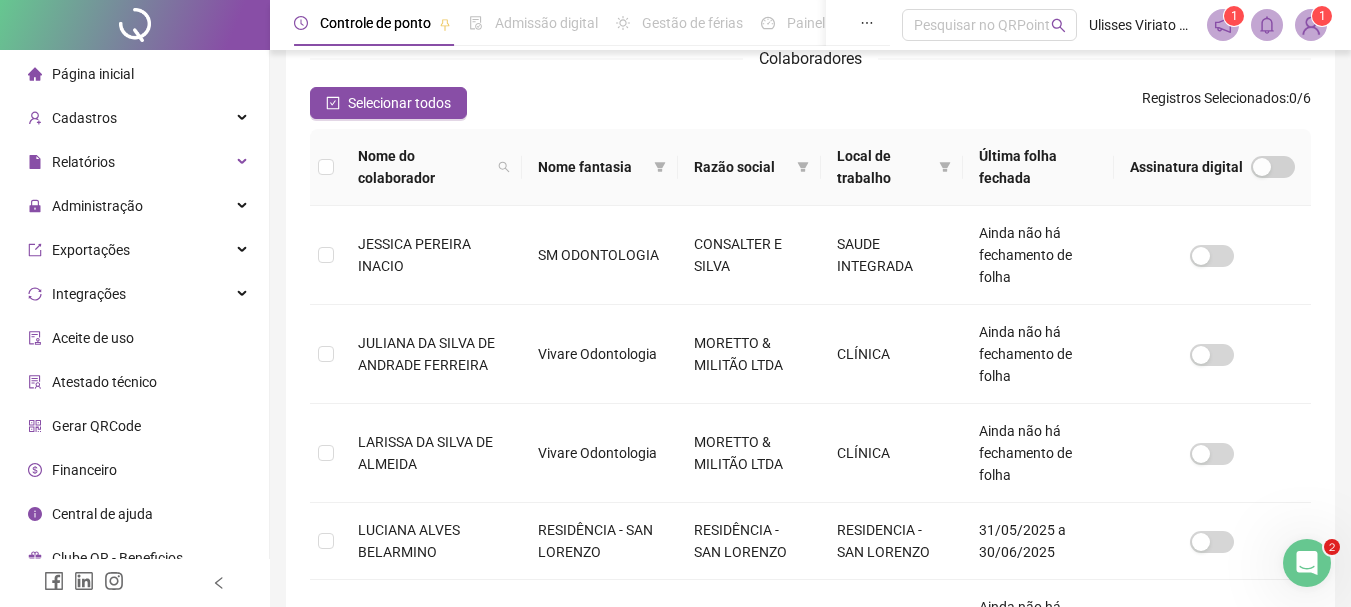 scroll, scrollTop: 306, scrollLeft: 0, axis: vertical 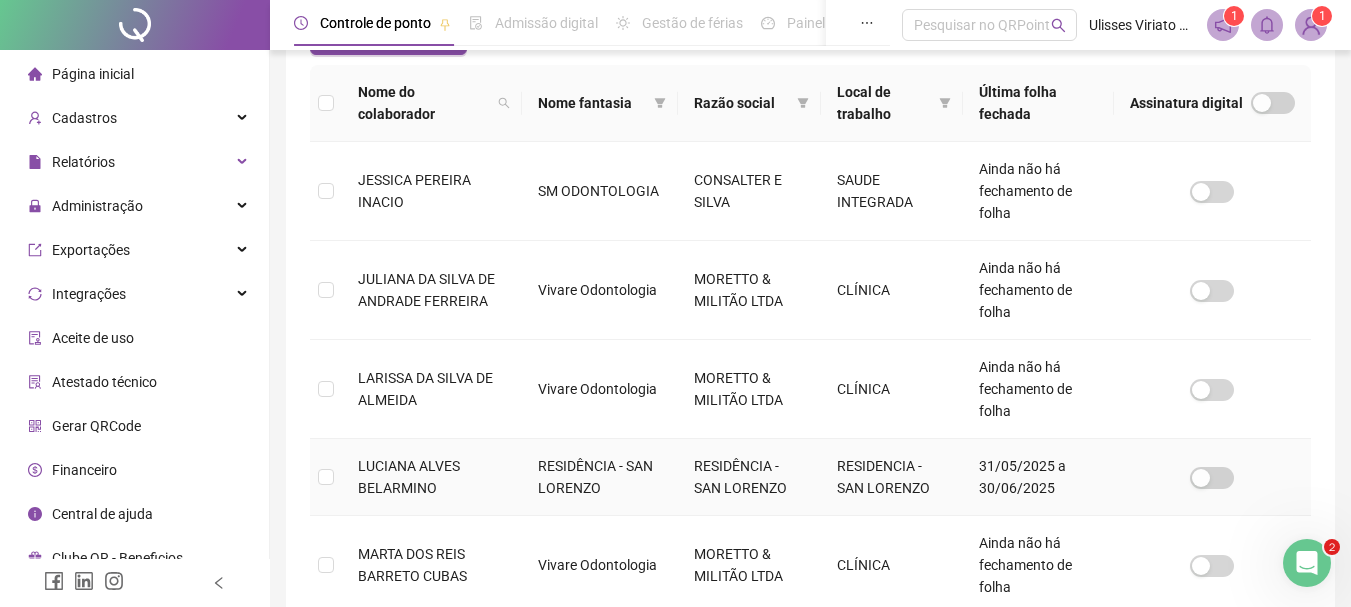 click at bounding box center [326, 477] 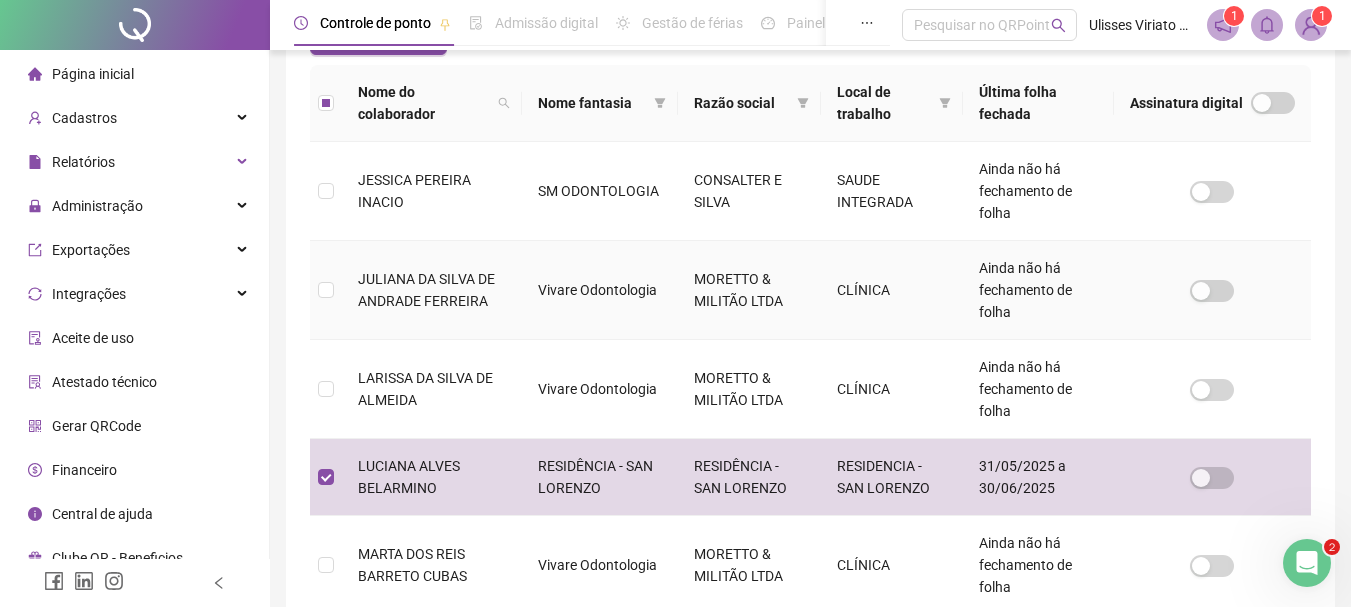scroll, scrollTop: 0, scrollLeft: 0, axis: both 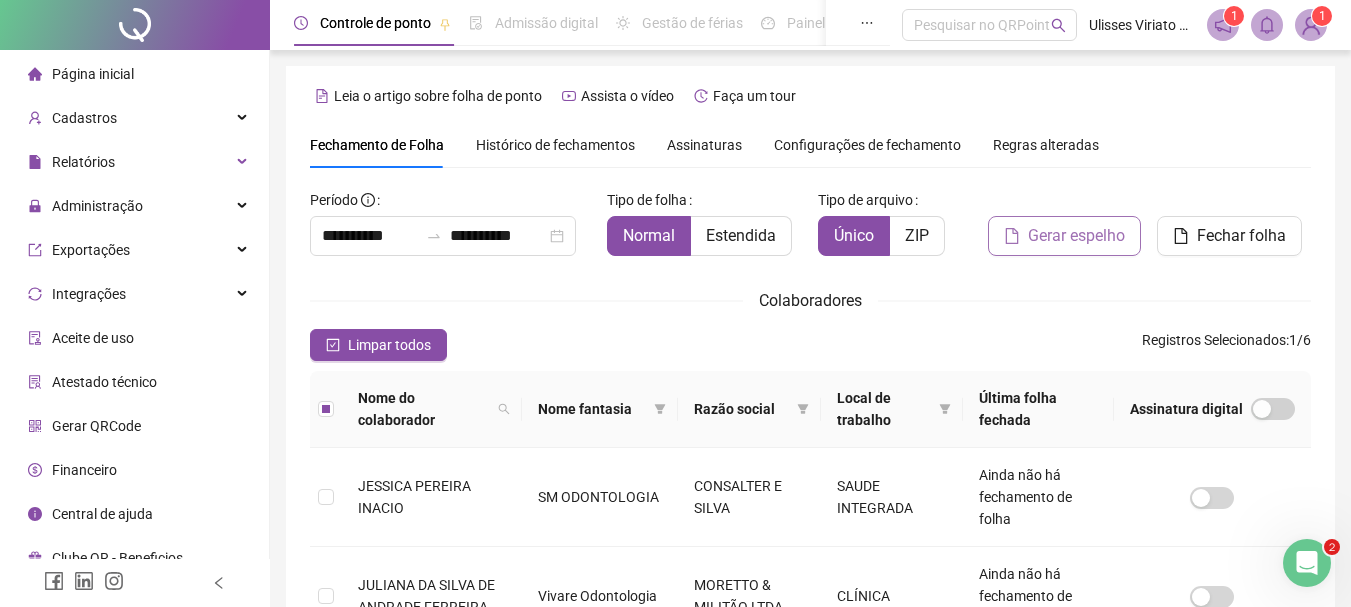 click on "Gerar espelho" at bounding box center [1076, 236] 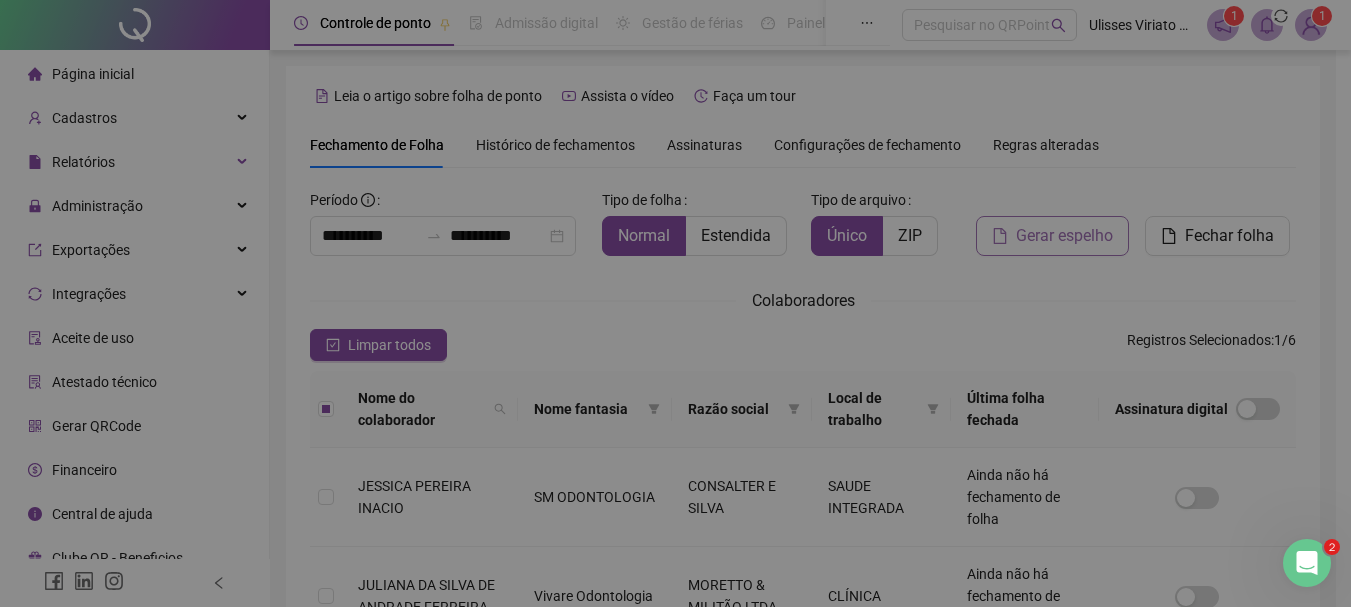 scroll, scrollTop: 106, scrollLeft: 0, axis: vertical 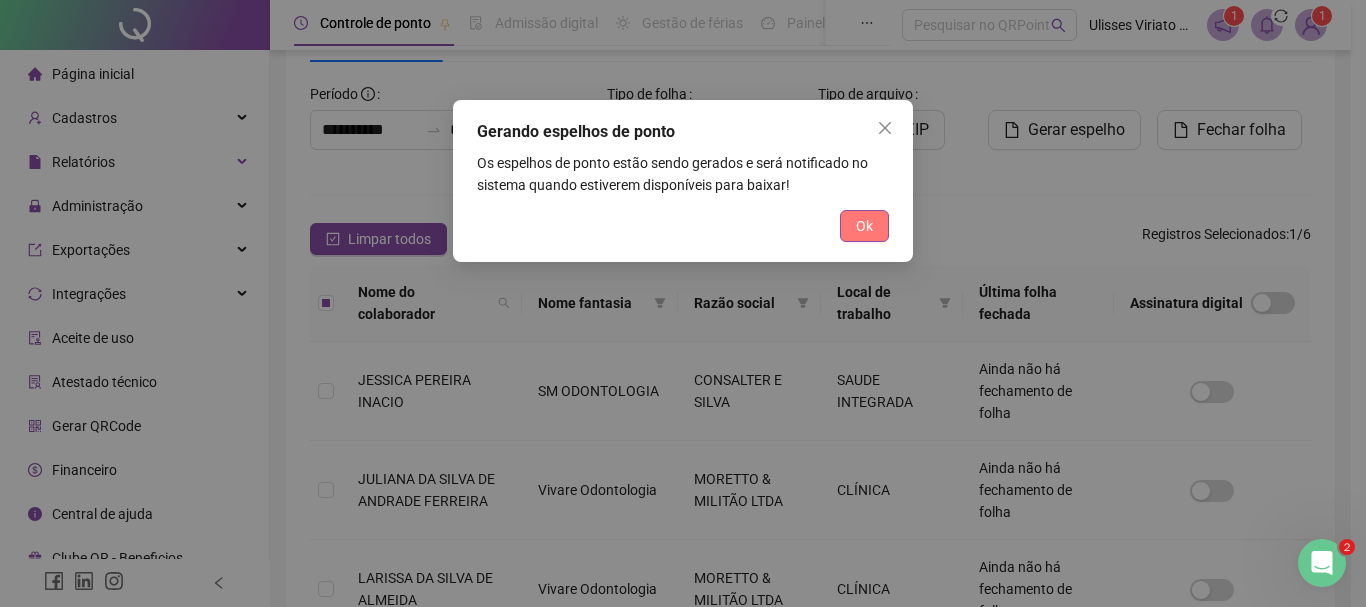 click on "Ok" at bounding box center [864, 226] 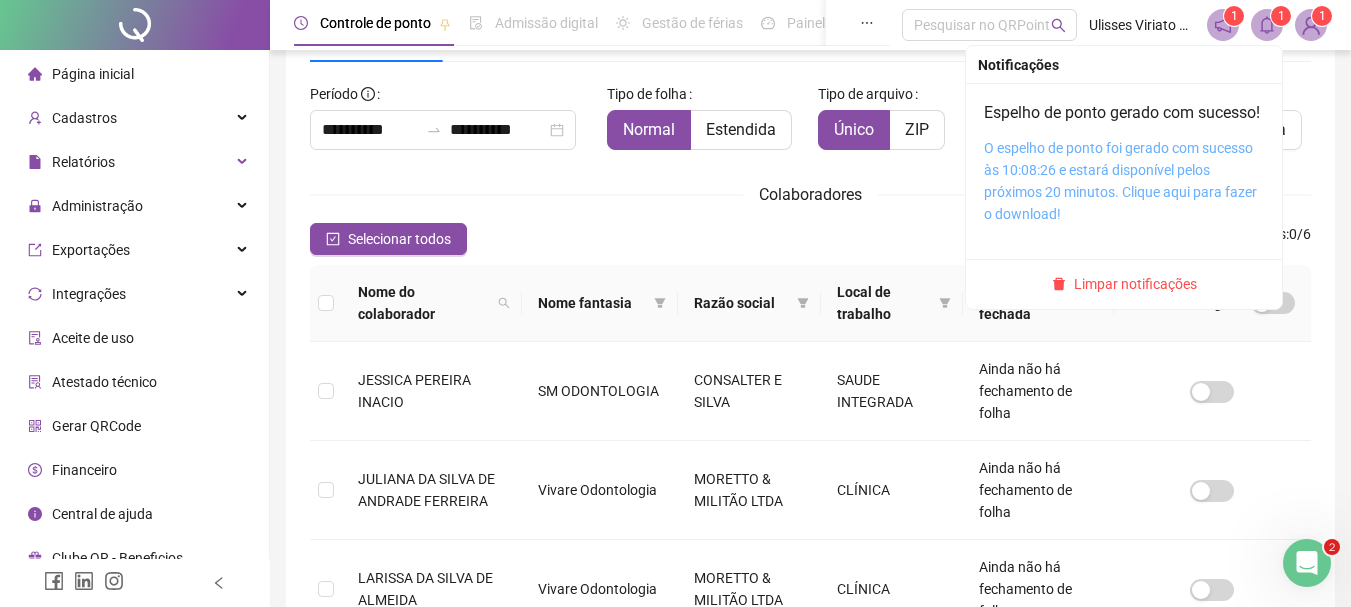 click on "O espelho de ponto foi gerado com sucesso às 10:08:26 e estará disponível pelos próximos 20 minutos.
Clique aqui para fazer o download!" at bounding box center [1120, 181] 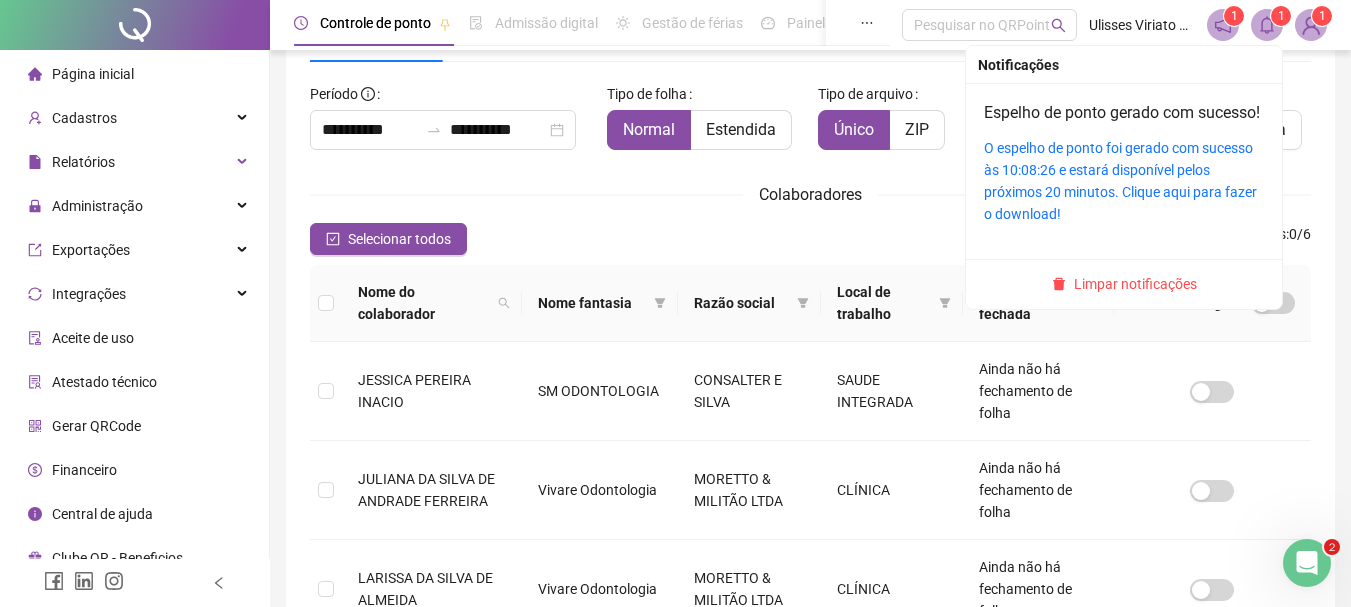 click on "1" at bounding box center [1281, 16] 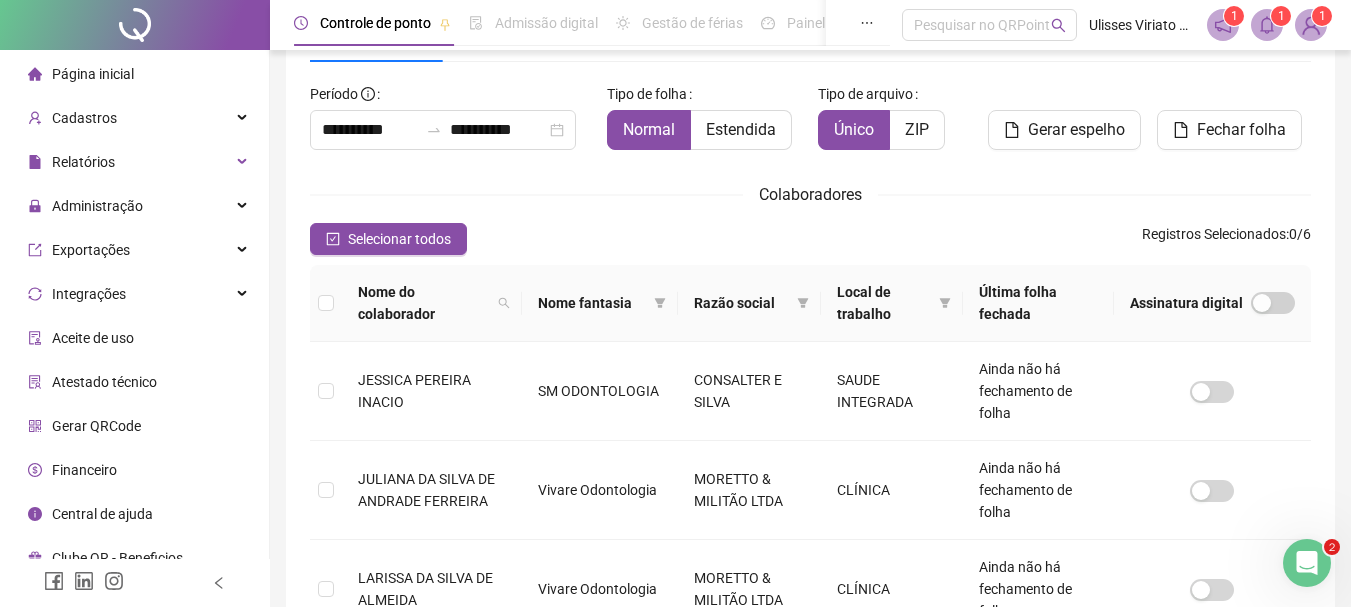 click on "1" at bounding box center [1322, 16] 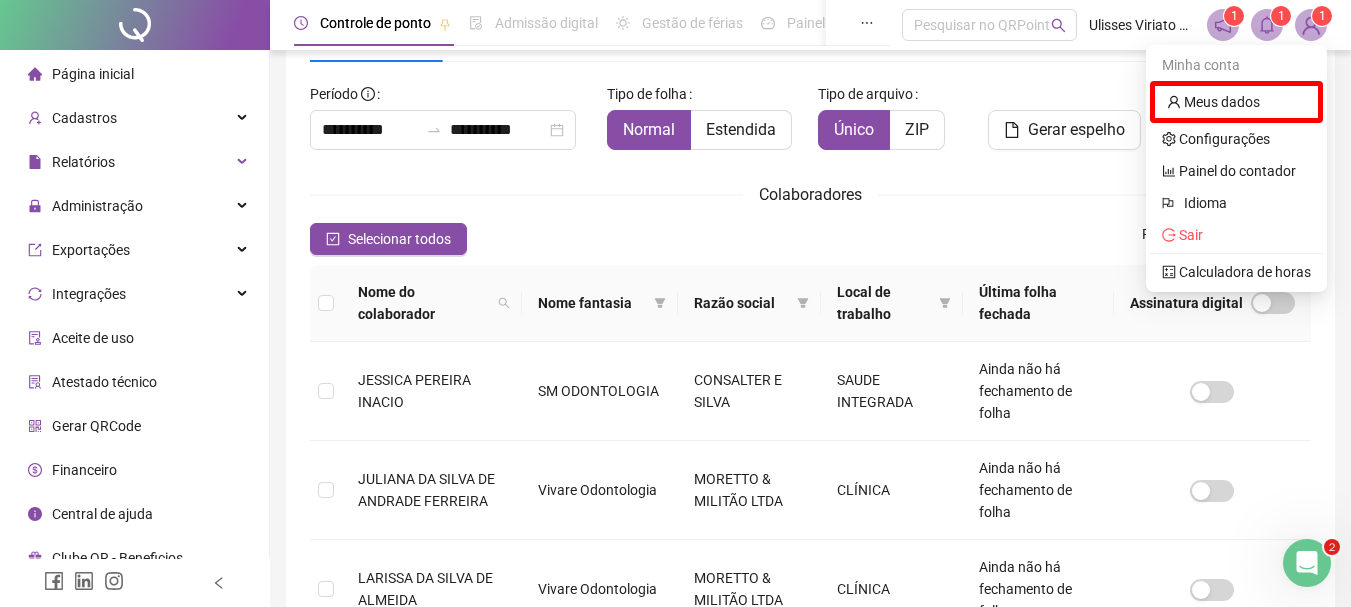 click on "1" at bounding box center [1281, 16] 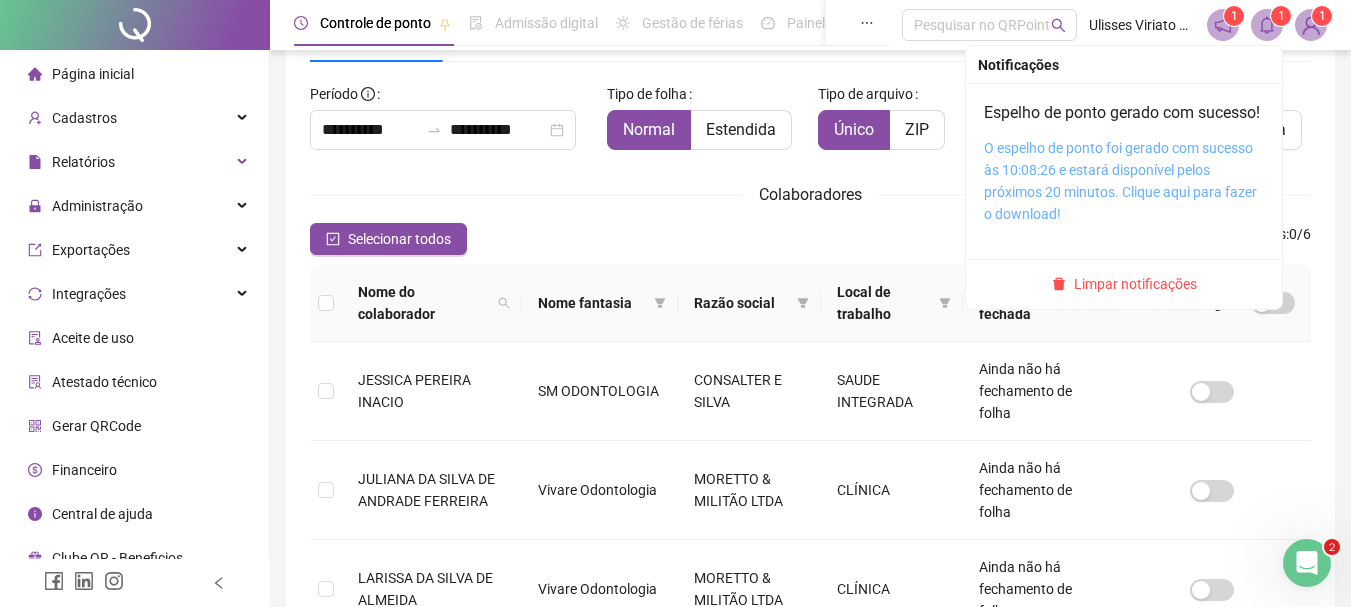 click on "O espelho de ponto foi gerado com sucesso às 10:08:26 e estará disponível pelos próximos 20 minutos.
Clique aqui para fazer o download!" at bounding box center [1120, 181] 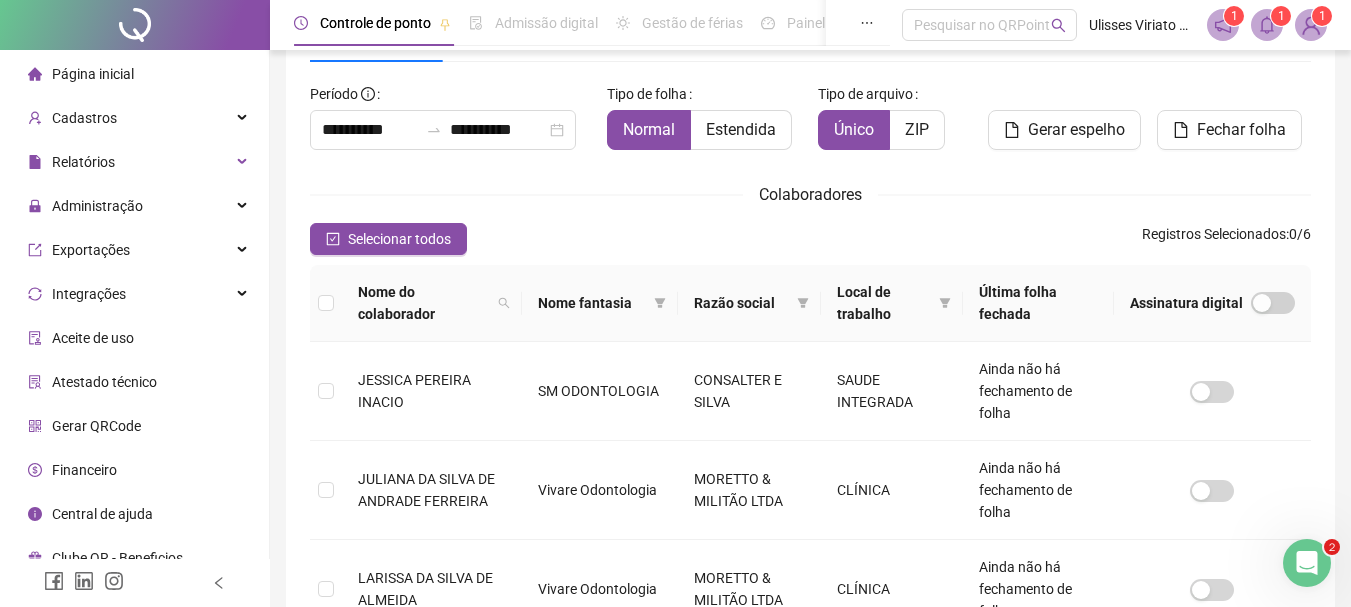 click on "Página inicial" at bounding box center (93, 74) 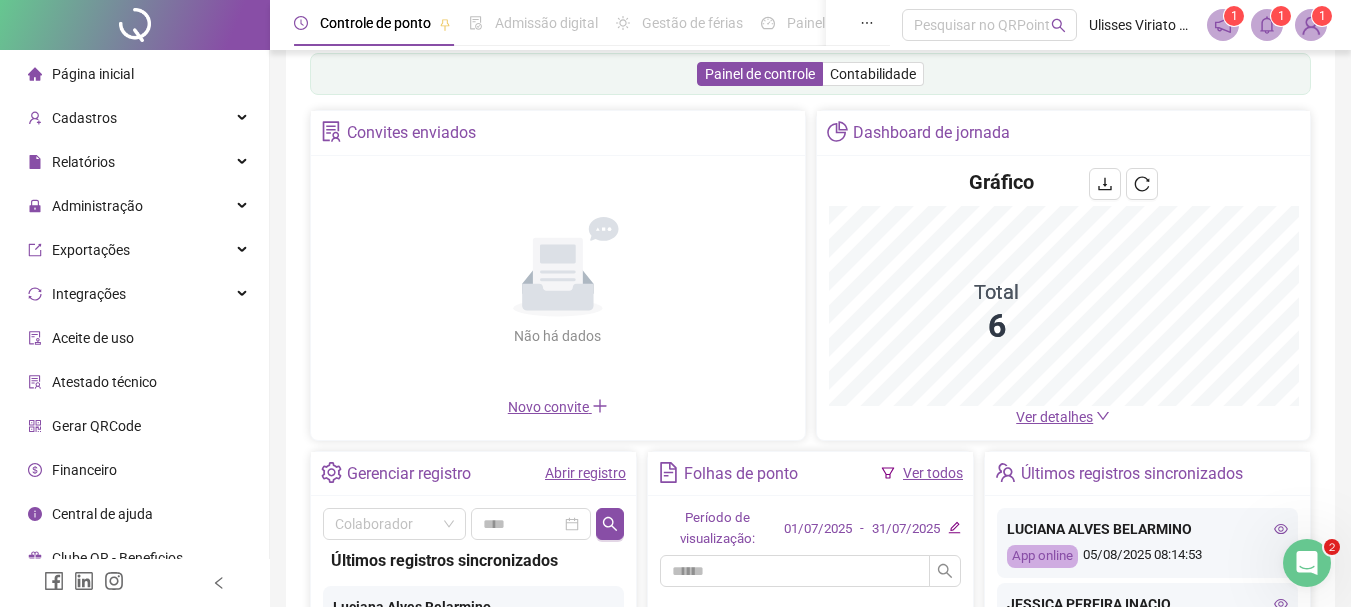 scroll, scrollTop: 0, scrollLeft: 0, axis: both 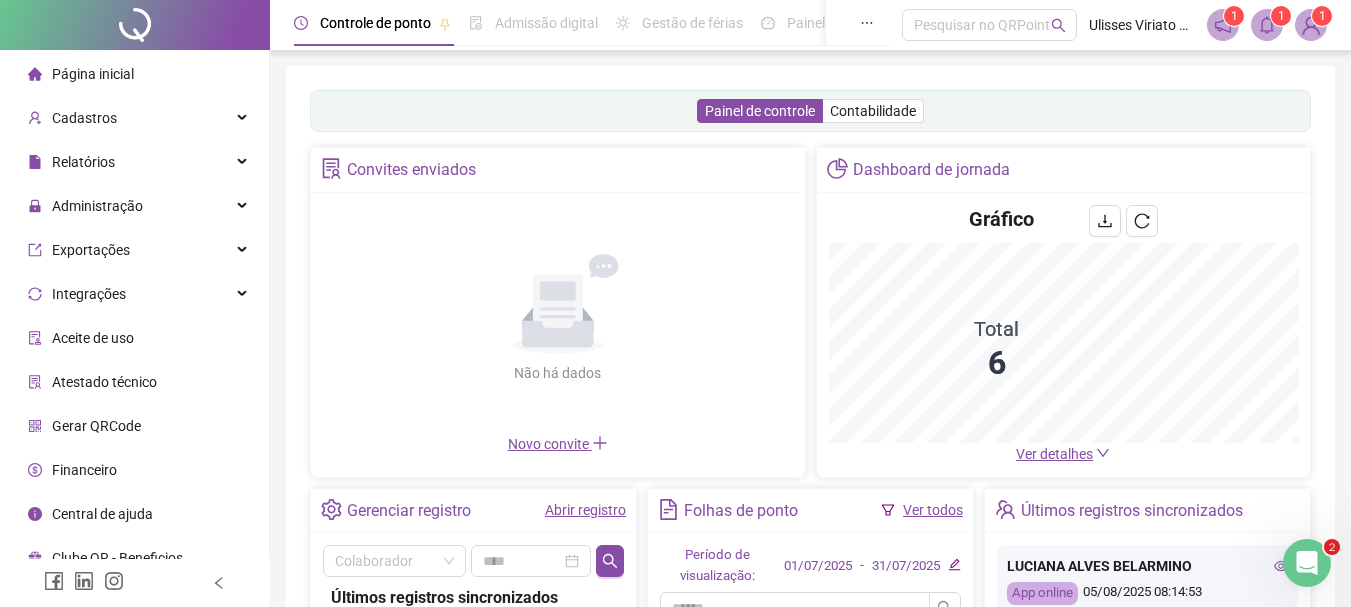 click on "Abrir registro" at bounding box center [585, 510] 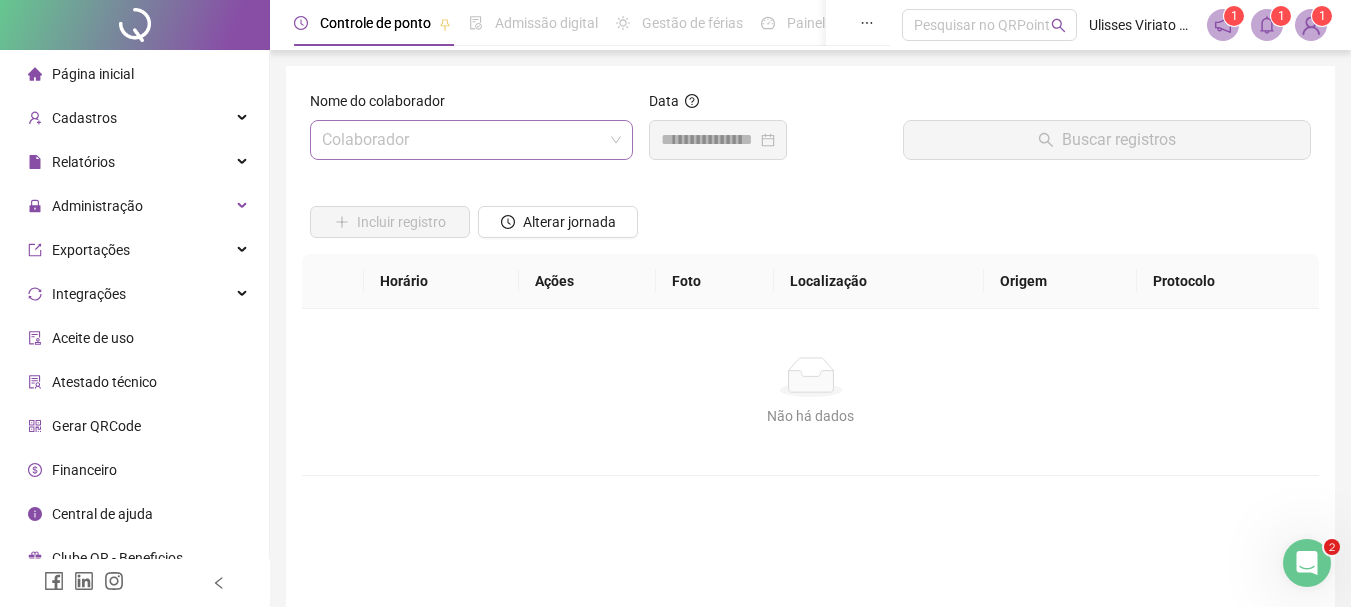 click at bounding box center (462, 140) 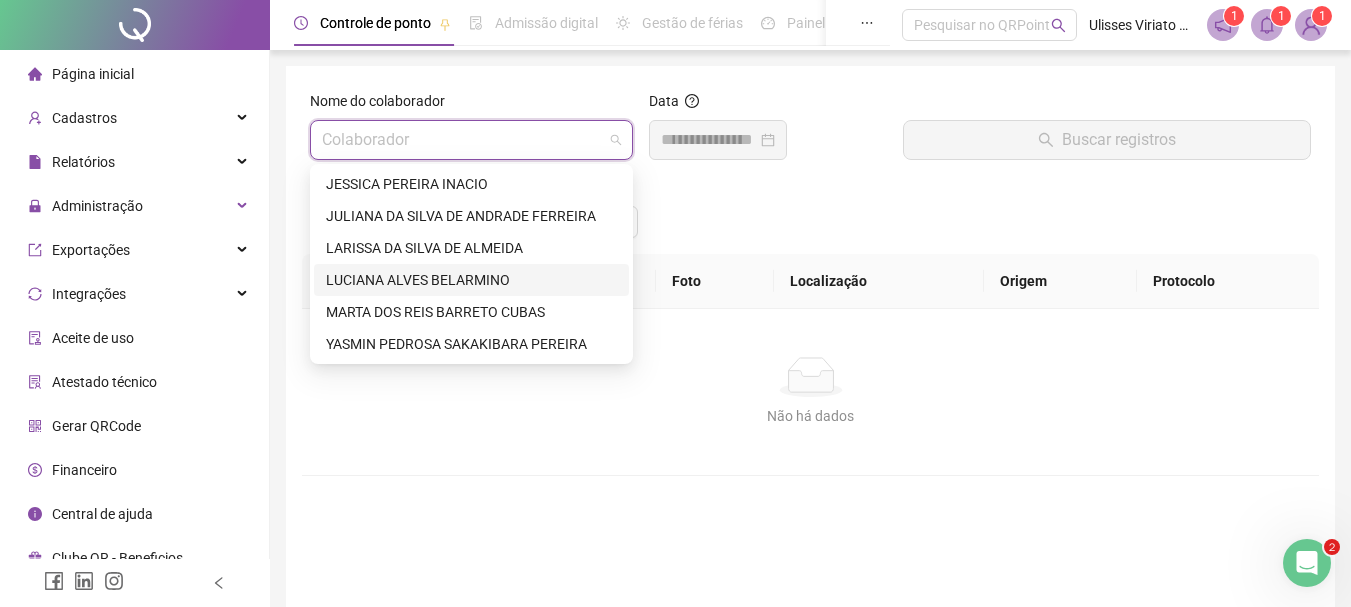 click on "LUCIANA ALVES BELARMINO" at bounding box center [471, 280] 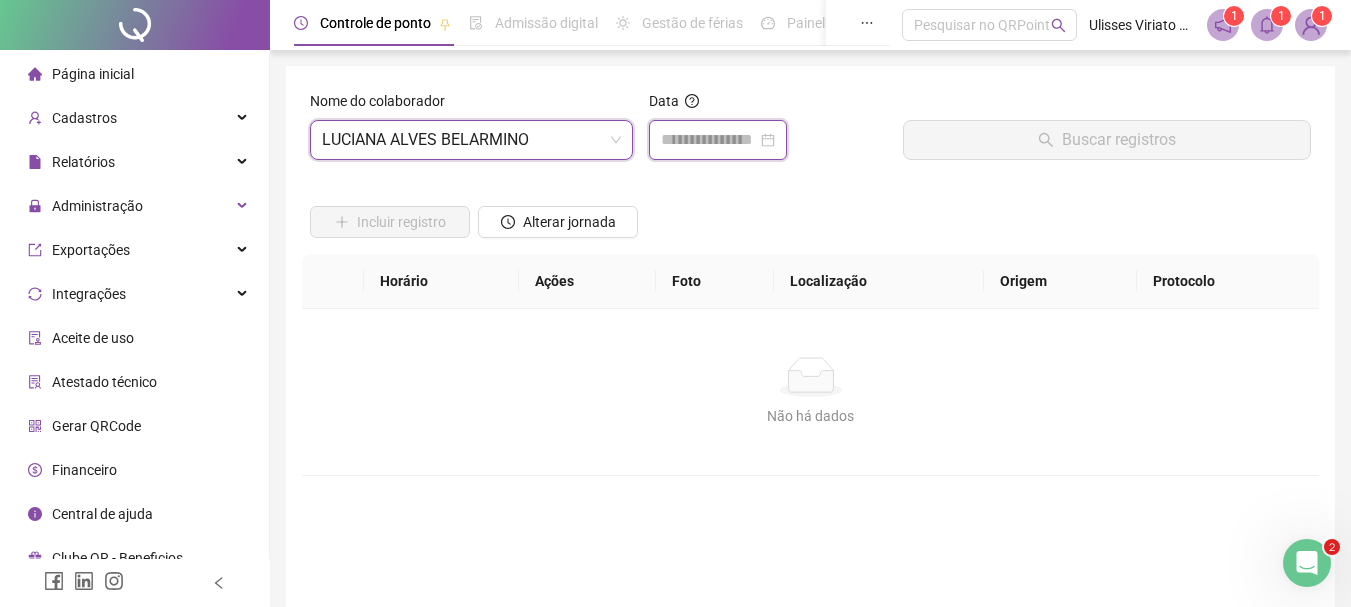 click at bounding box center (709, 140) 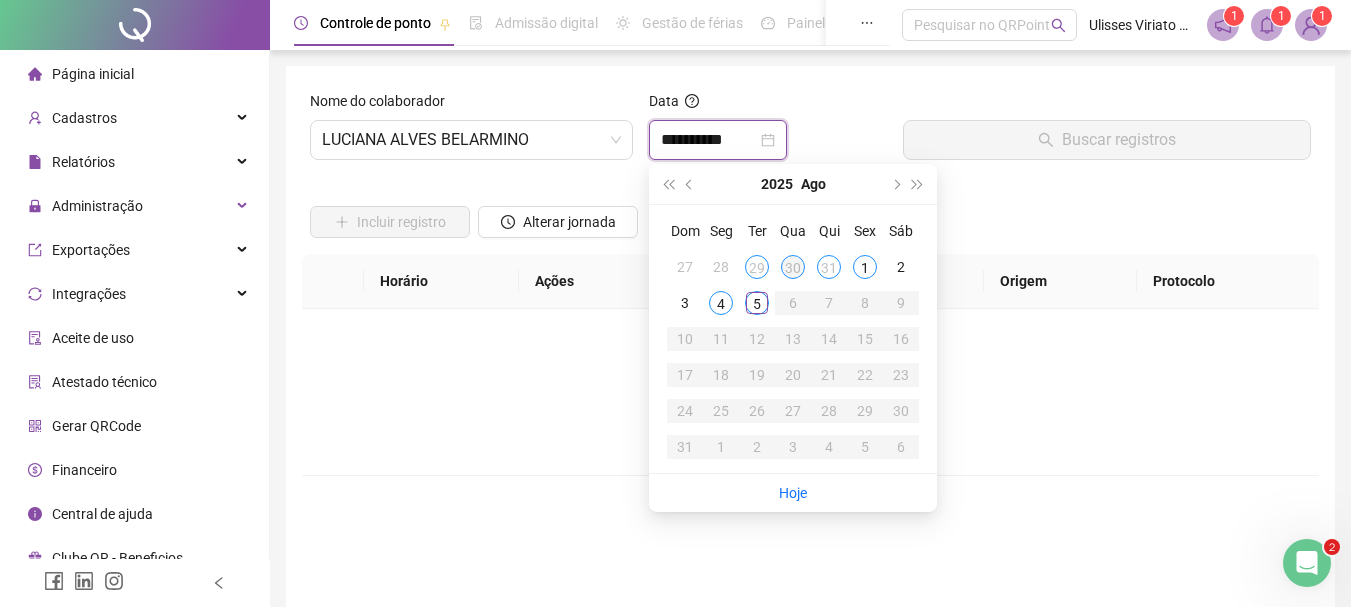 type on "**********" 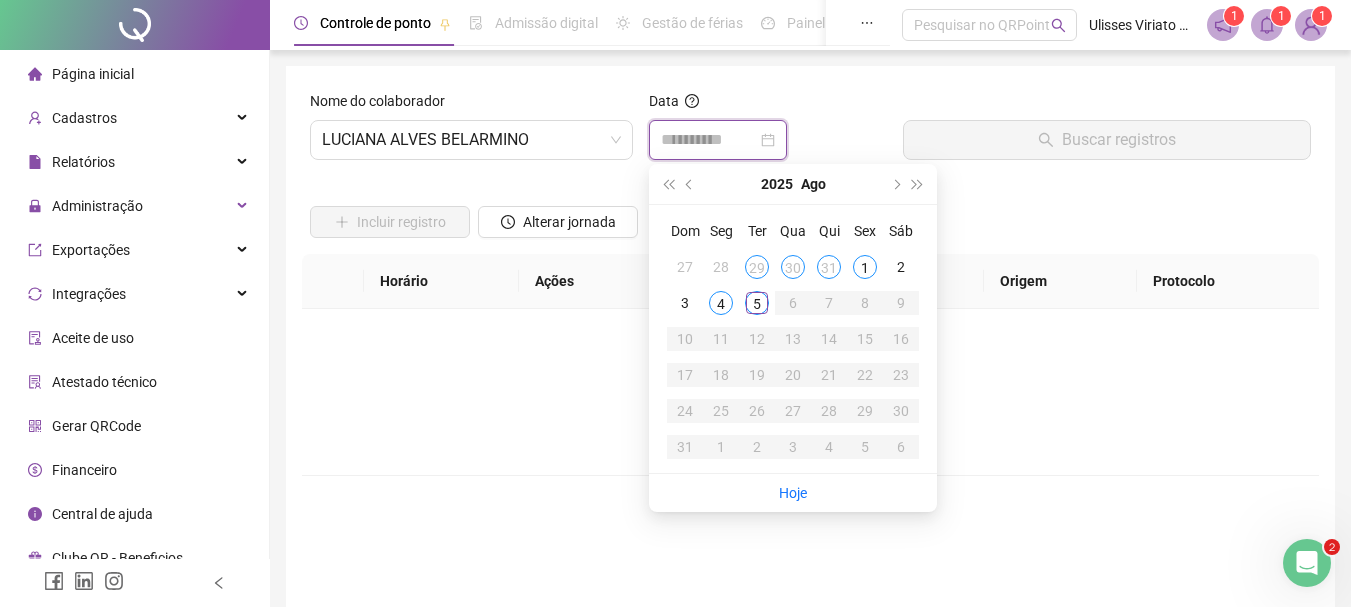 type on "**********" 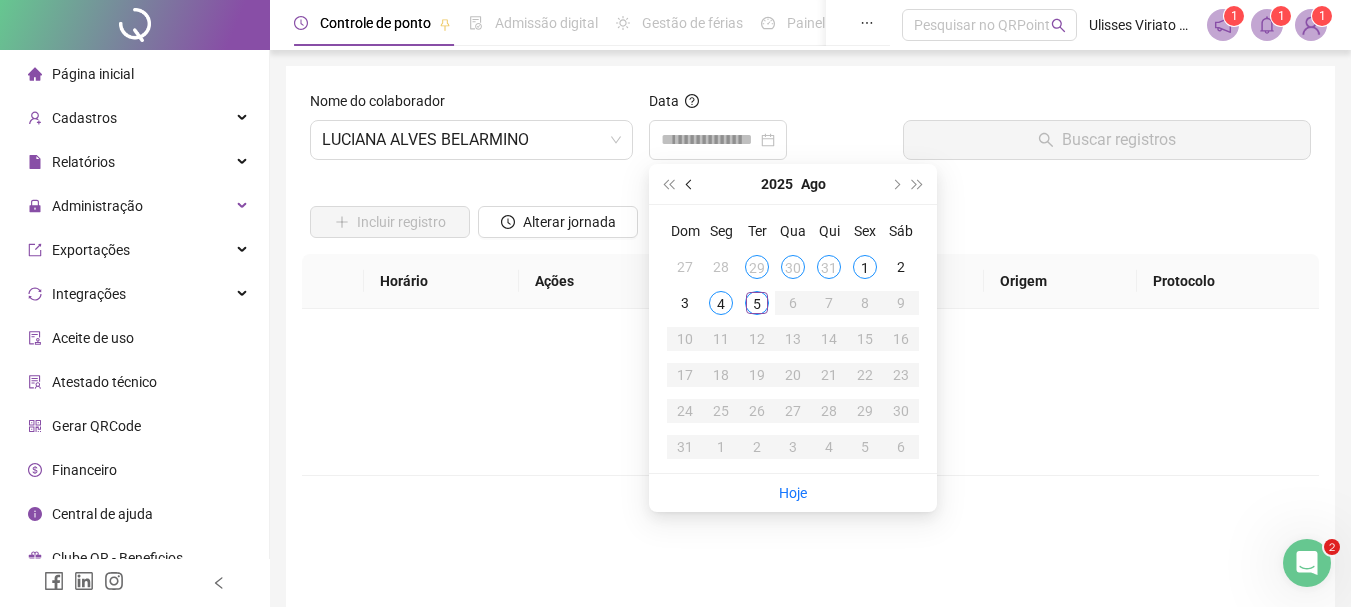 click at bounding box center (690, 184) 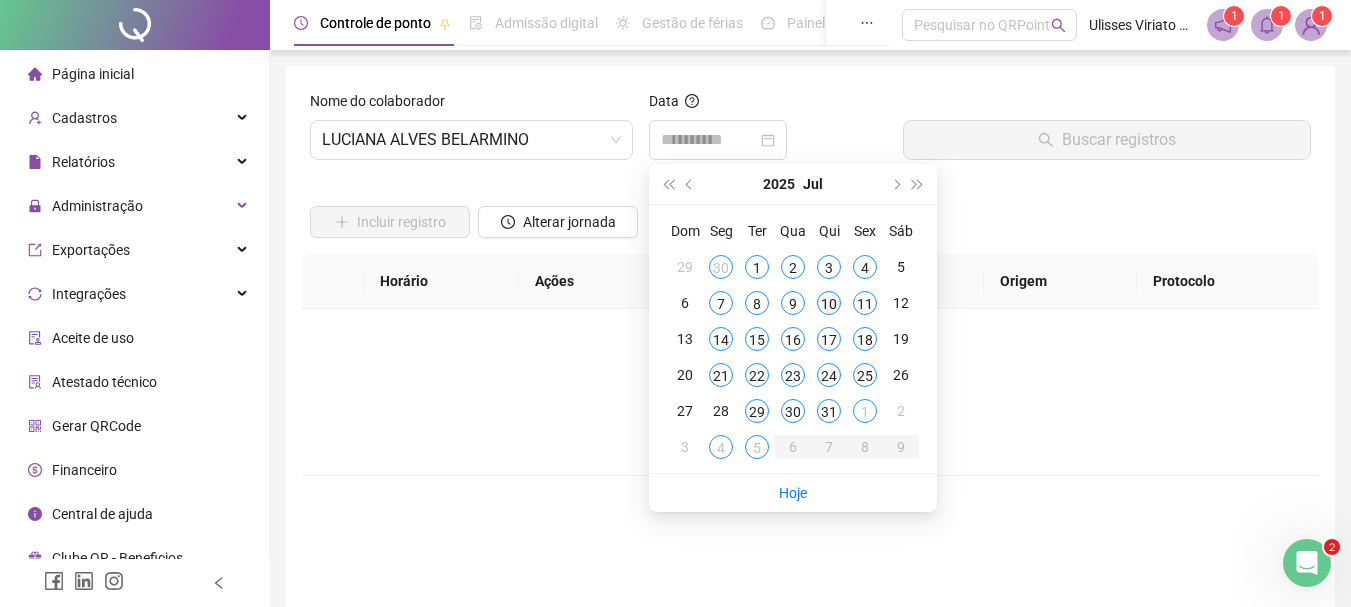 type on "**********" 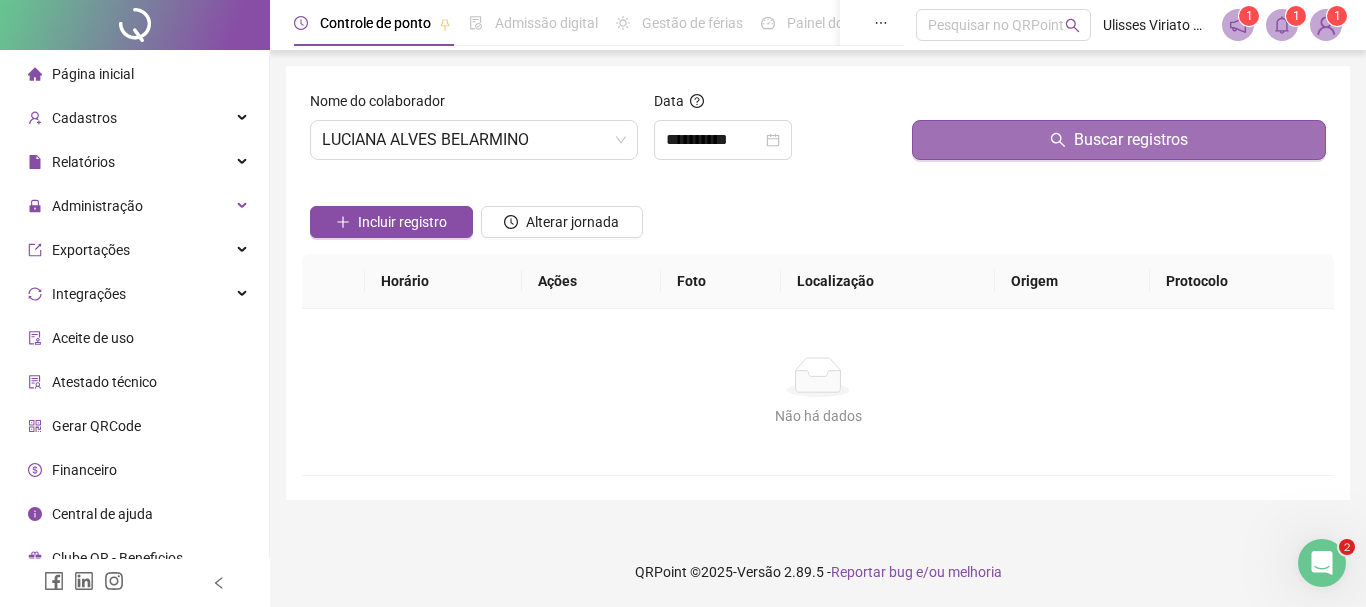 click on "Buscar registros" at bounding box center (1119, 140) 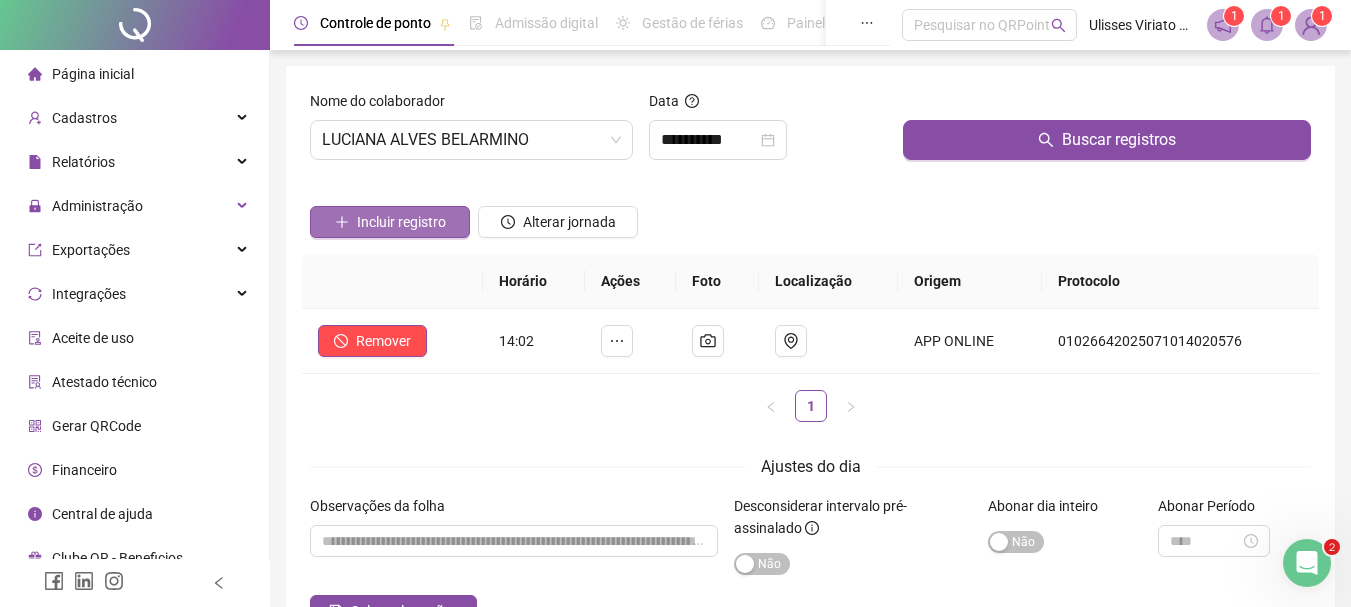 click on "Incluir registro" at bounding box center (401, 222) 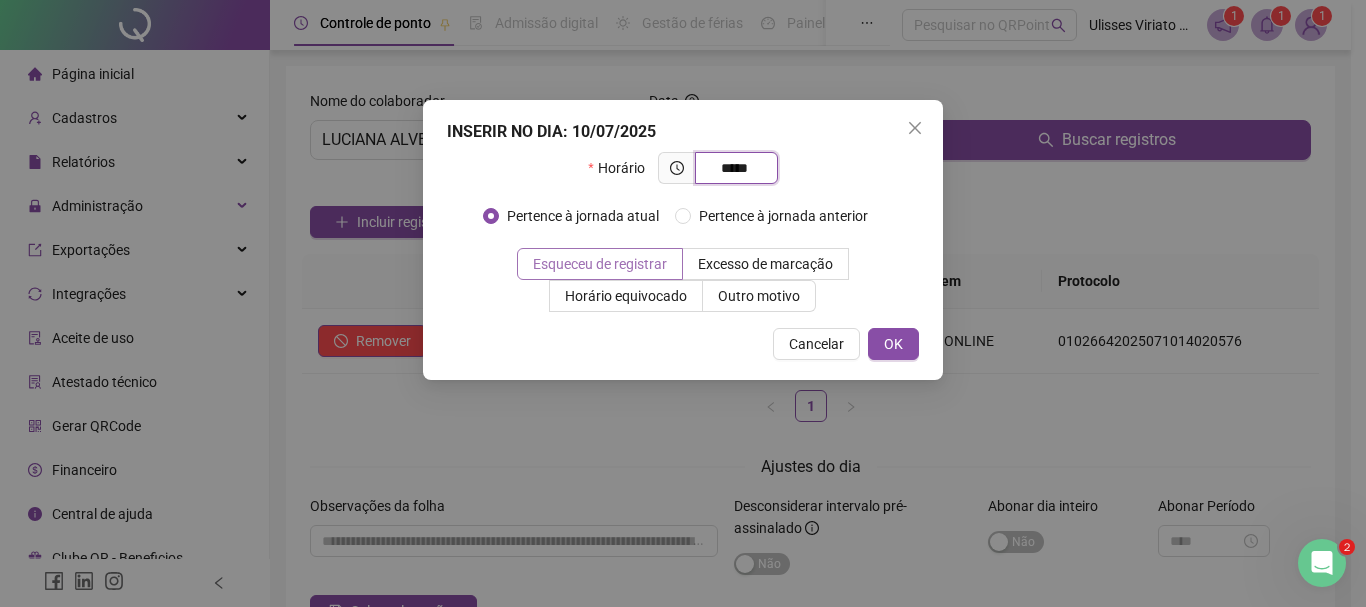 type on "*****" 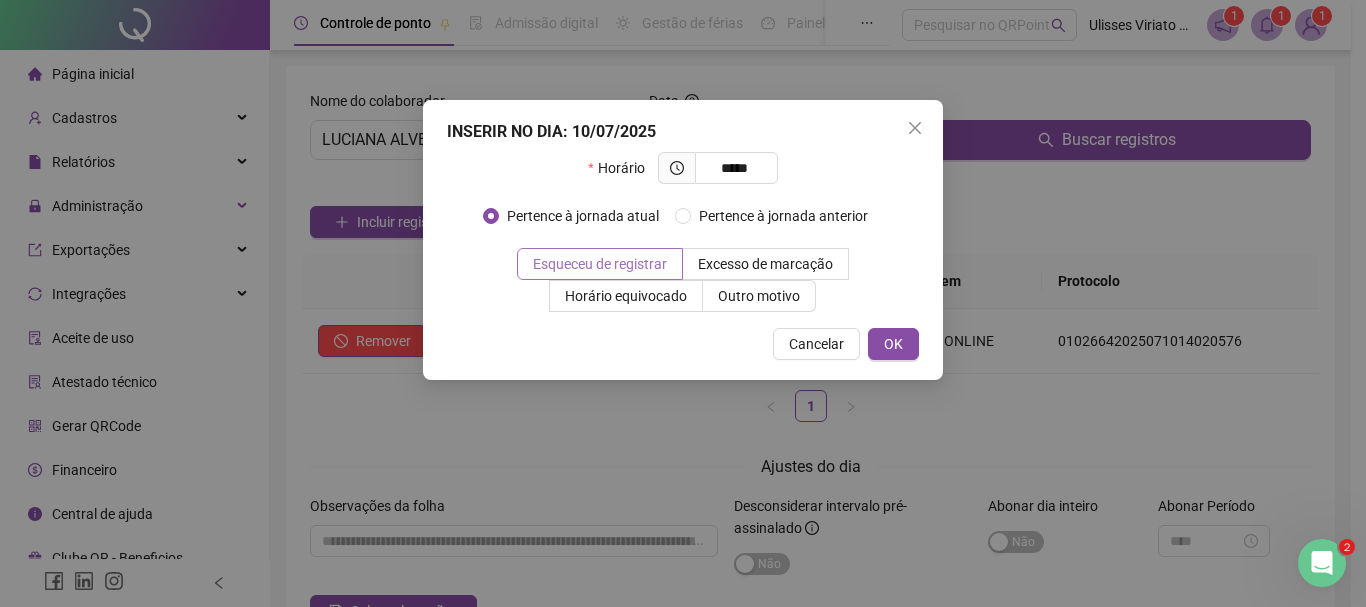 click on "Esqueceu de registrar" at bounding box center (600, 264) 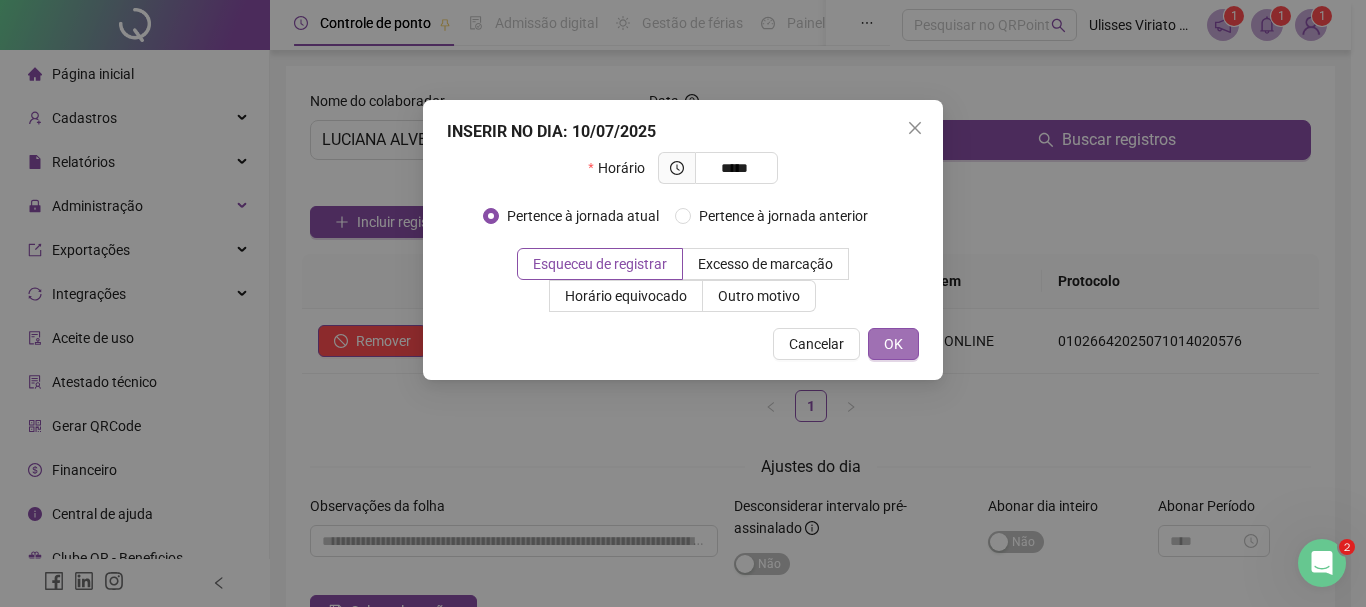click on "OK" at bounding box center [893, 344] 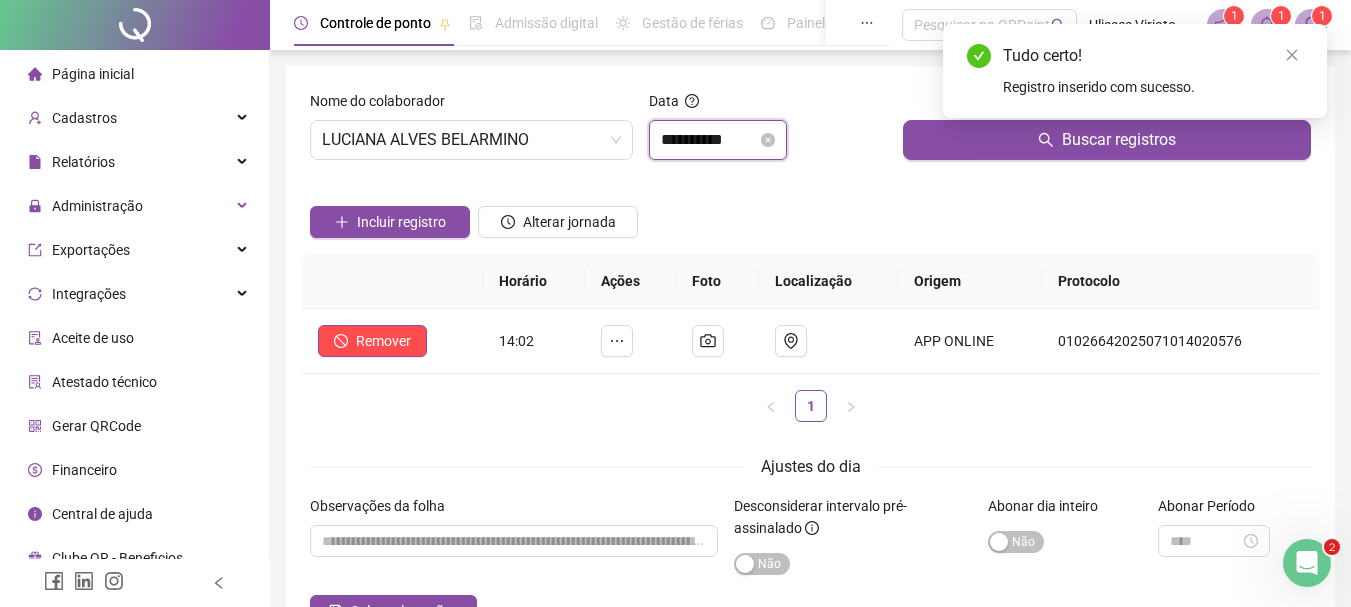 click on "**********" at bounding box center [709, 140] 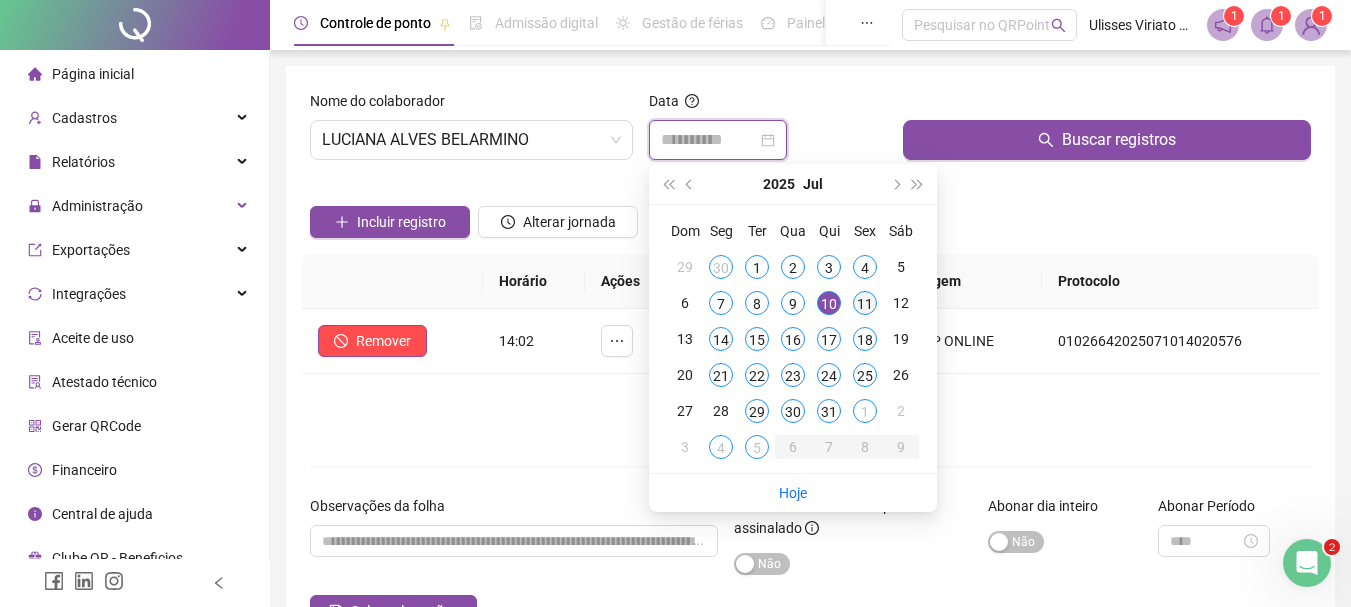 type on "**********" 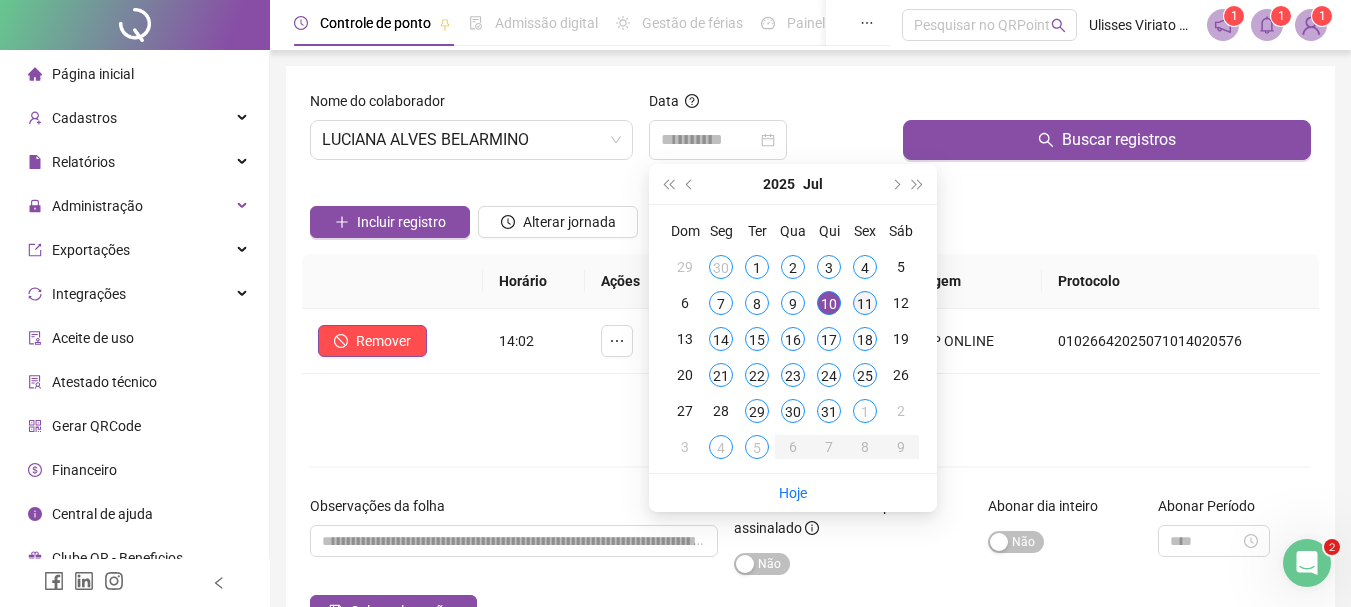 click on "11" at bounding box center (865, 303) 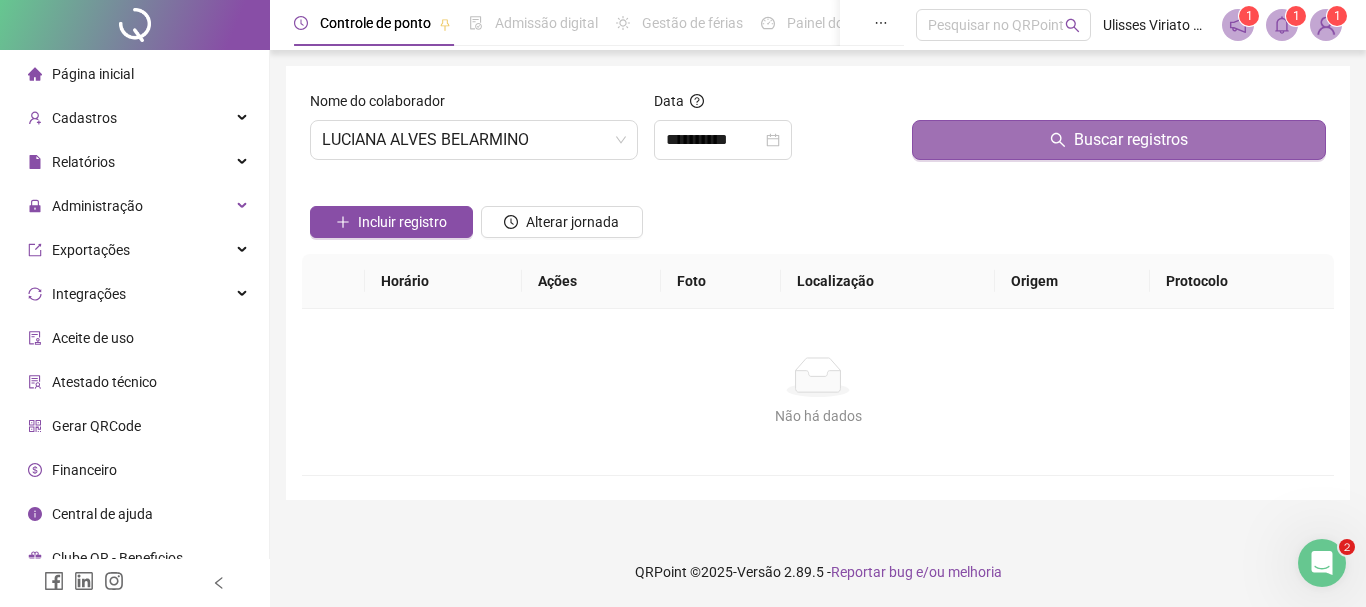 click on "Buscar registros" at bounding box center (1119, 140) 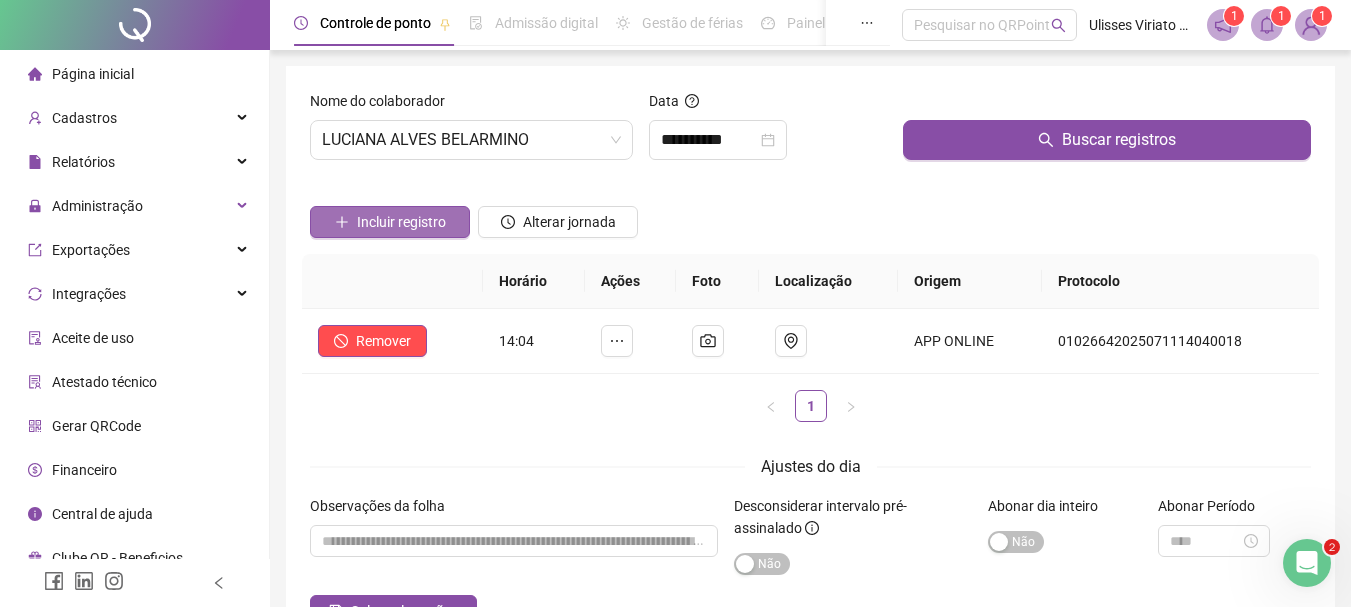 click on "Incluir registro" at bounding box center [401, 222] 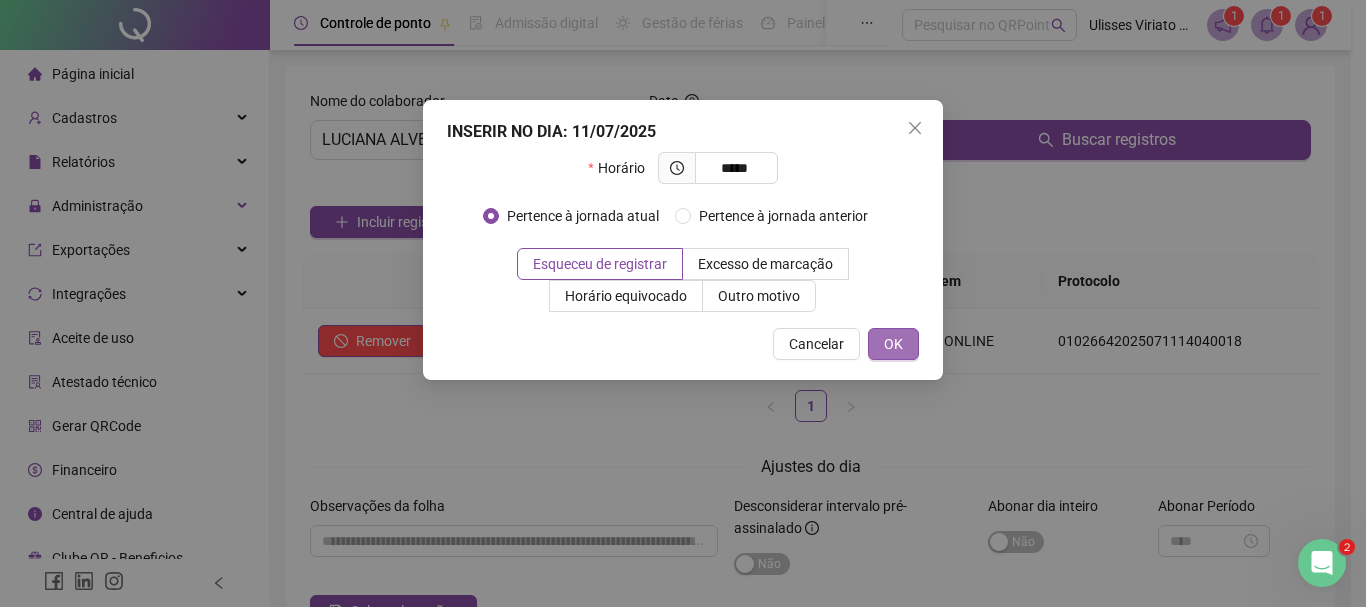 type on "*****" 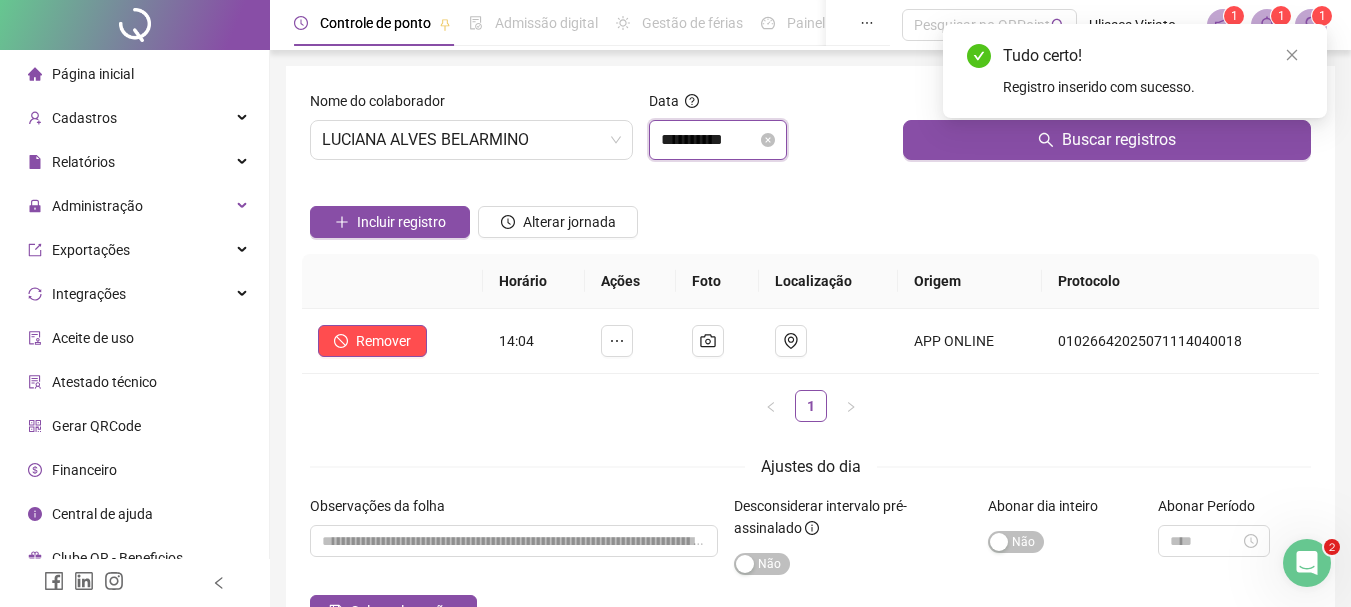 click on "**********" at bounding box center (709, 140) 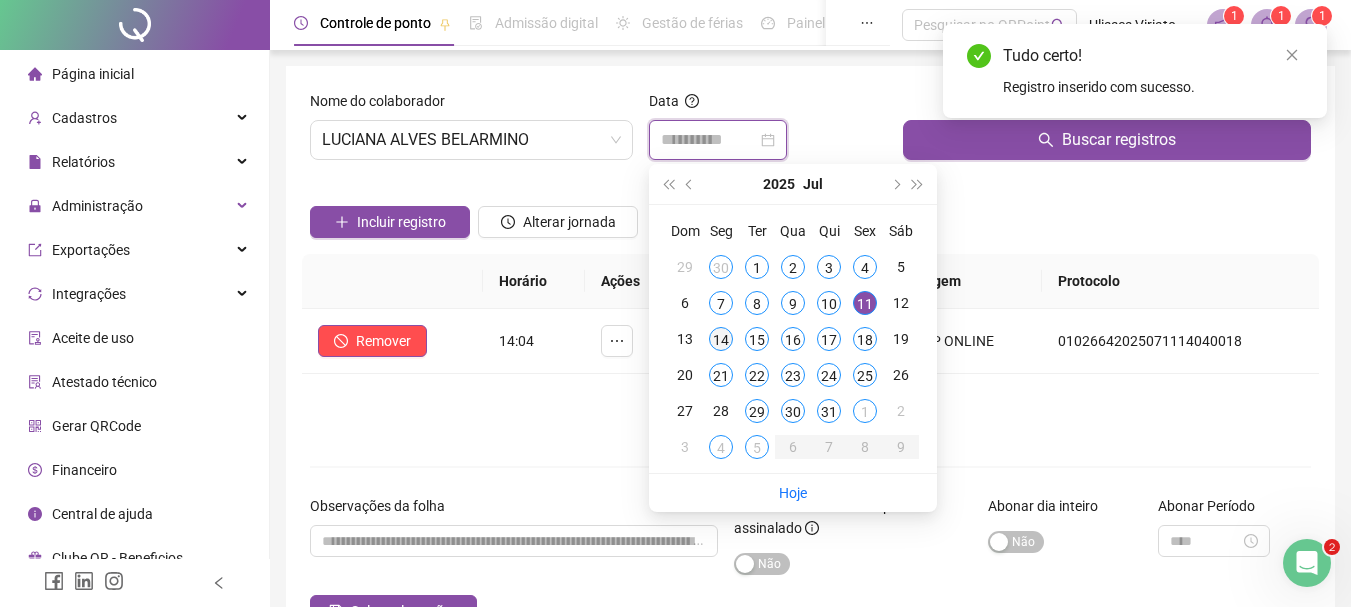 type on "**********" 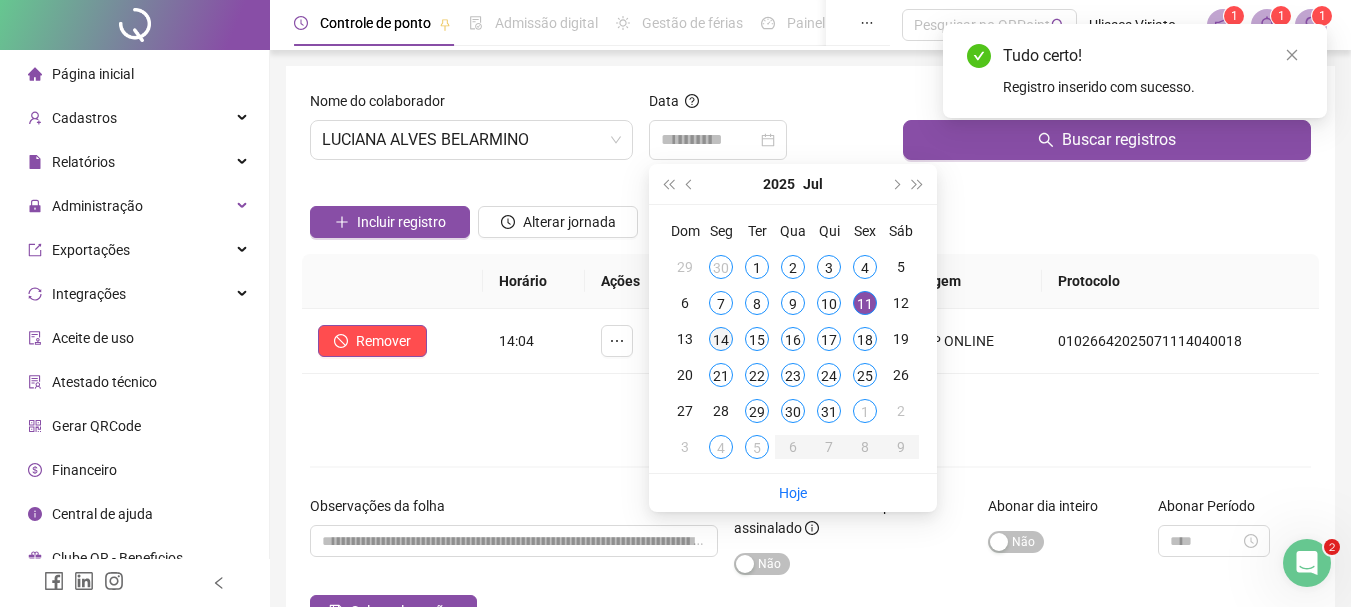 click on "14" at bounding box center [721, 339] 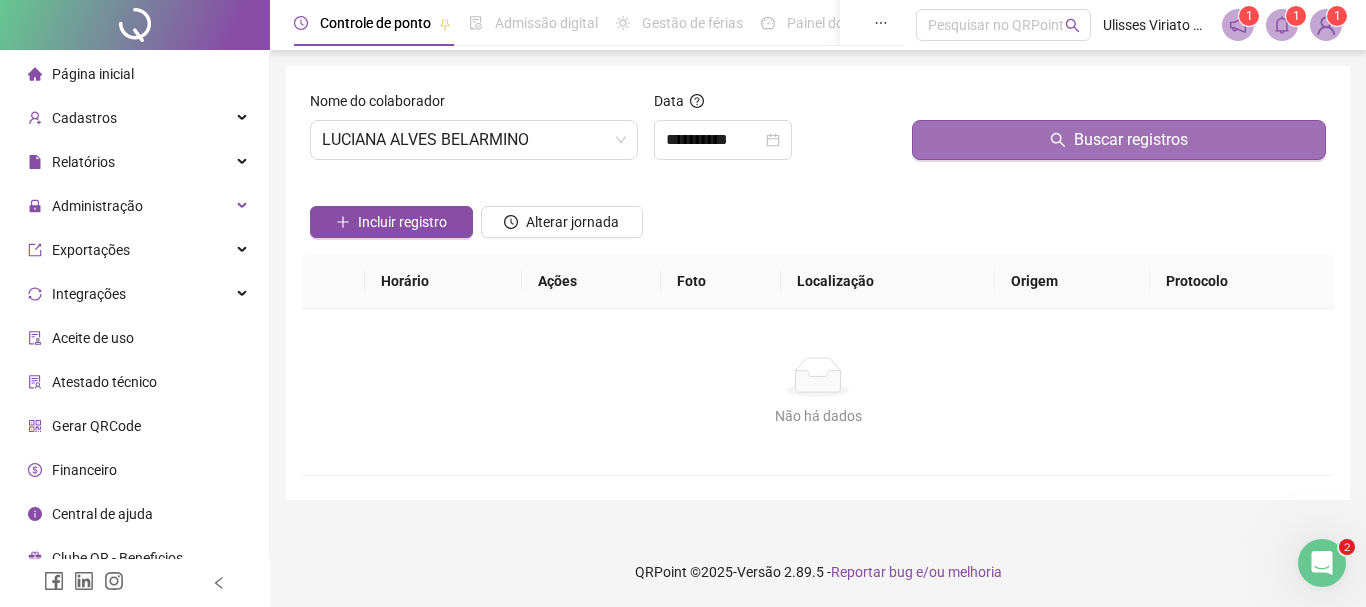 click on "Buscar registros" at bounding box center (1119, 140) 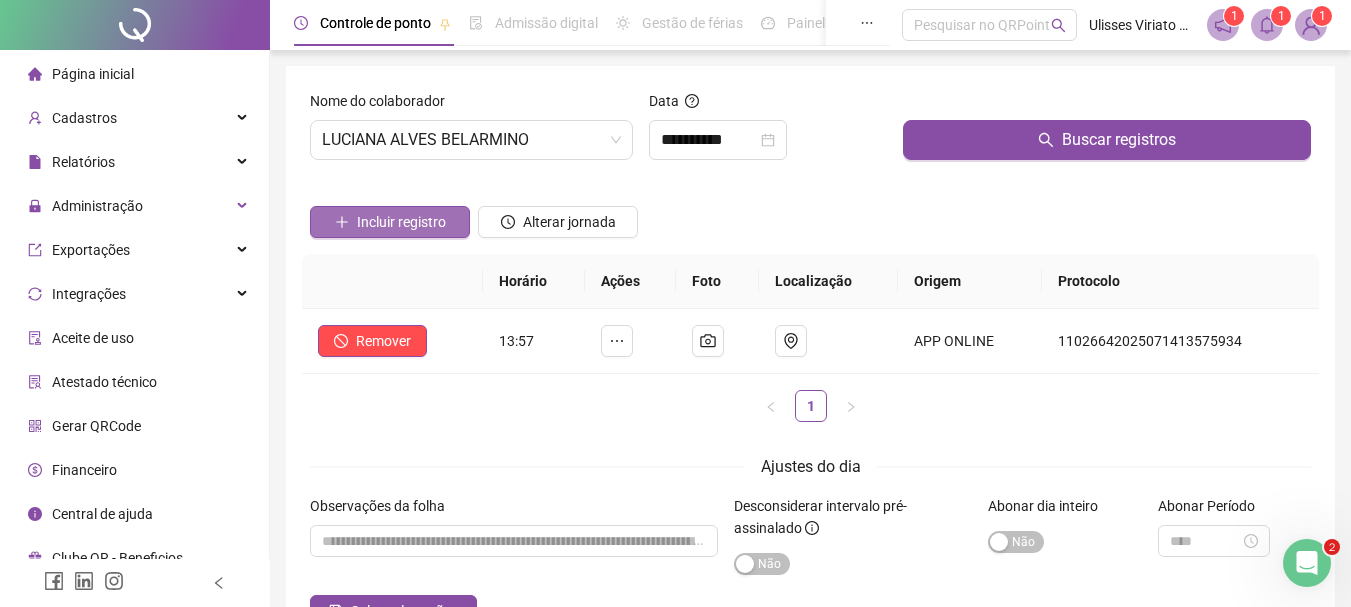 click on "Incluir registro" at bounding box center [401, 222] 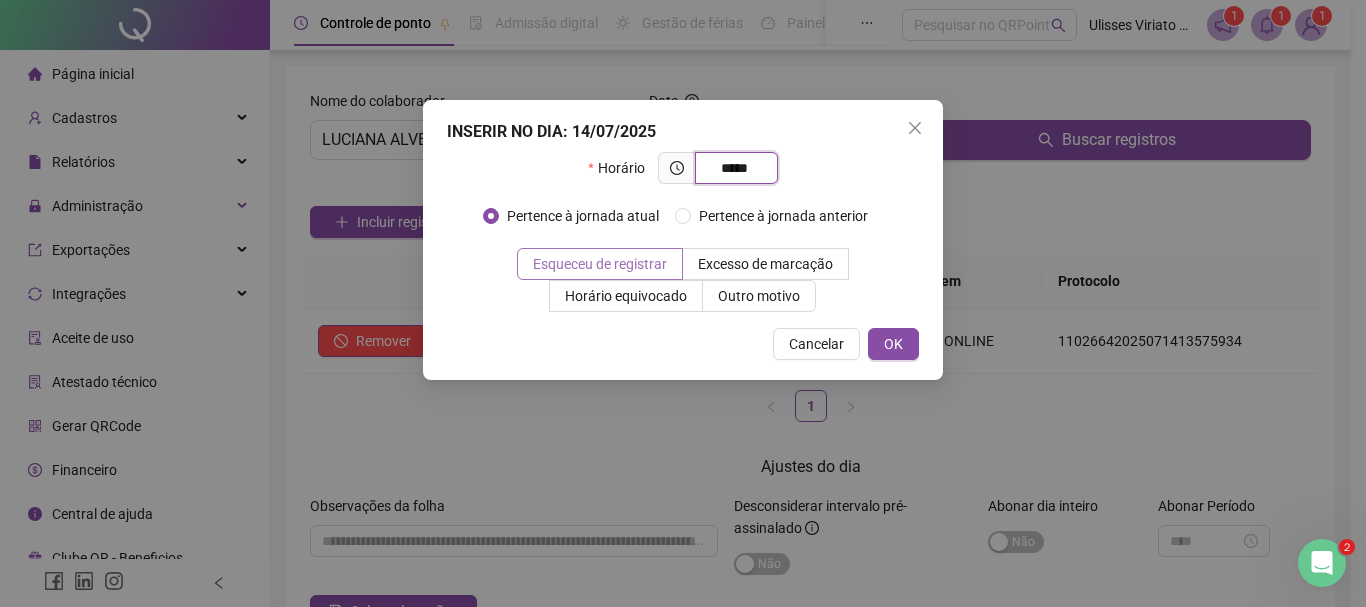 type on "*****" 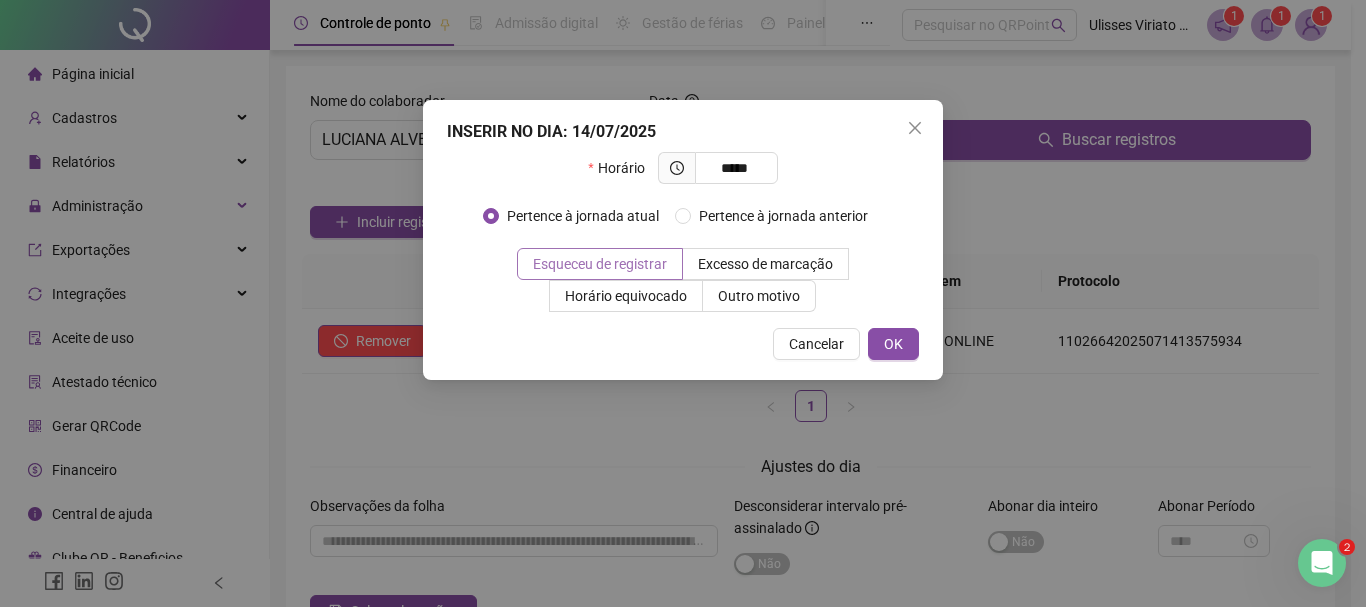 click on "Esqueceu de registrar" at bounding box center [600, 264] 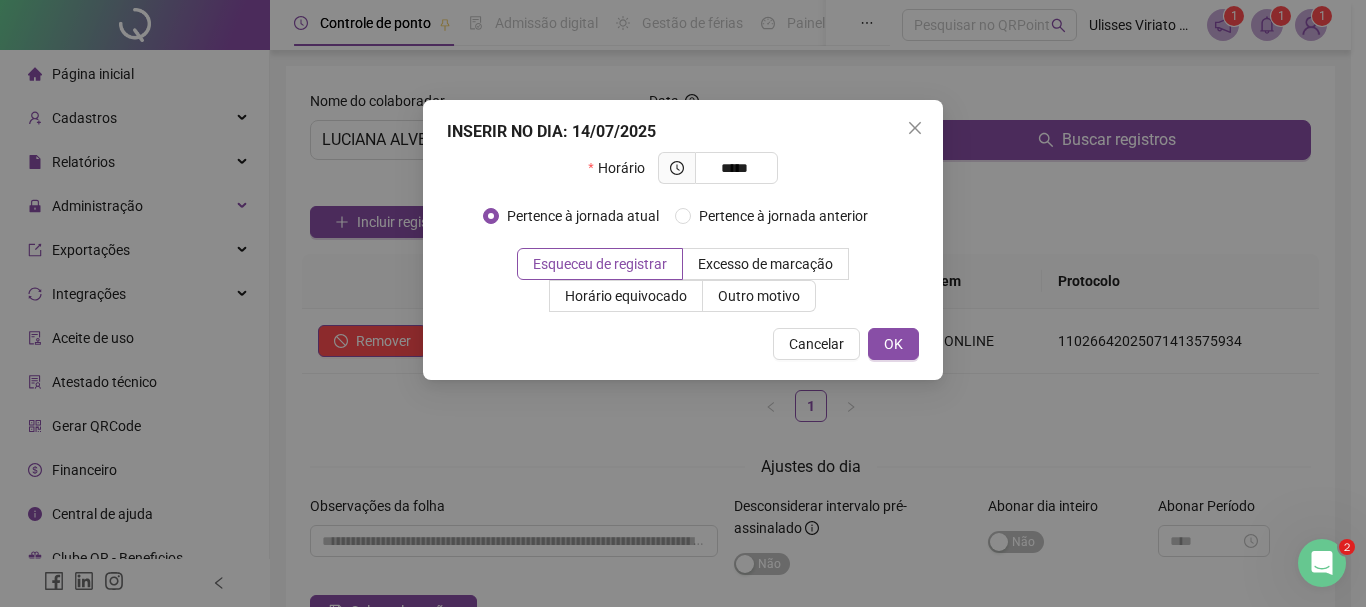 click on "INSERIR NO DIA :   14/07/2025 Horário ***** Pertence à jornada atual Pertence à jornada anterior Esqueceu de registrar Excesso de marcação Horário equivocado Outro motivo Motivo Cancelar OK" at bounding box center [683, 240] 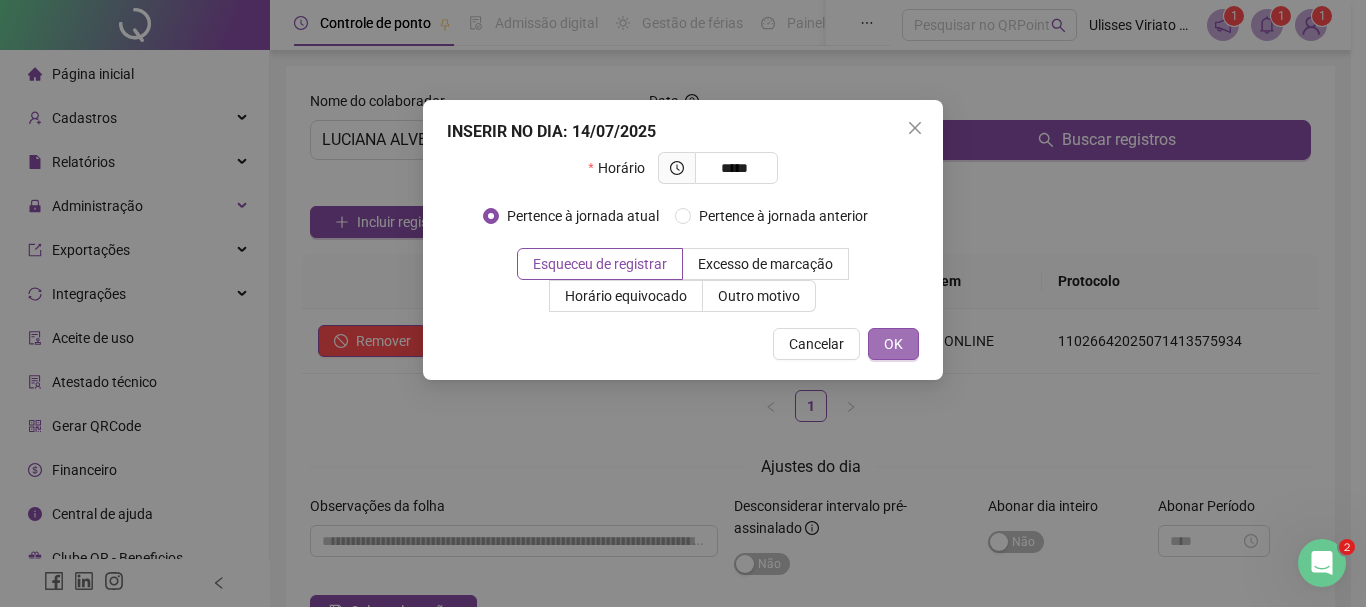 click on "OK" at bounding box center [893, 344] 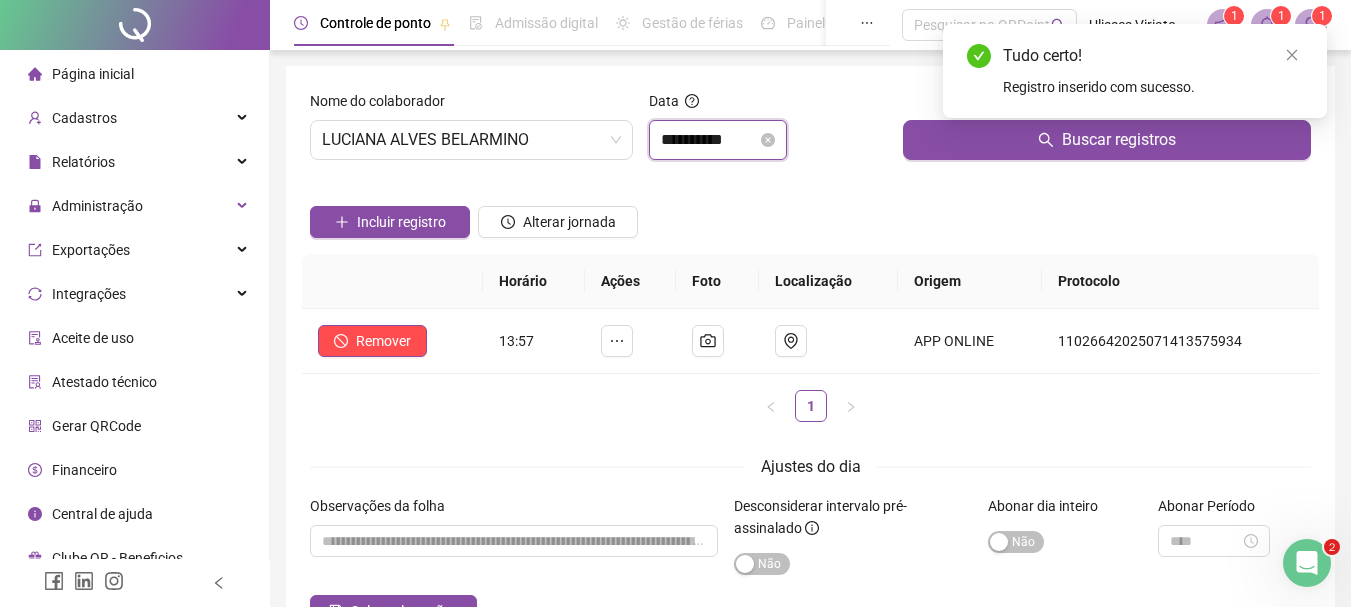 click on "**********" at bounding box center [709, 140] 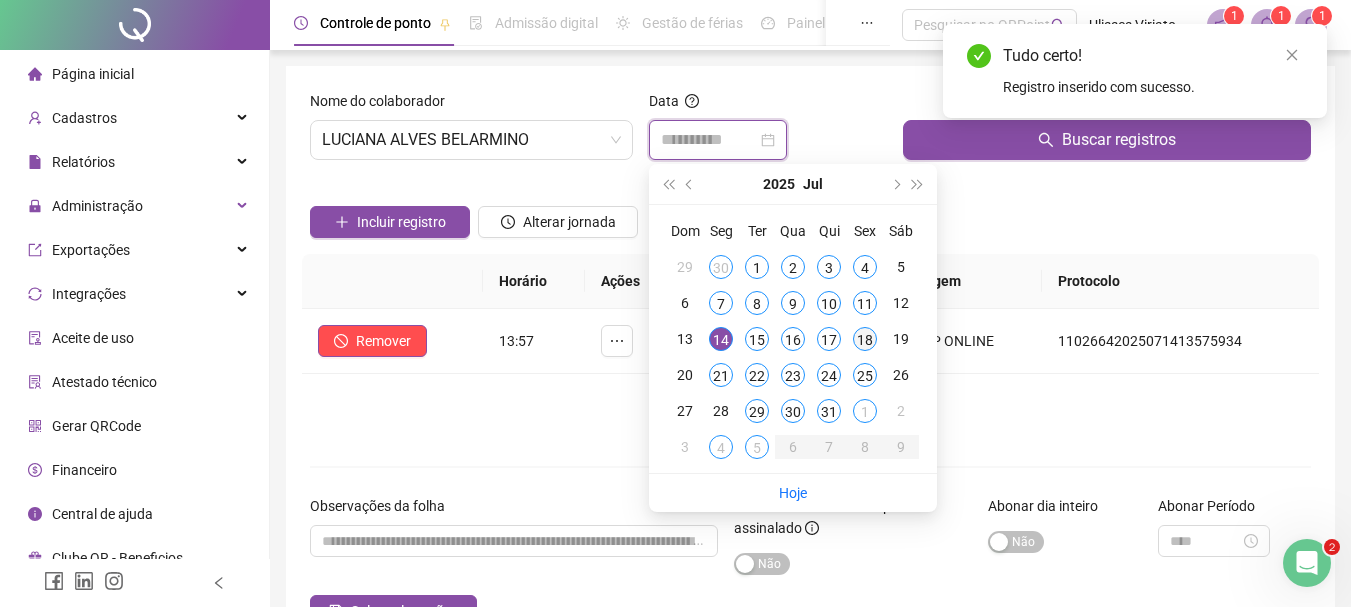 type on "**********" 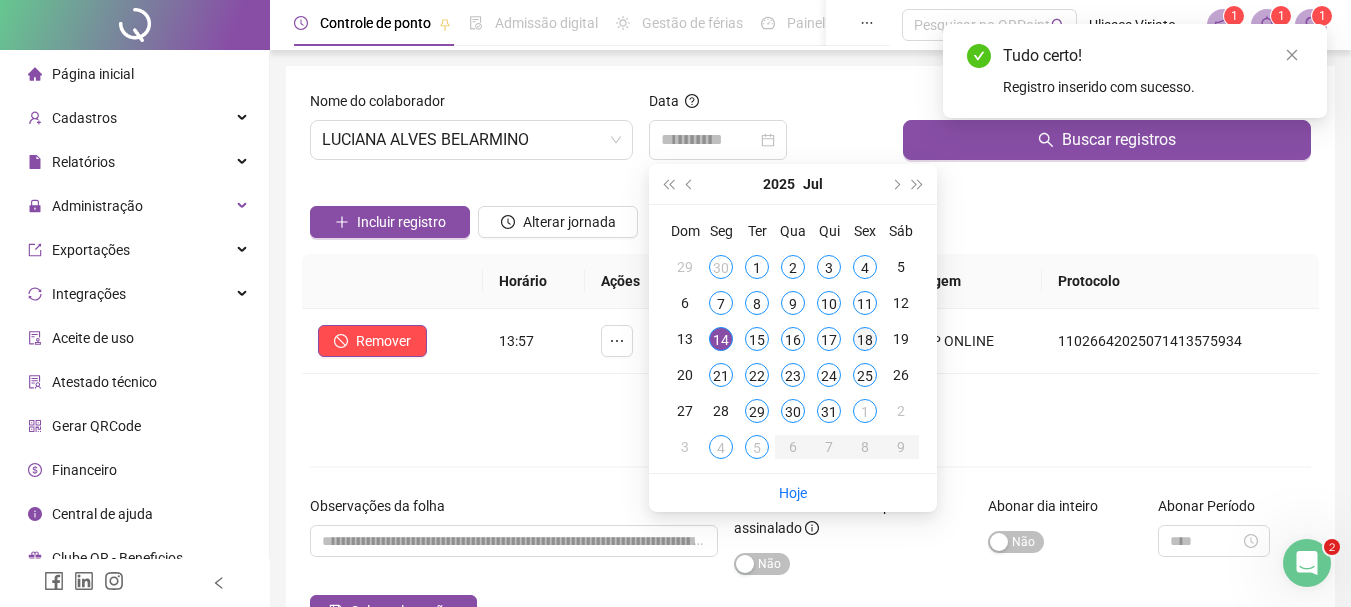 click on "18" at bounding box center (865, 339) 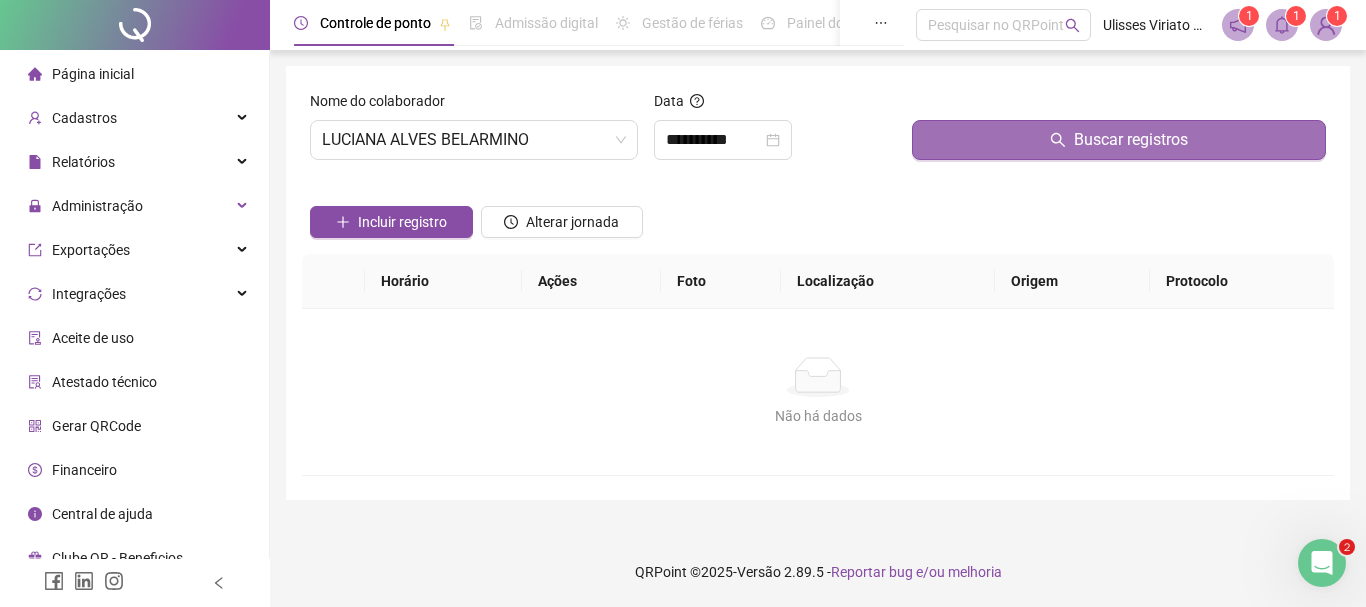click on "Buscar registros" at bounding box center (1119, 140) 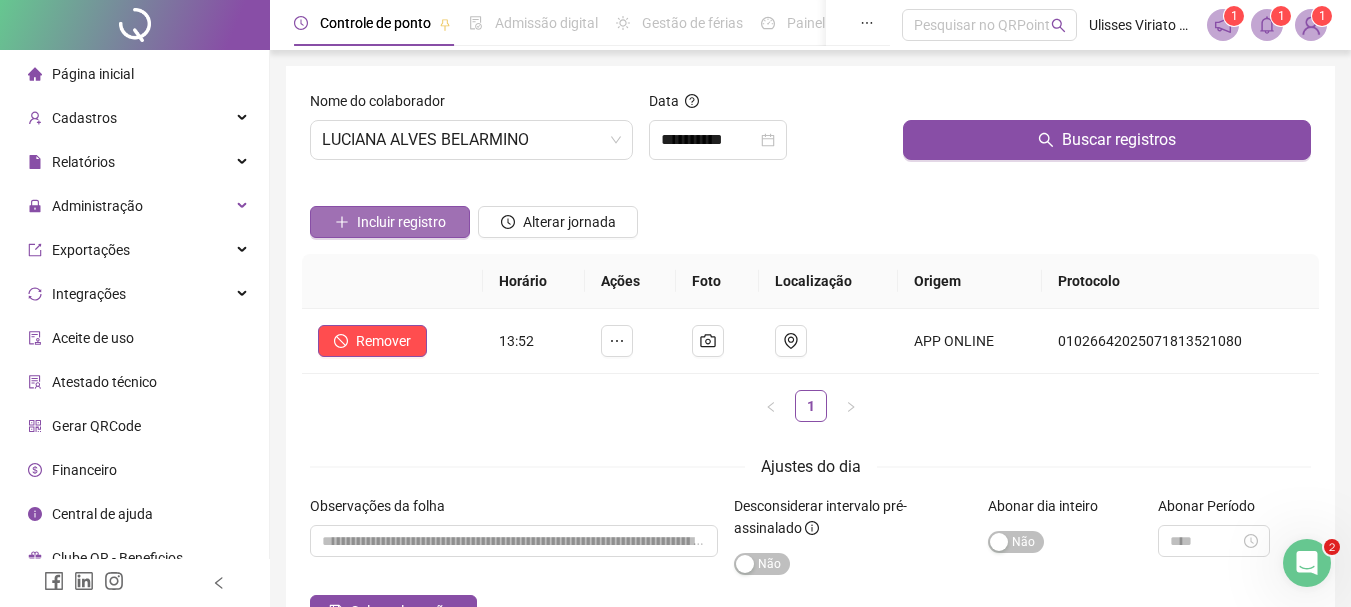 click on "Incluir registro" at bounding box center [401, 222] 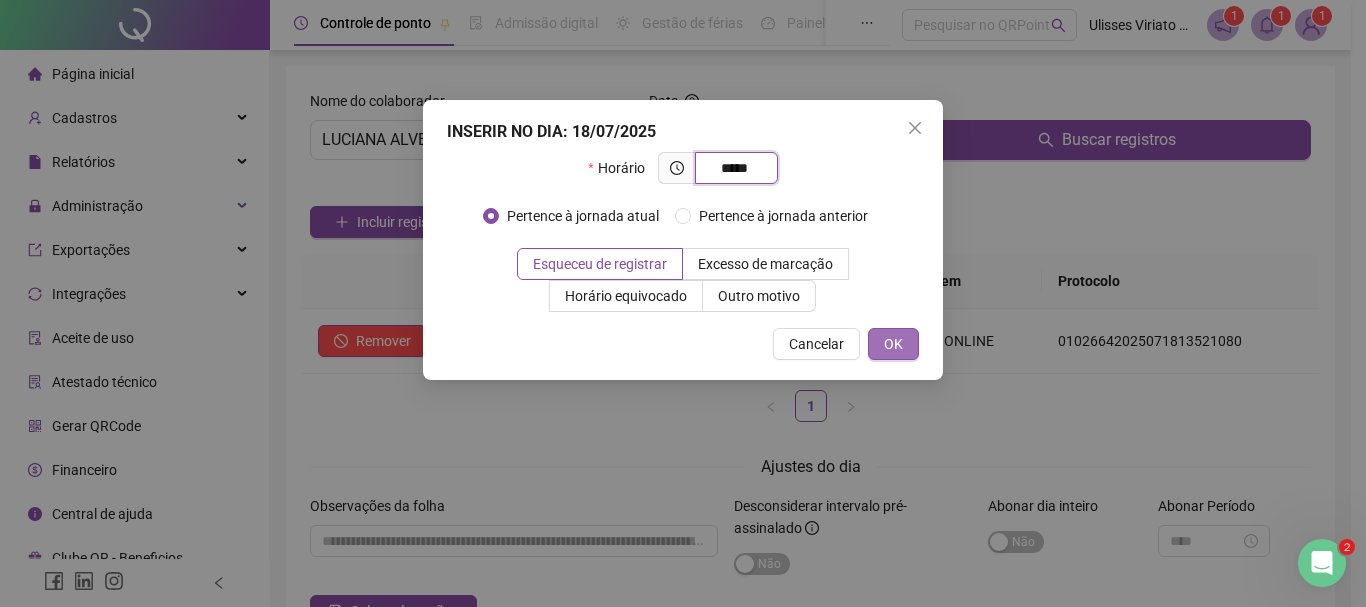 type on "*****" 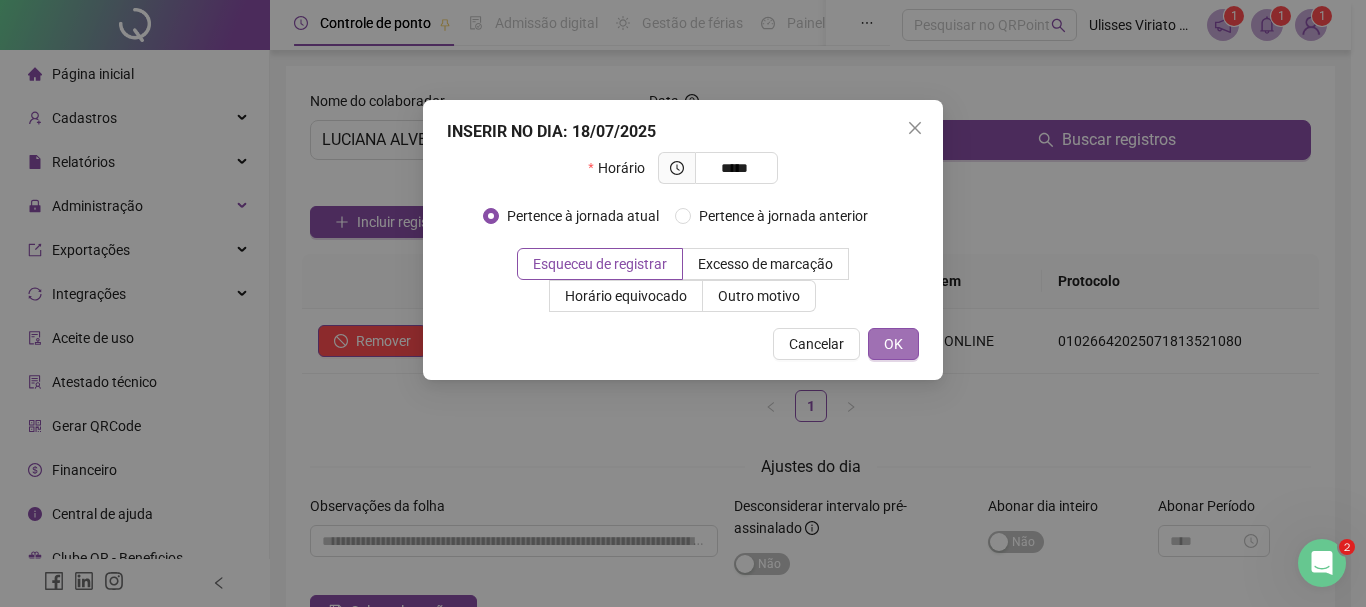 click on "OK" at bounding box center [893, 344] 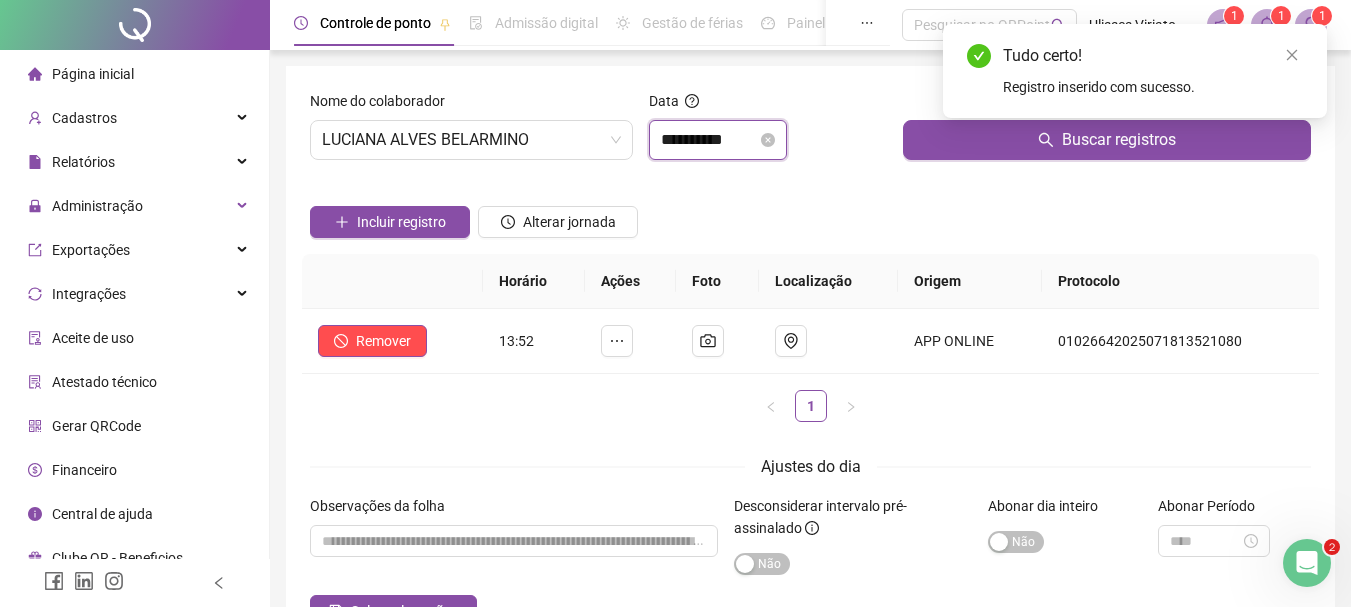 click on "**********" at bounding box center [709, 140] 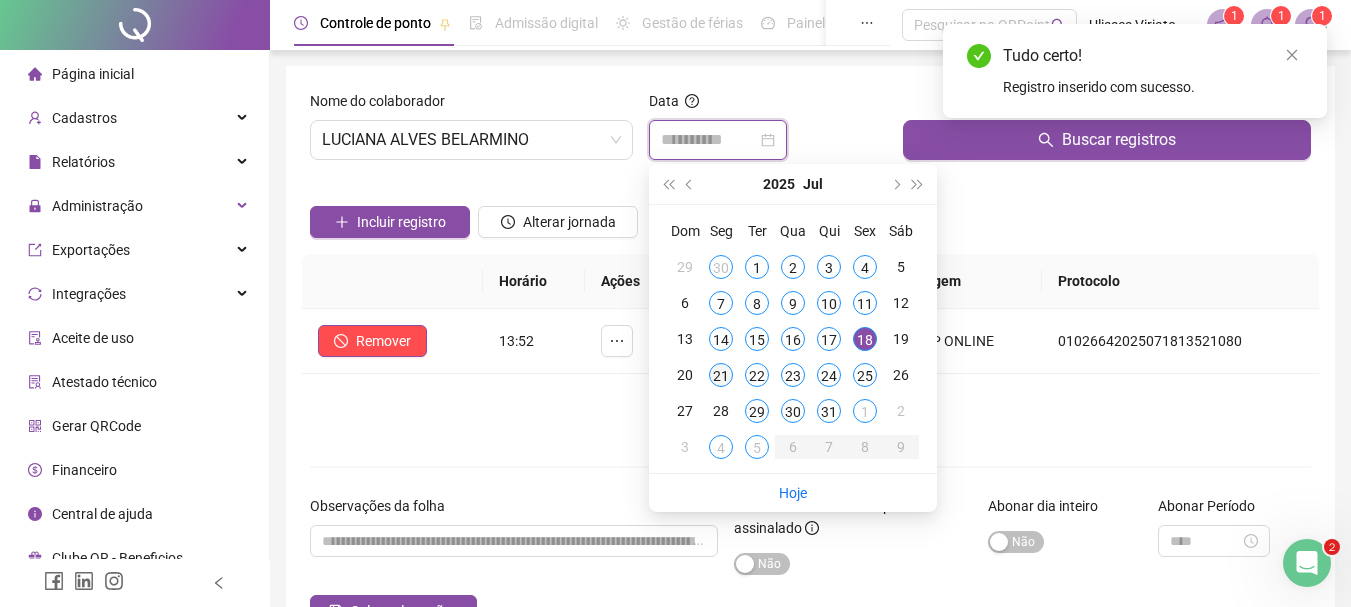 type on "**********" 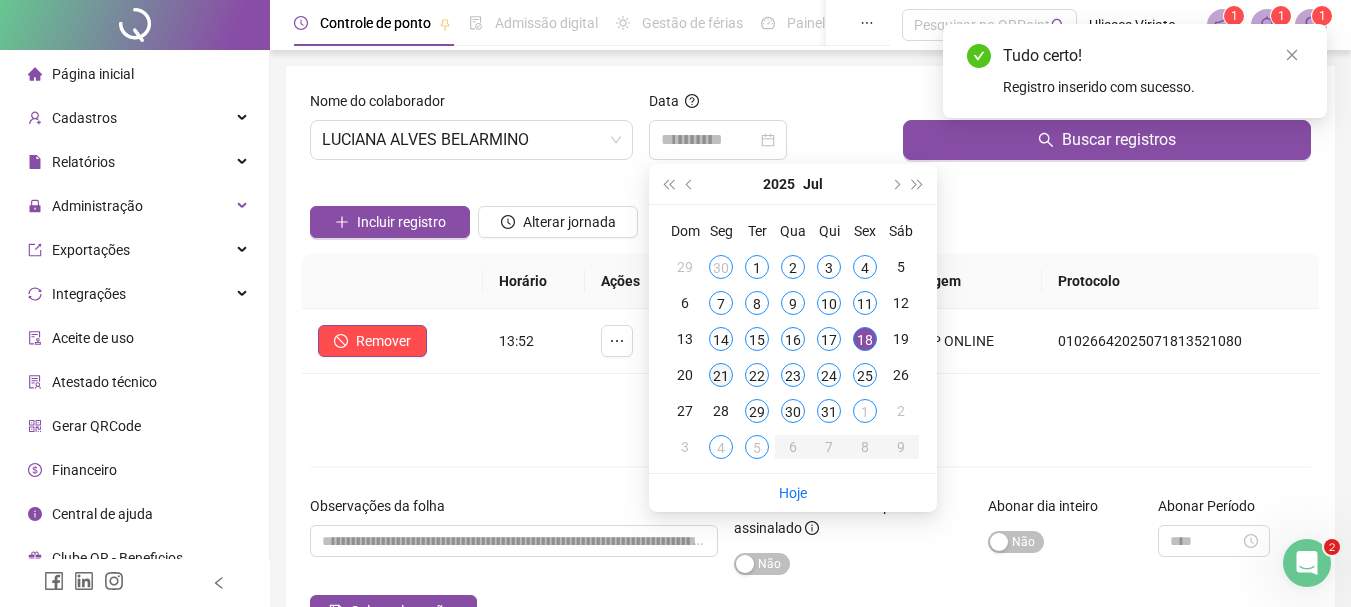 click on "21" at bounding box center [721, 375] 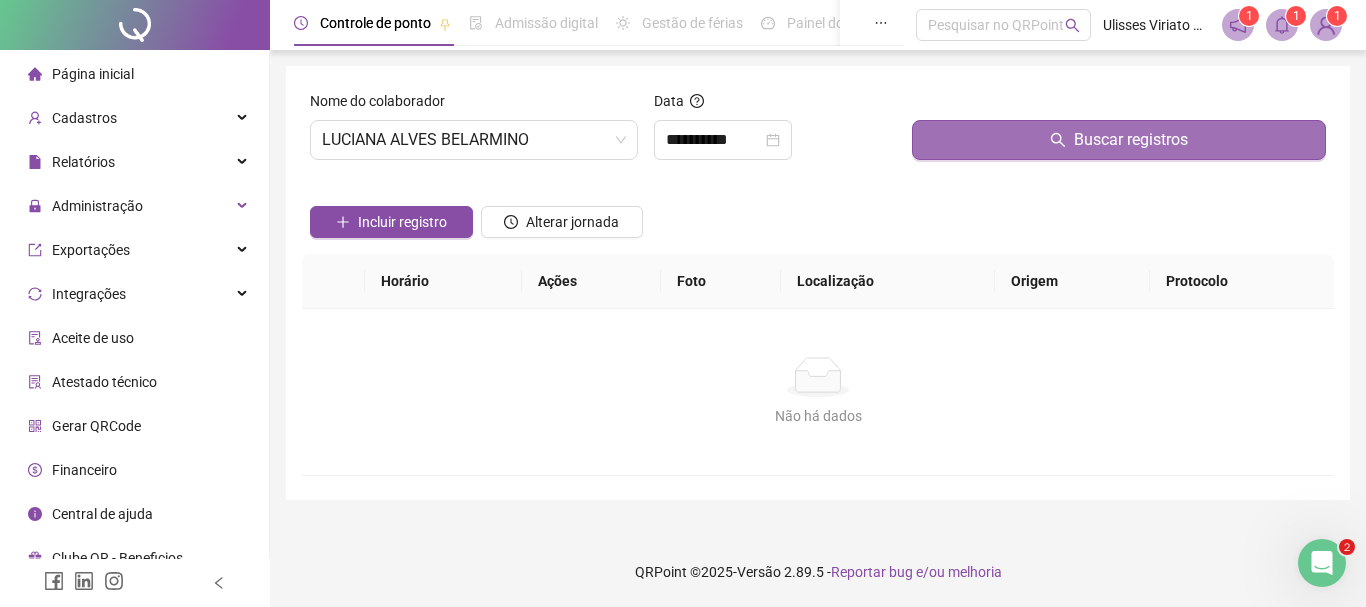 click on "Buscar registros" at bounding box center (1119, 140) 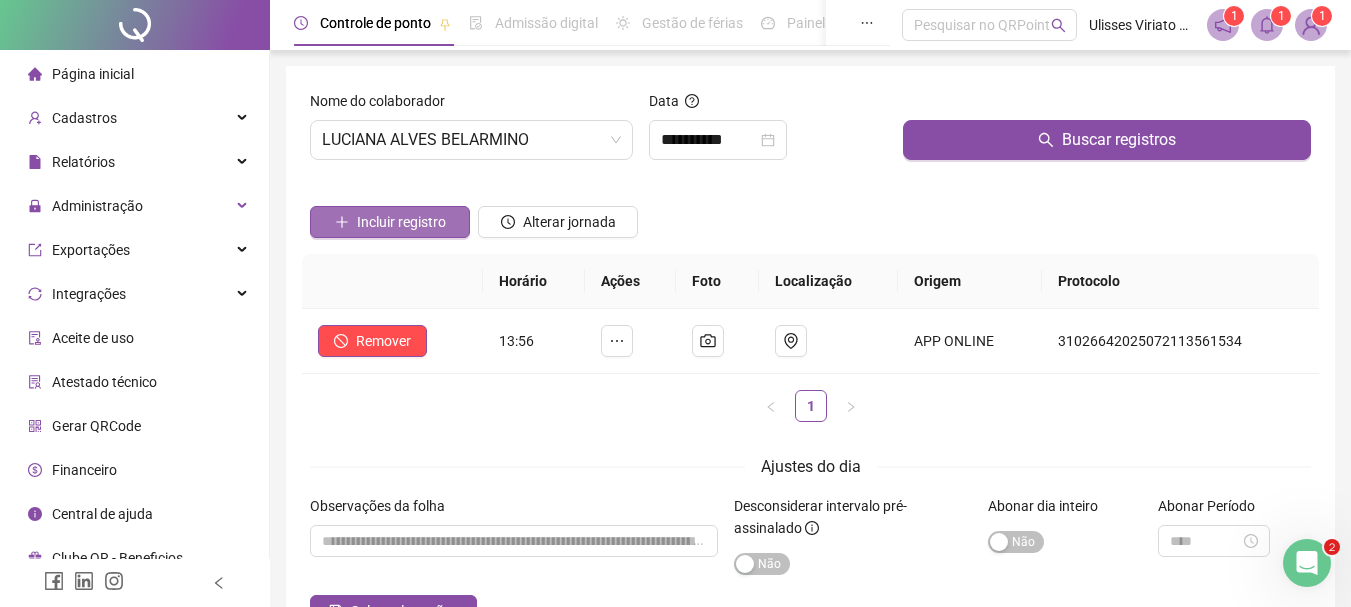 click on "Incluir registro" at bounding box center [401, 222] 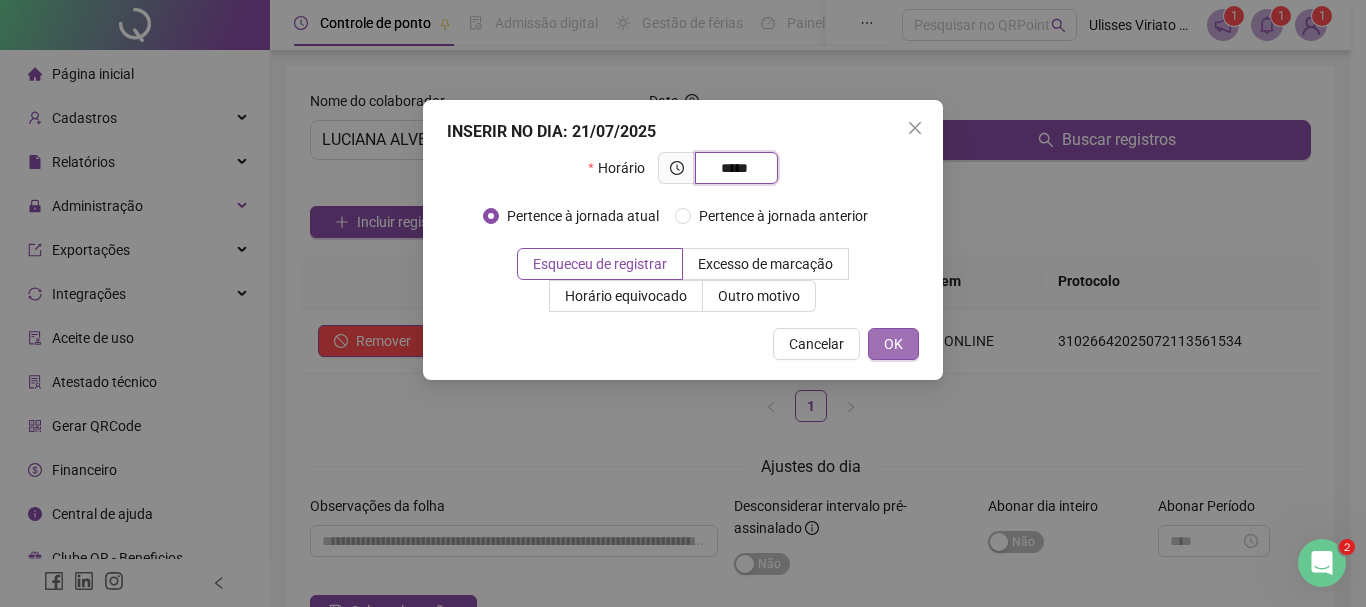 type on "*****" 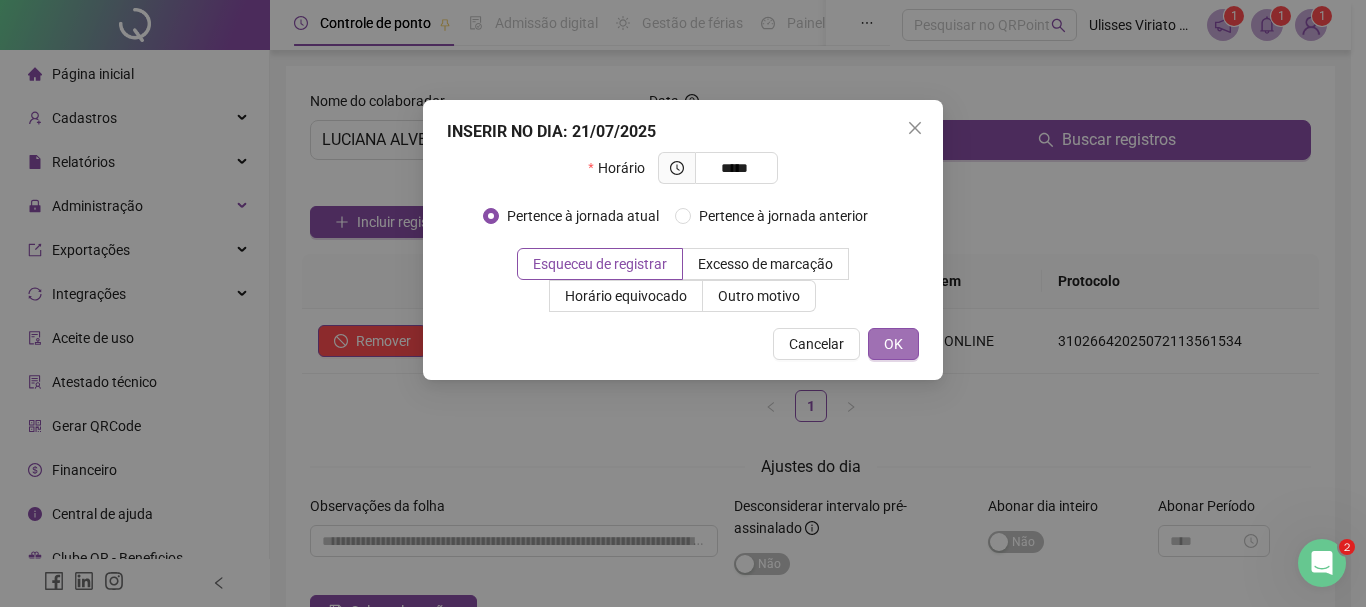 click on "OK" at bounding box center (893, 344) 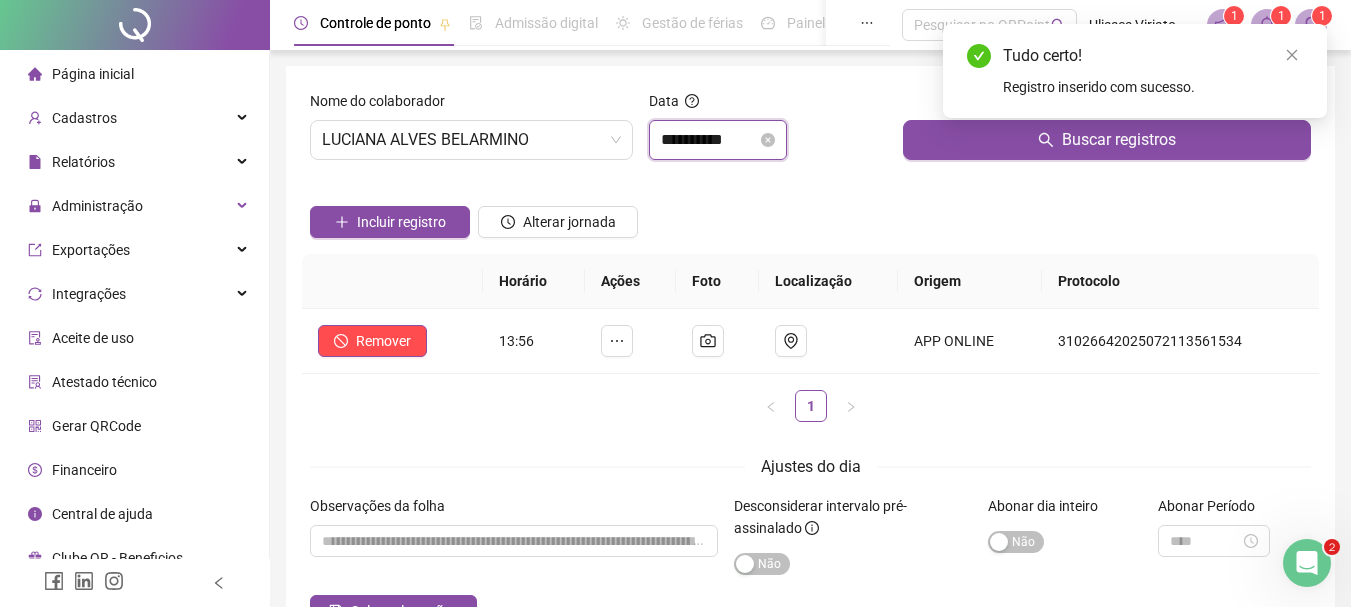 click on "**********" at bounding box center (709, 140) 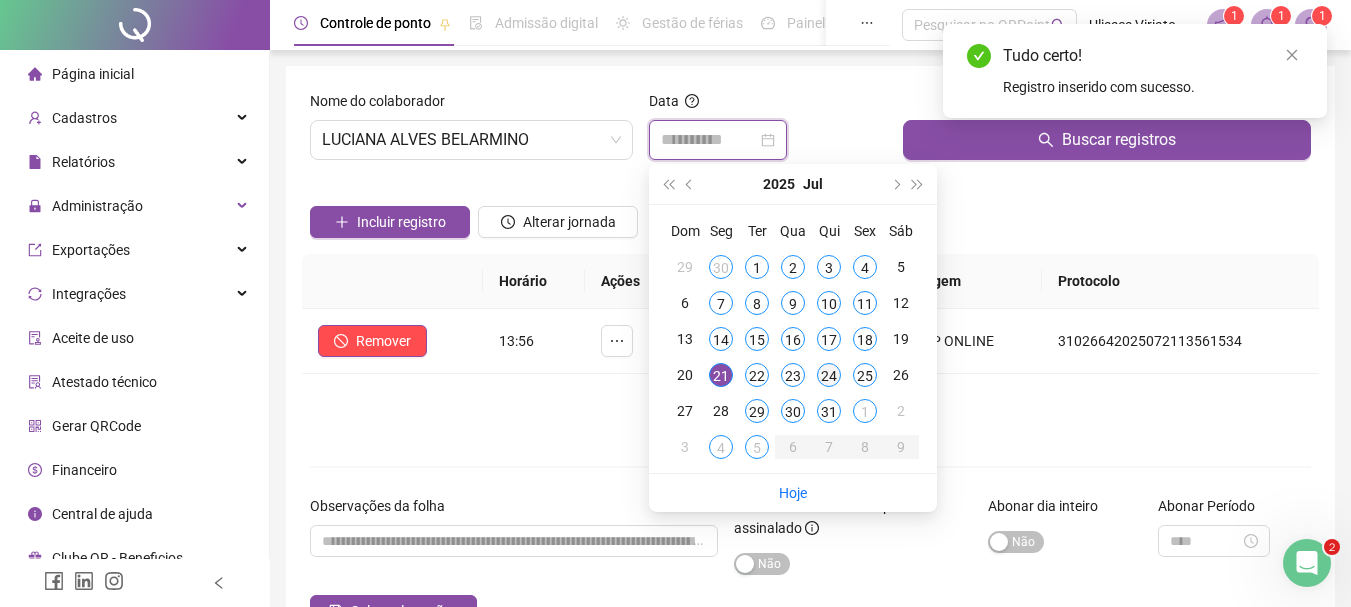 type on "**********" 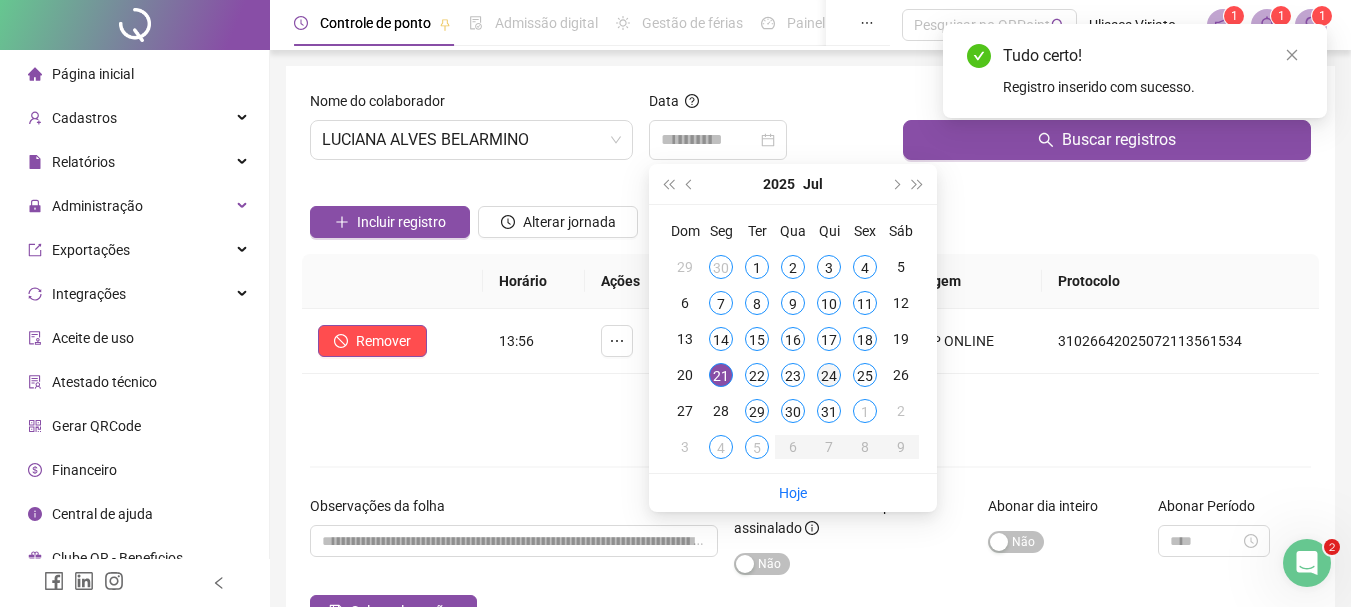 click on "24" at bounding box center [829, 375] 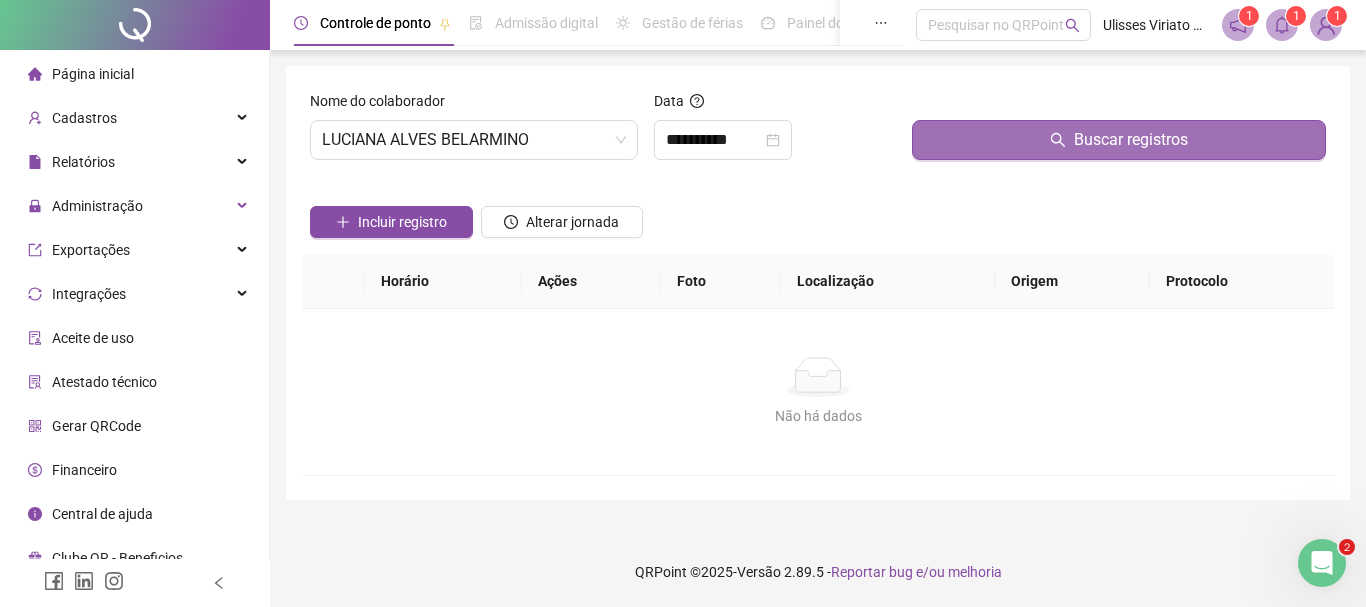 click on "Buscar registros" at bounding box center (1119, 140) 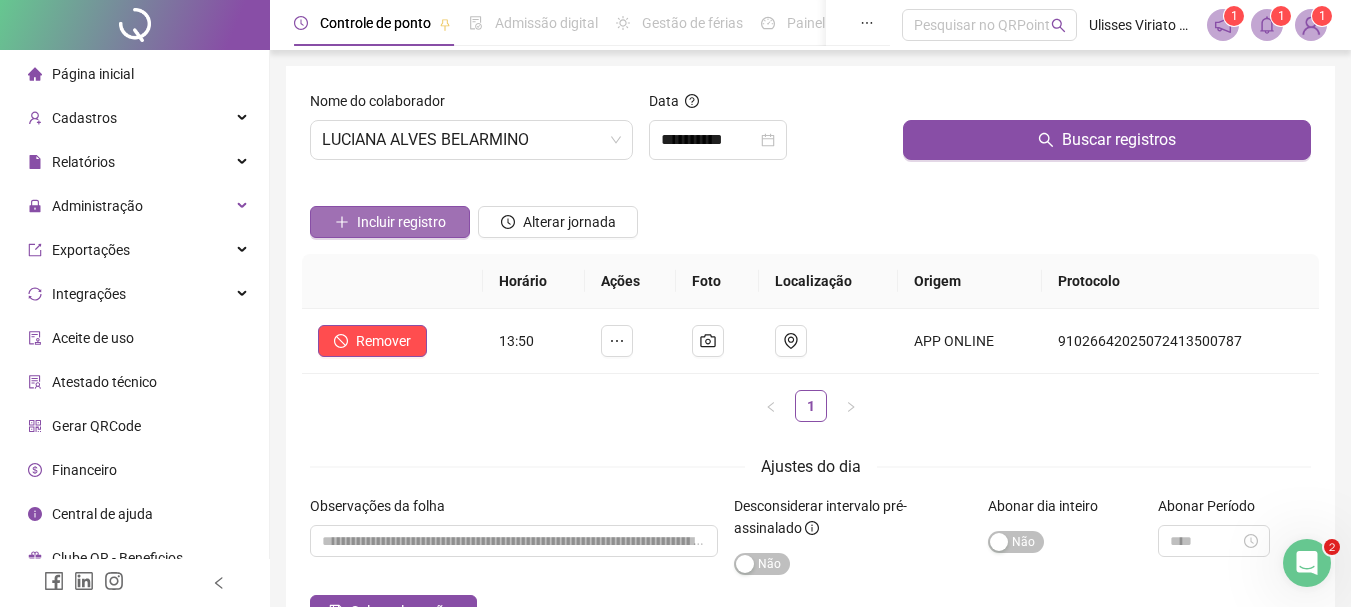 click on "Incluir registro" at bounding box center [401, 222] 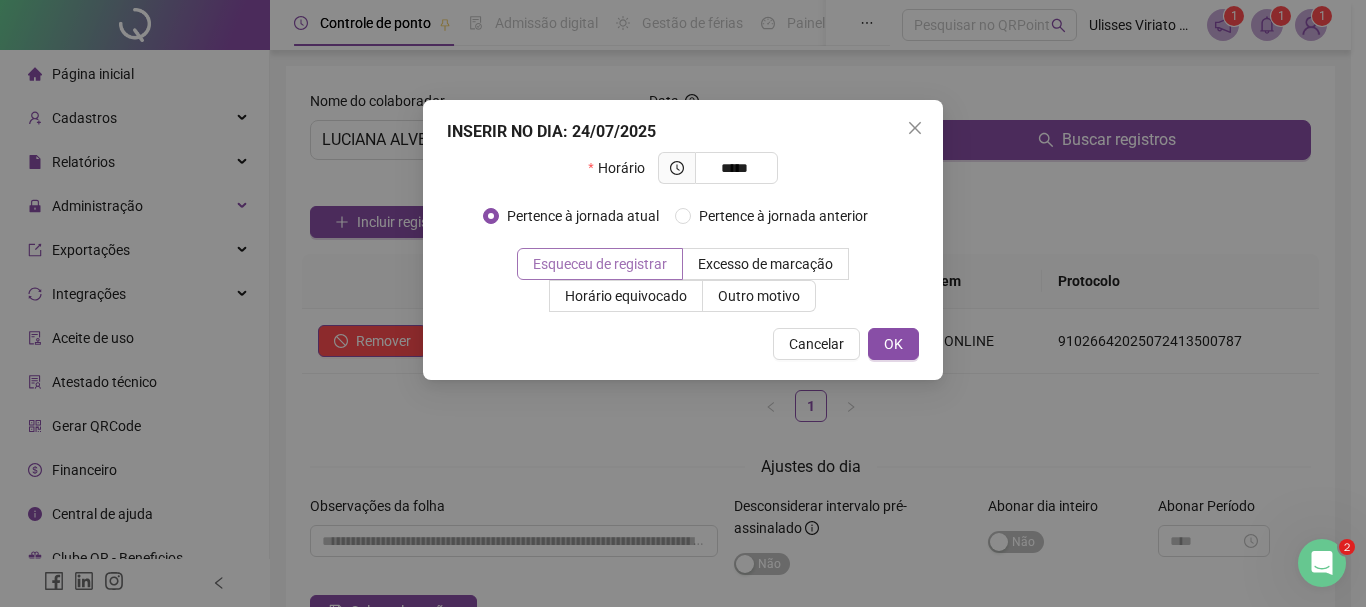 type on "*****" 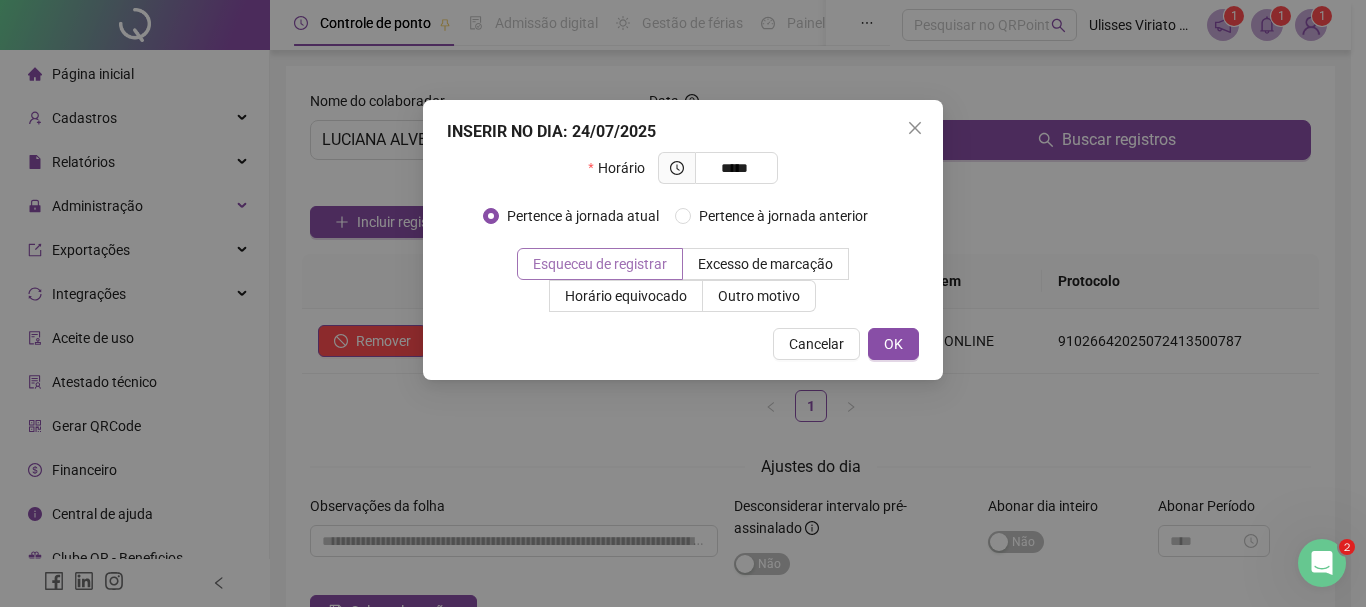 click on "Esqueceu de registrar" at bounding box center (600, 264) 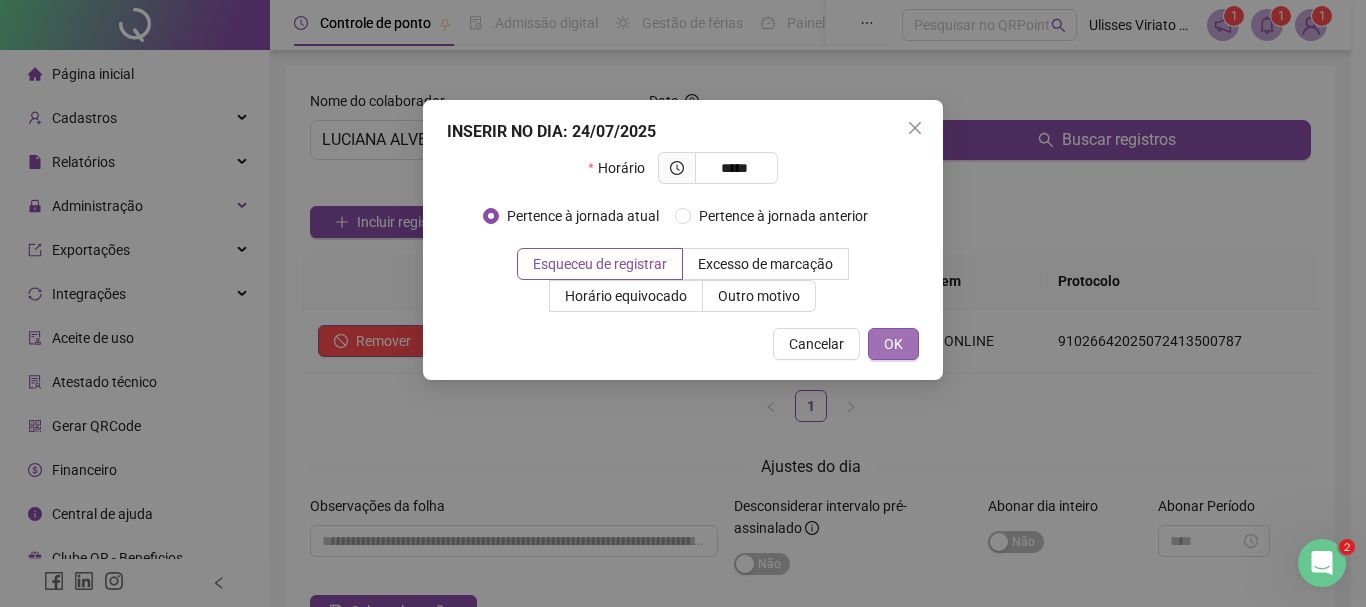 click on "OK" at bounding box center (893, 344) 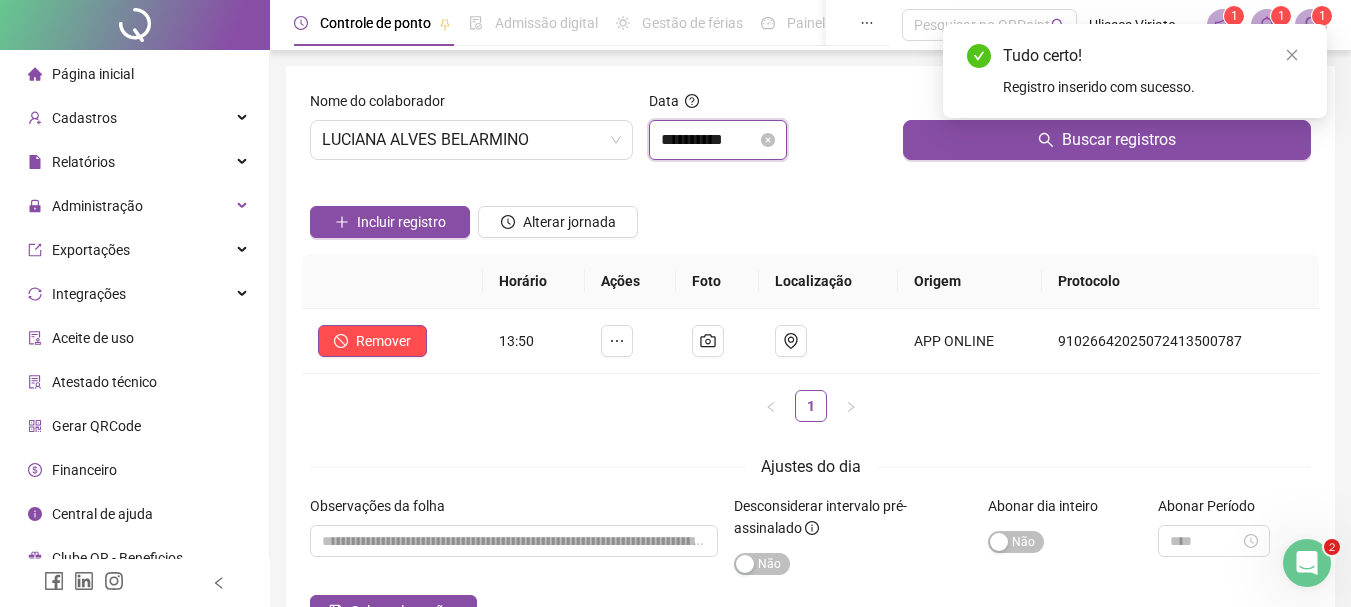 click on "**********" at bounding box center (709, 140) 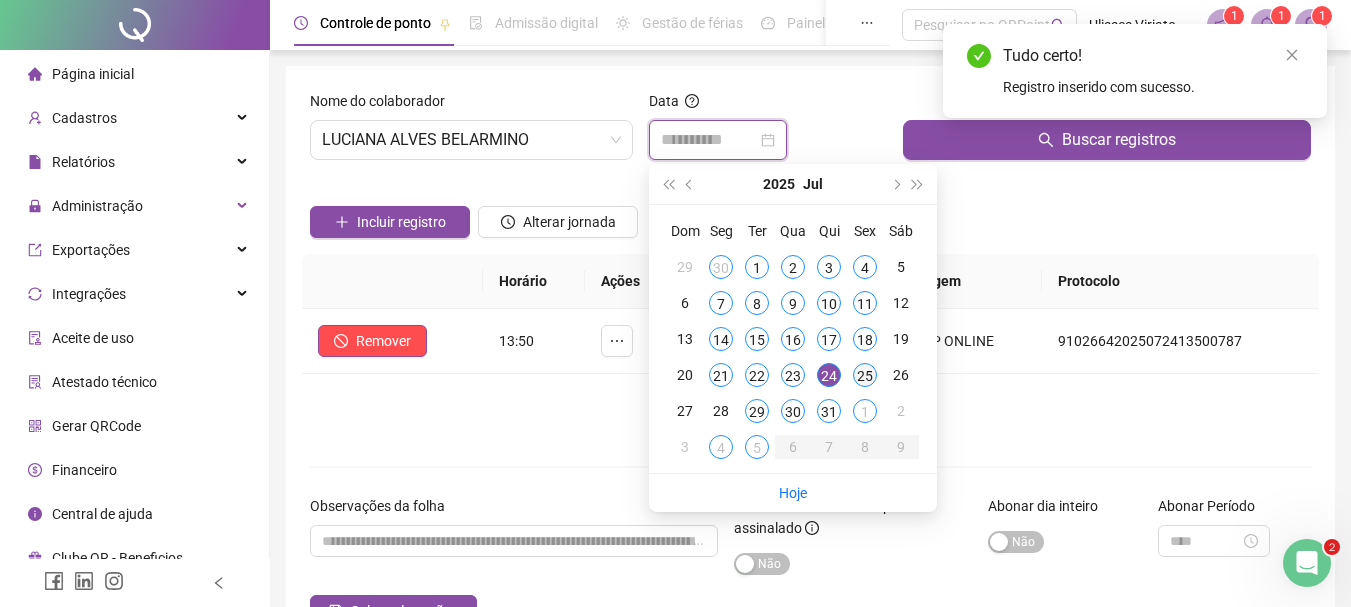 type on "**********" 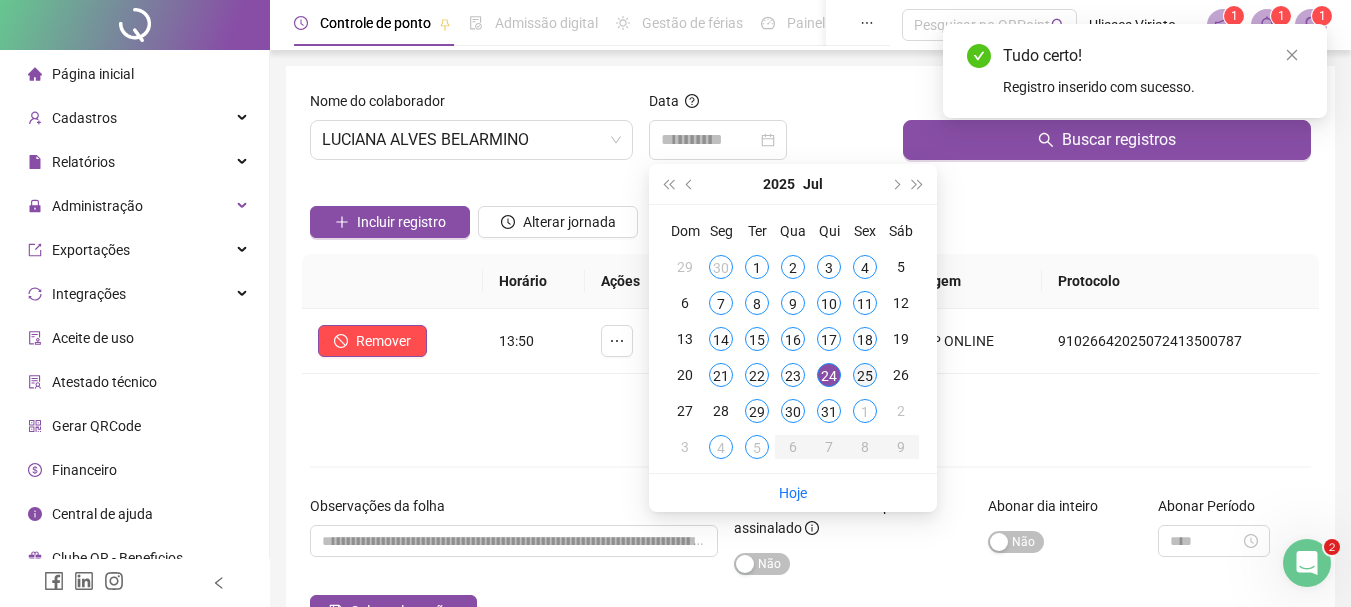 click on "25" at bounding box center [865, 375] 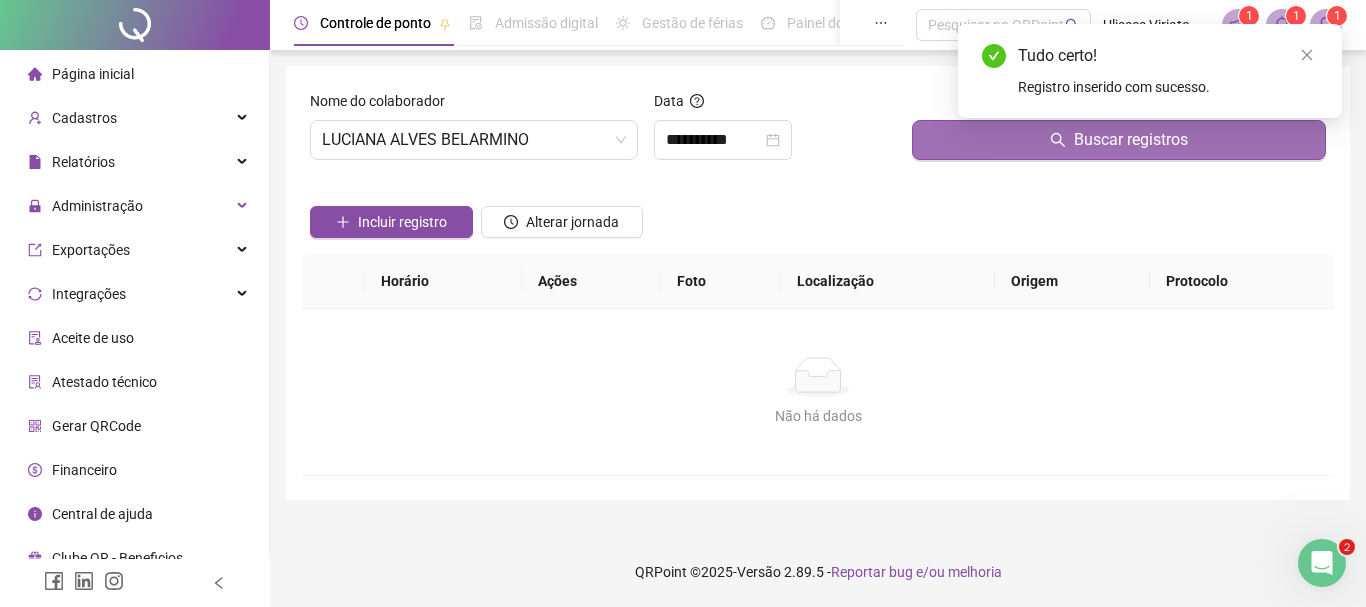 click on "Buscar registros" at bounding box center (1119, 140) 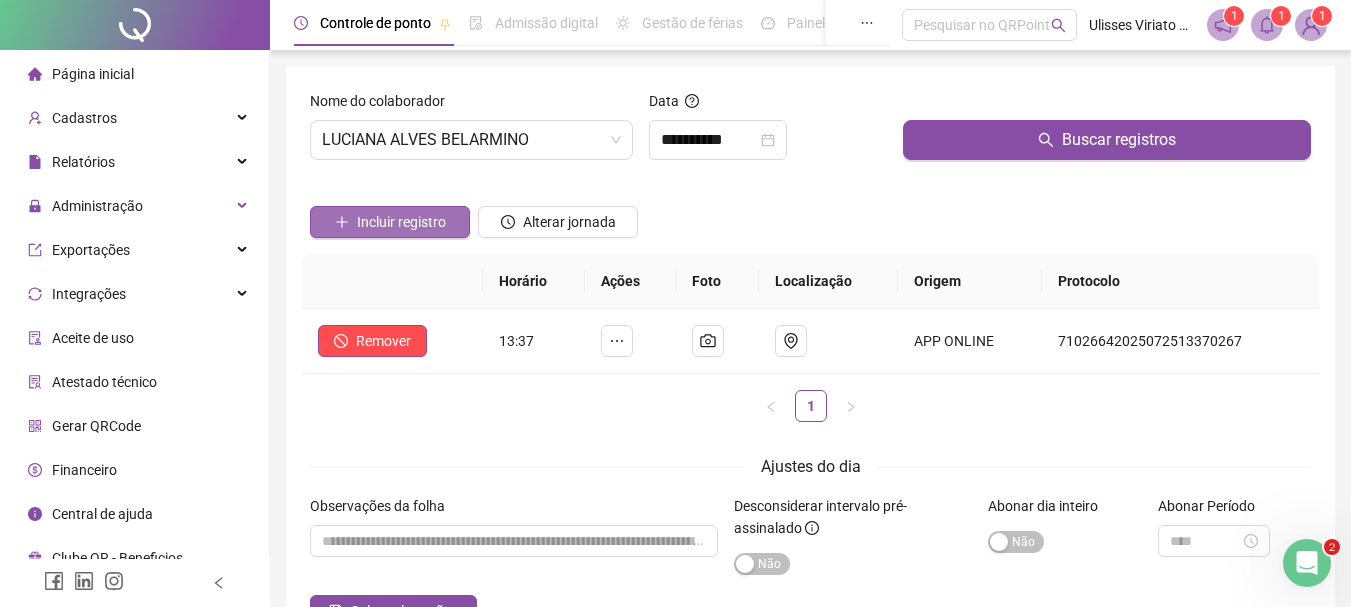 click on "Incluir registro" at bounding box center (401, 222) 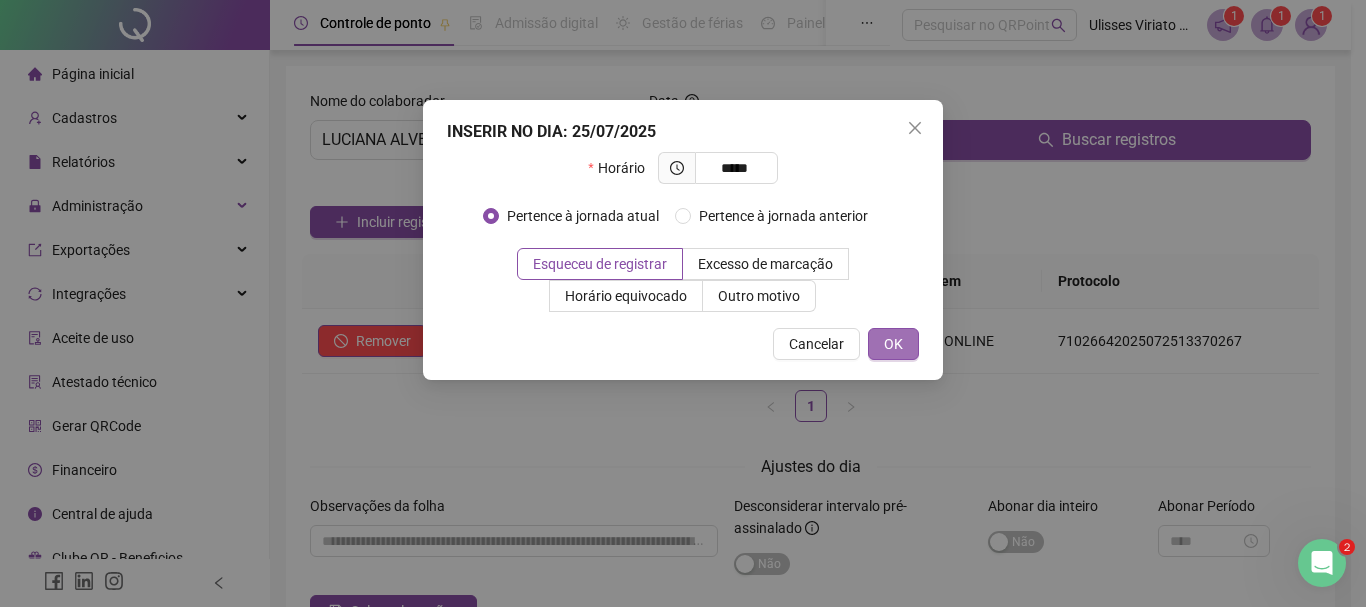 type on "*****" 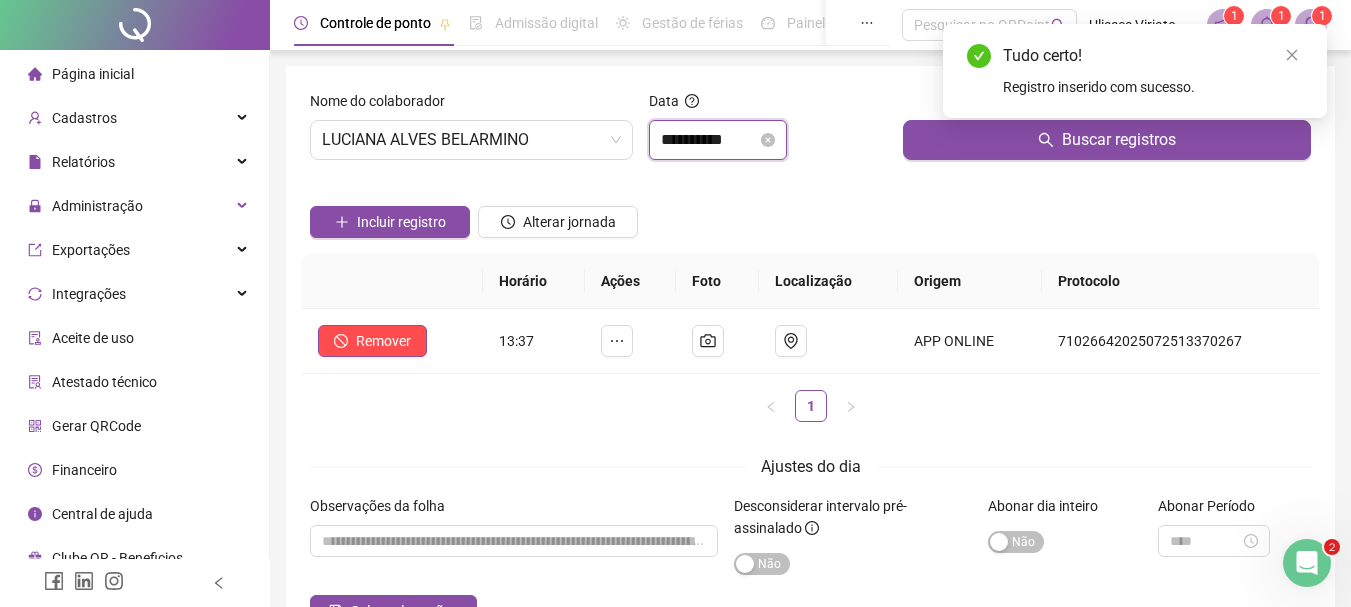 click on "**********" at bounding box center (709, 140) 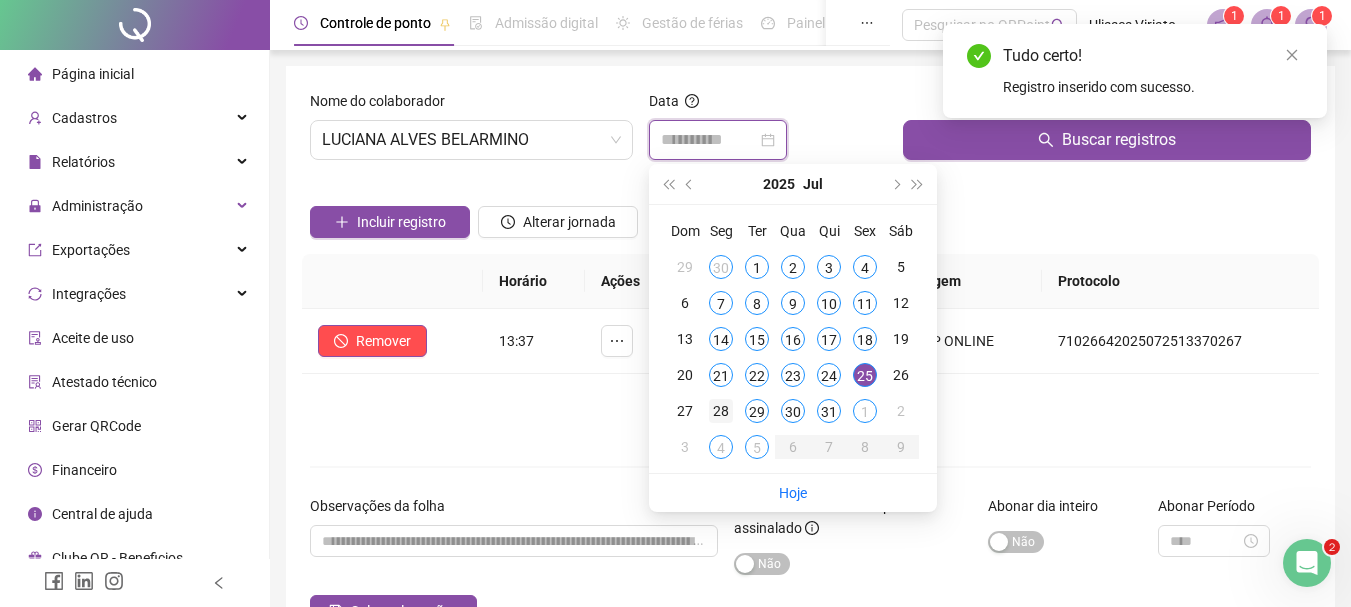 type on "**********" 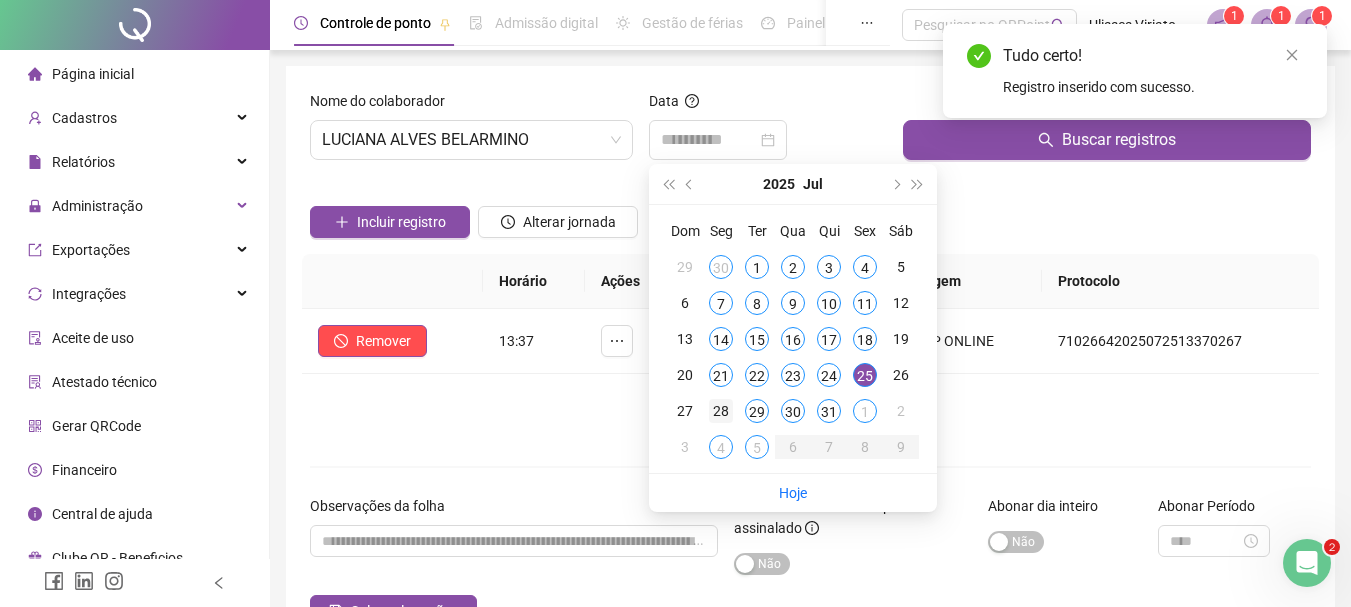 click on "28" at bounding box center [721, 411] 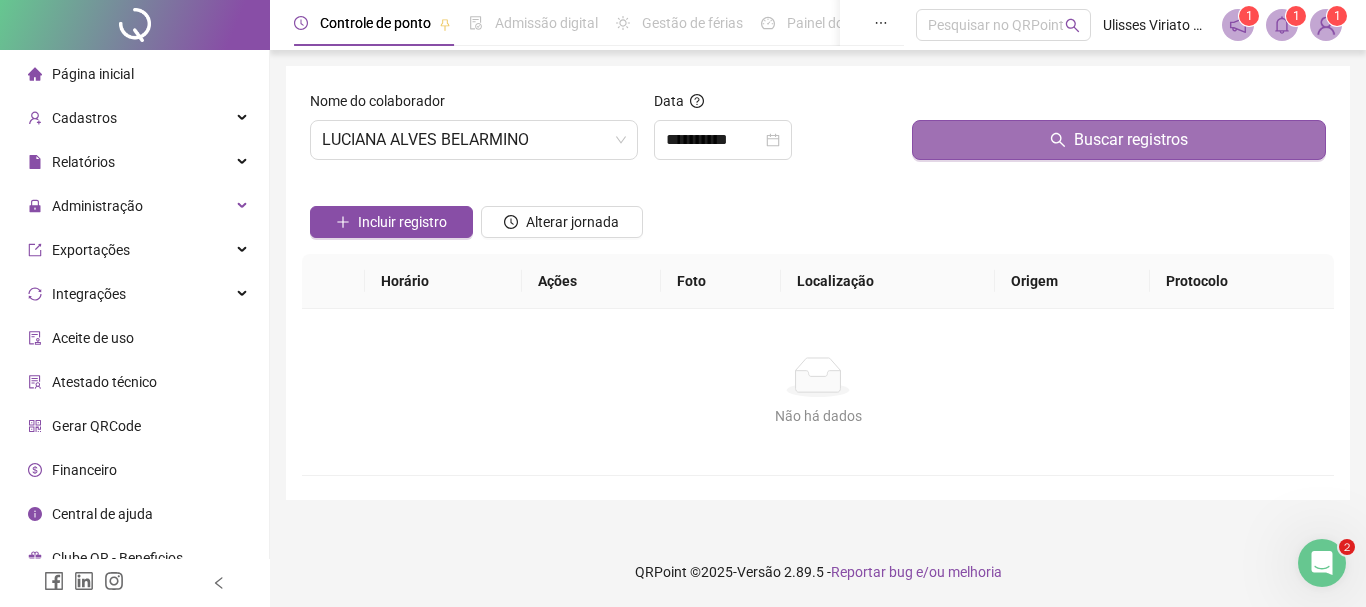 click on "Buscar registros" at bounding box center (1119, 140) 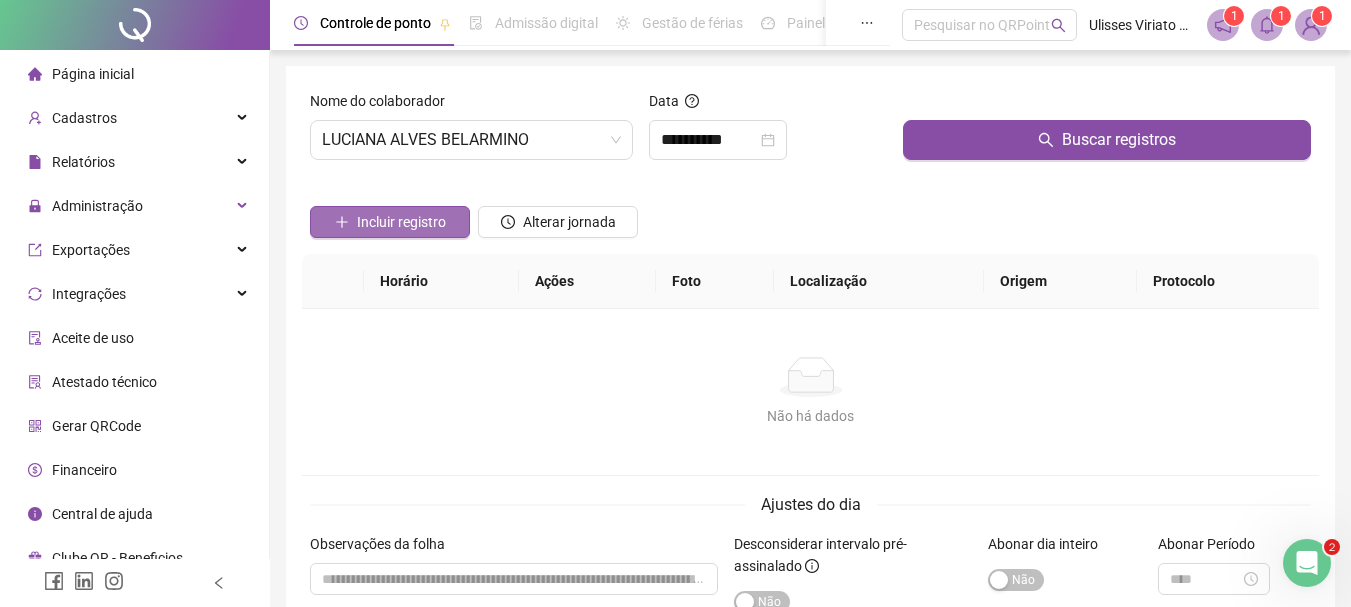 click on "Incluir registro" at bounding box center (401, 222) 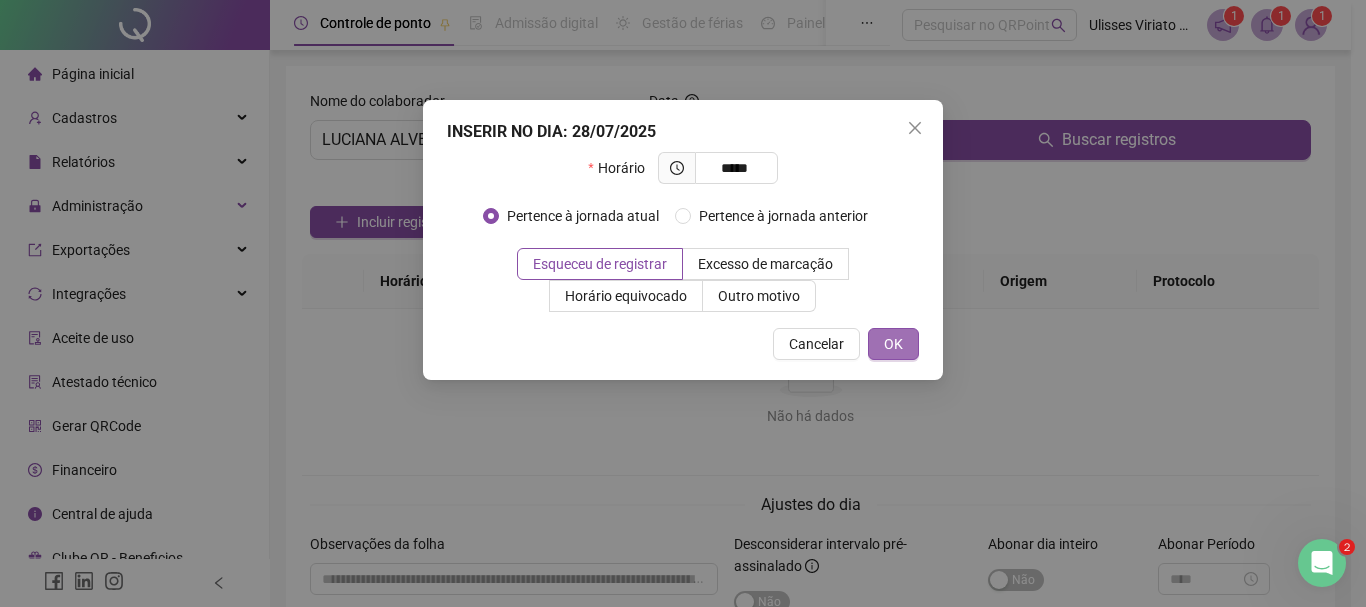 type on "*****" 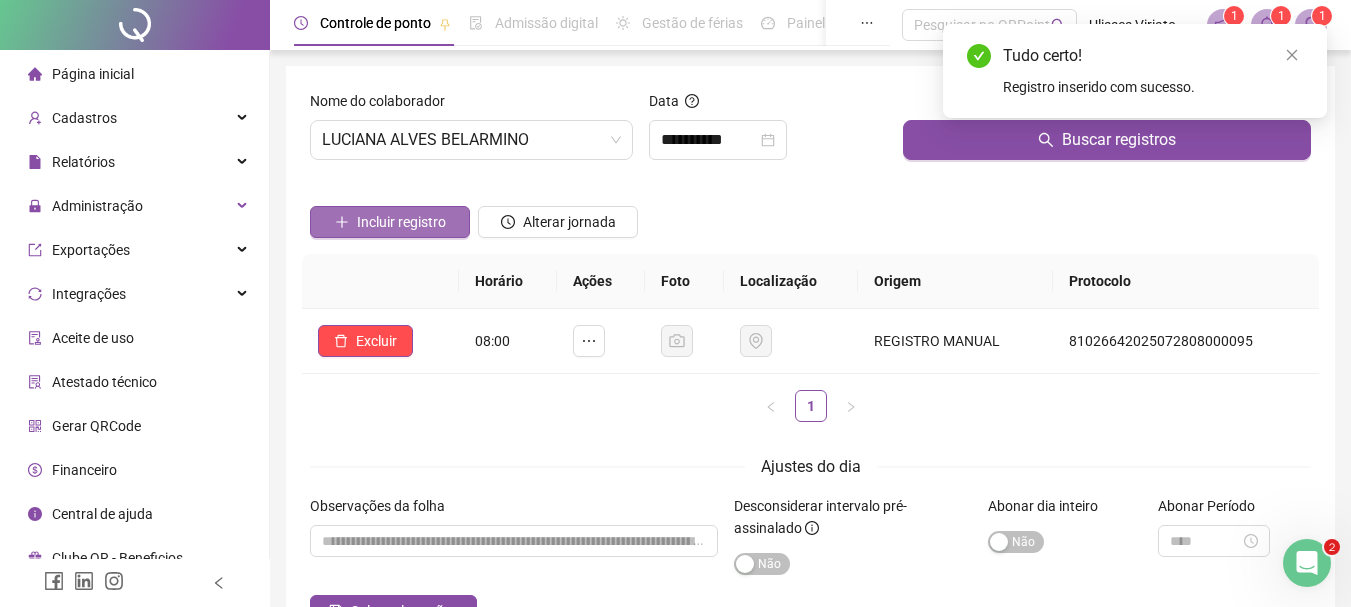 click on "Incluir registro" at bounding box center (401, 222) 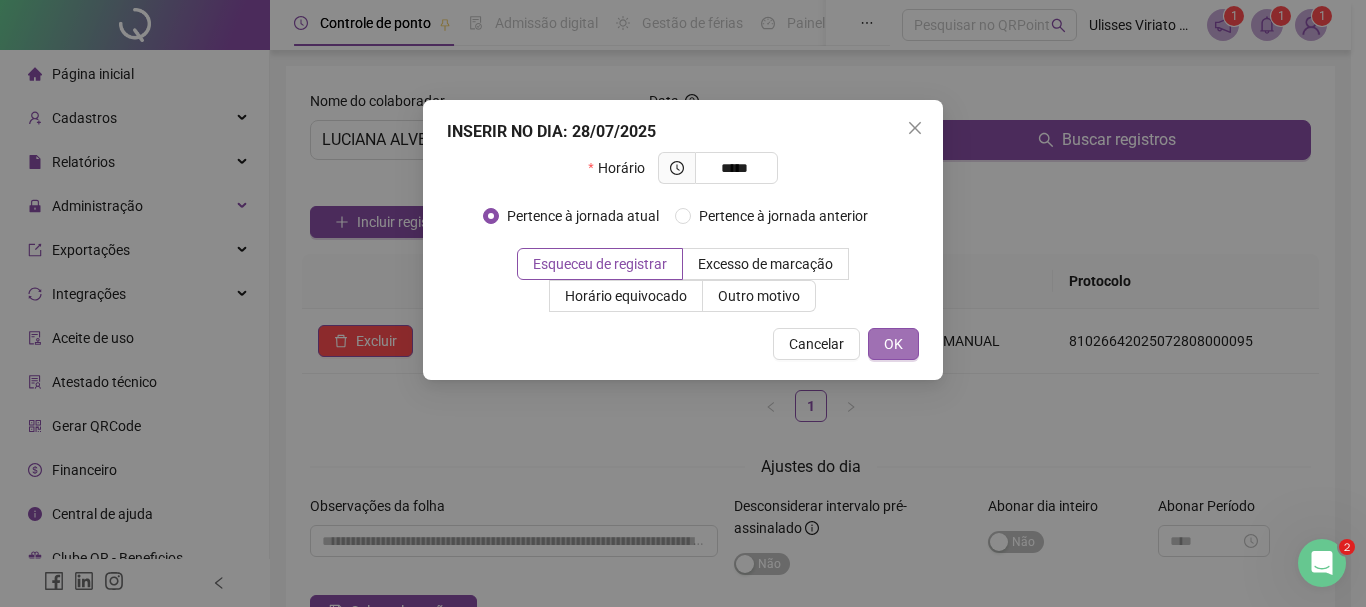 type on "*****" 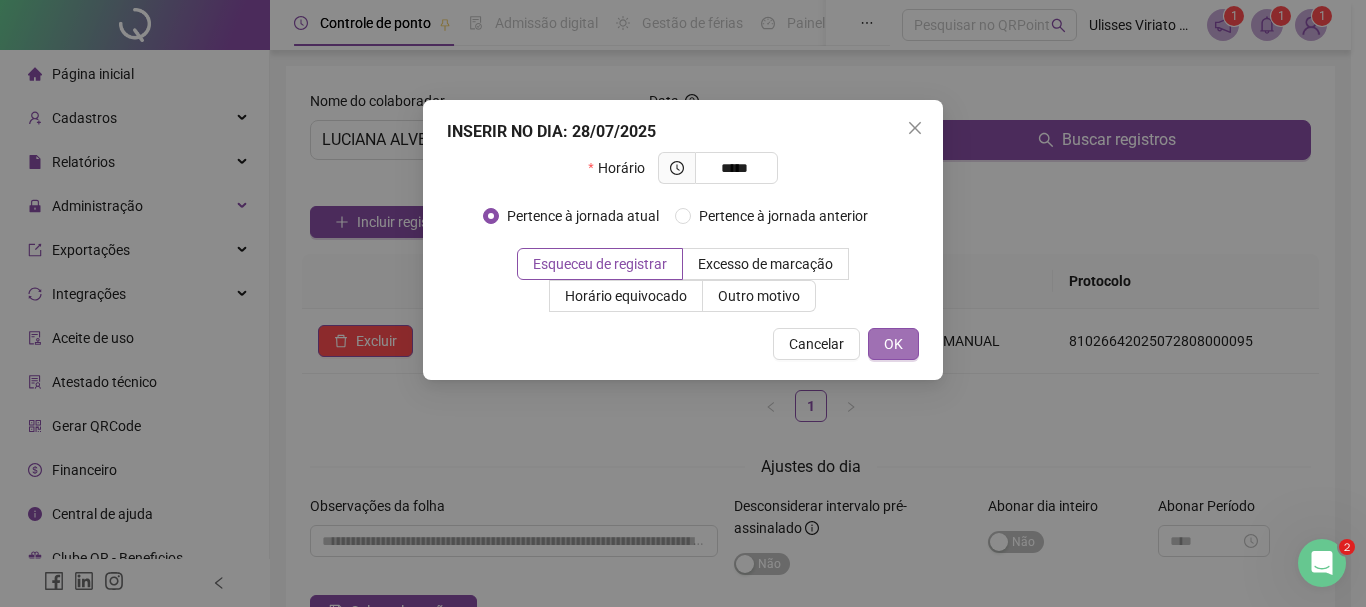 click on "OK" at bounding box center (893, 344) 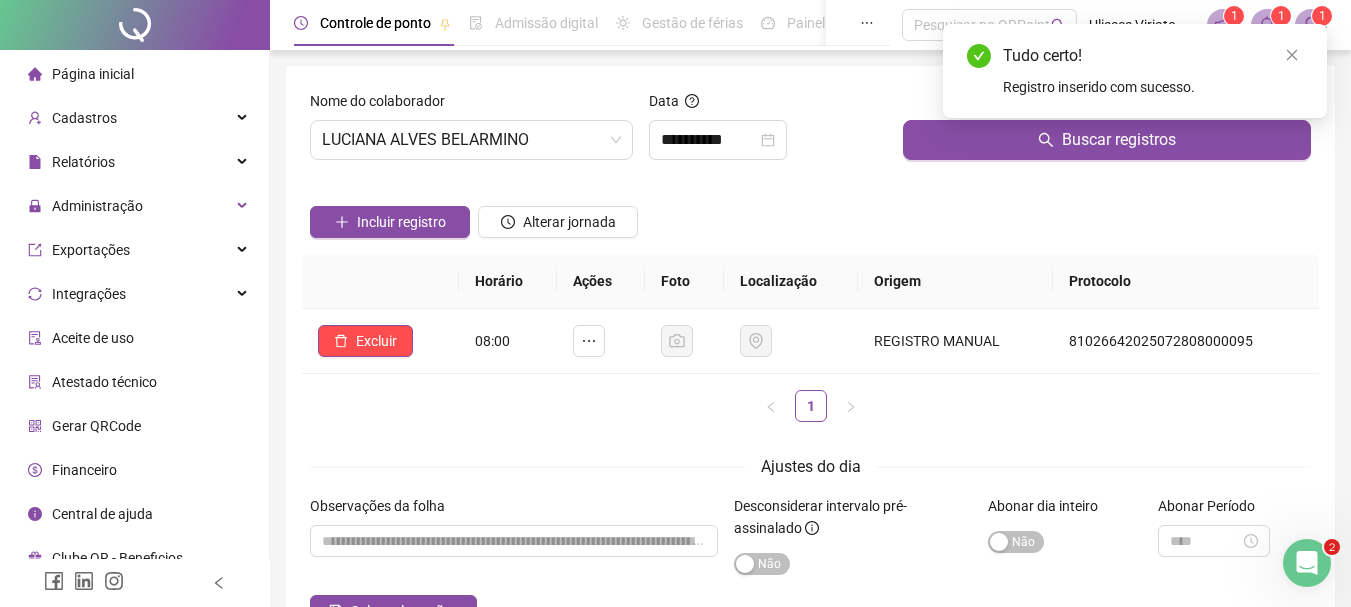 click on "Página inicial" at bounding box center (93, 74) 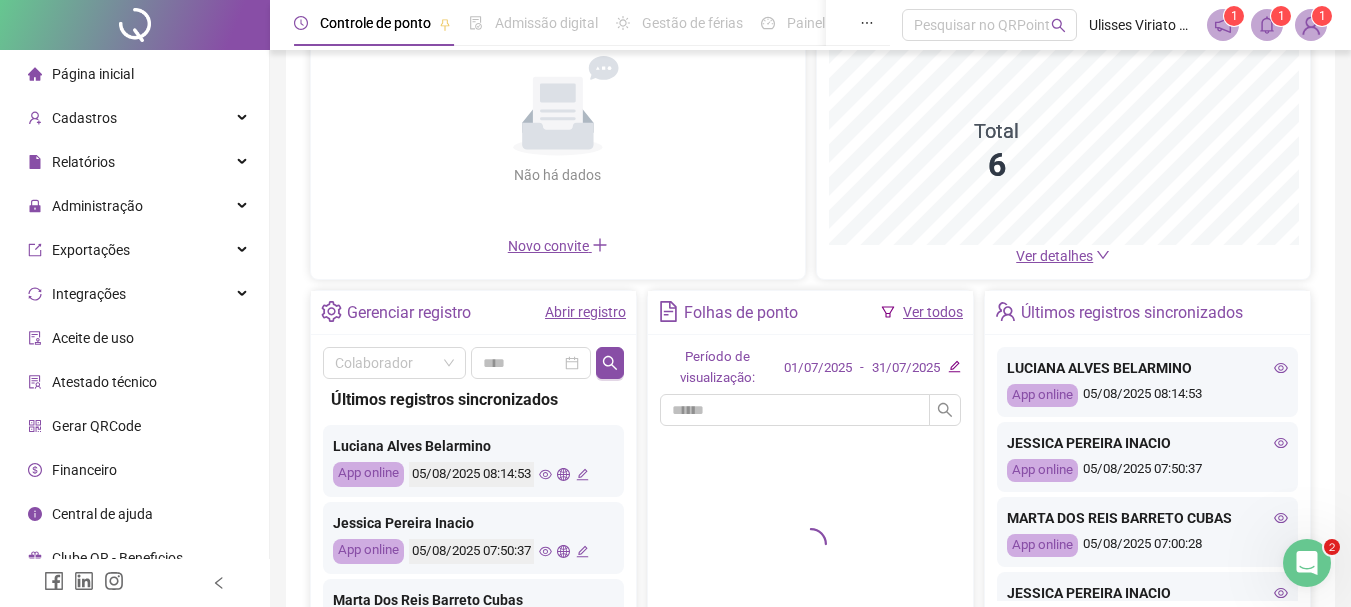 scroll, scrollTop: 200, scrollLeft: 0, axis: vertical 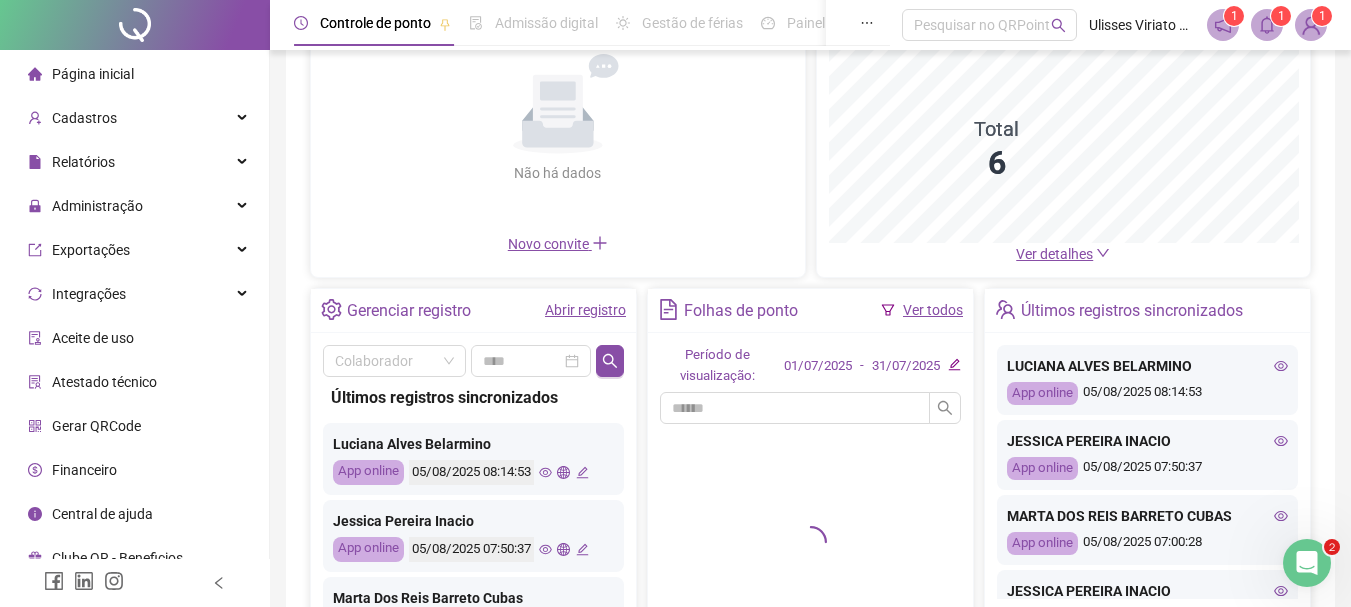 click on "Ver todos" at bounding box center (933, 310) 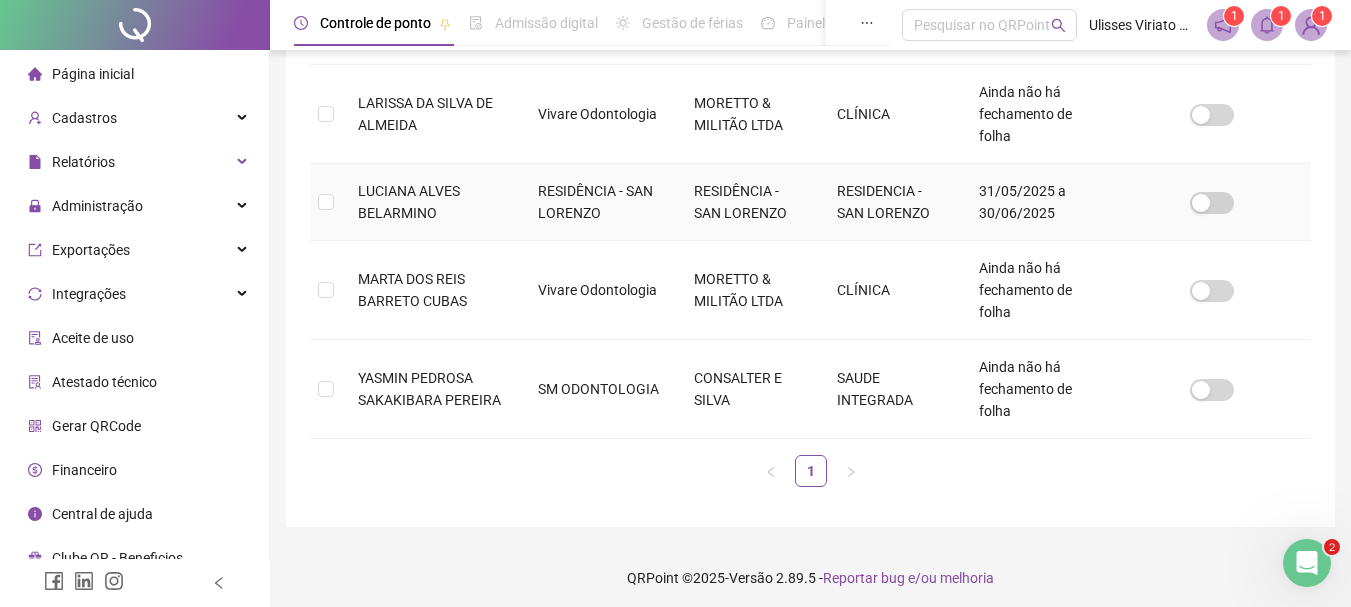 scroll, scrollTop: 587, scrollLeft: 0, axis: vertical 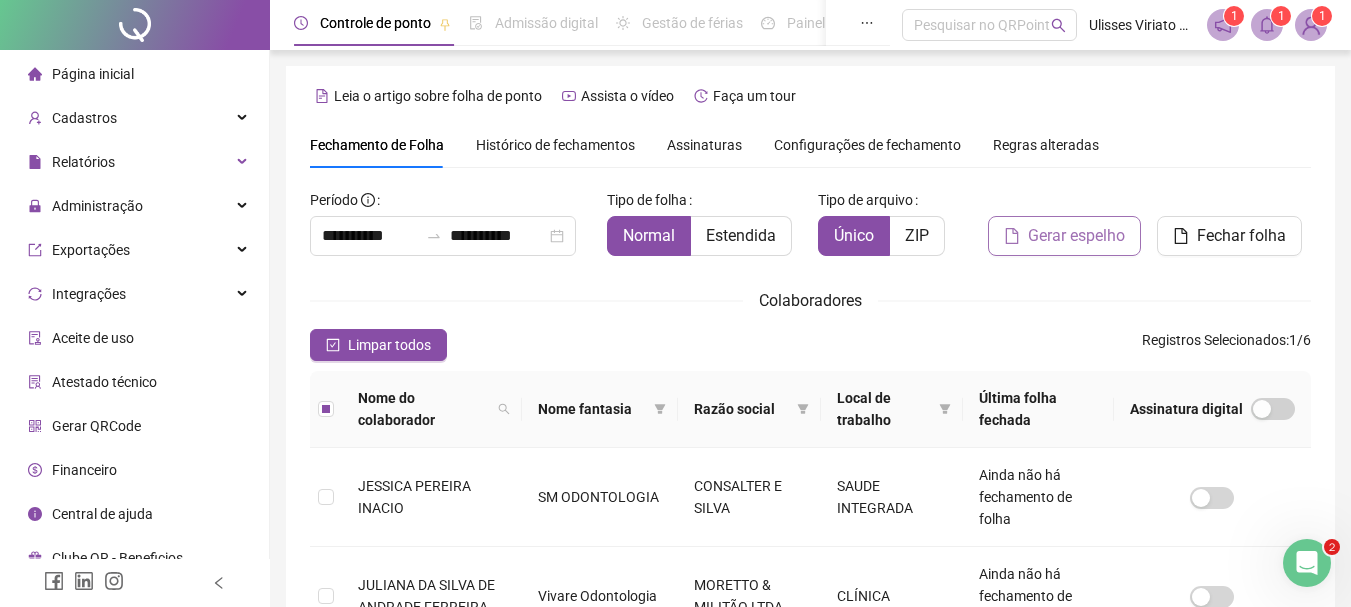 click on "Gerar espelho" at bounding box center (1076, 236) 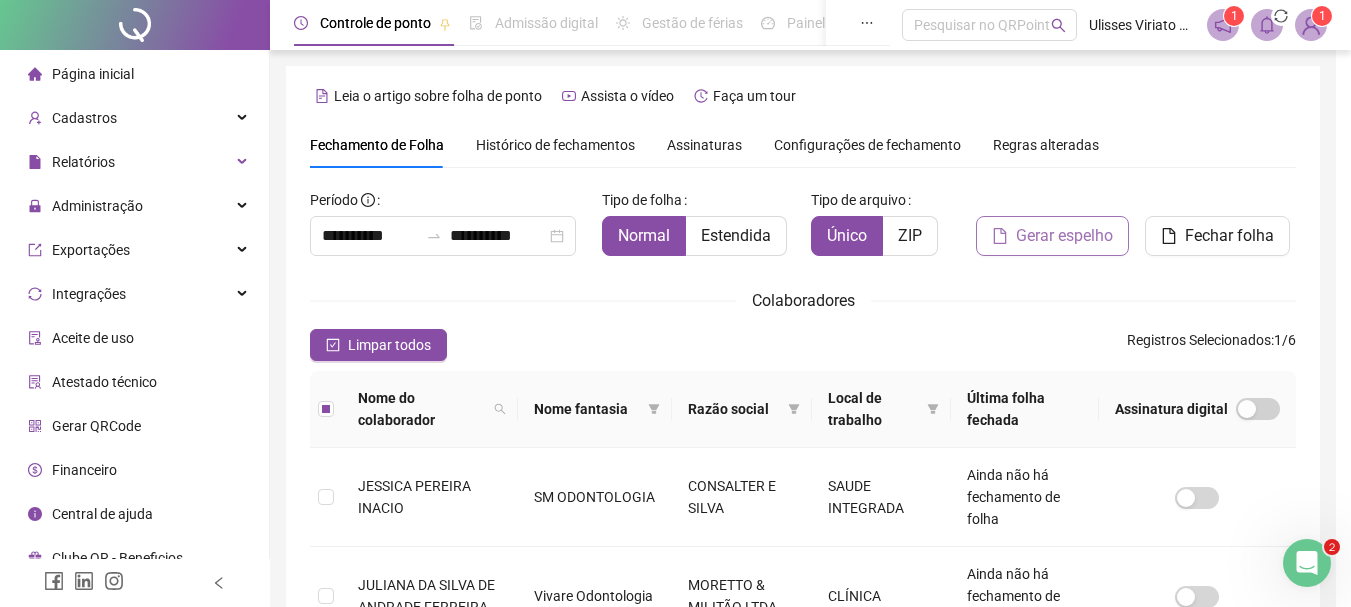 scroll, scrollTop: 106, scrollLeft: 0, axis: vertical 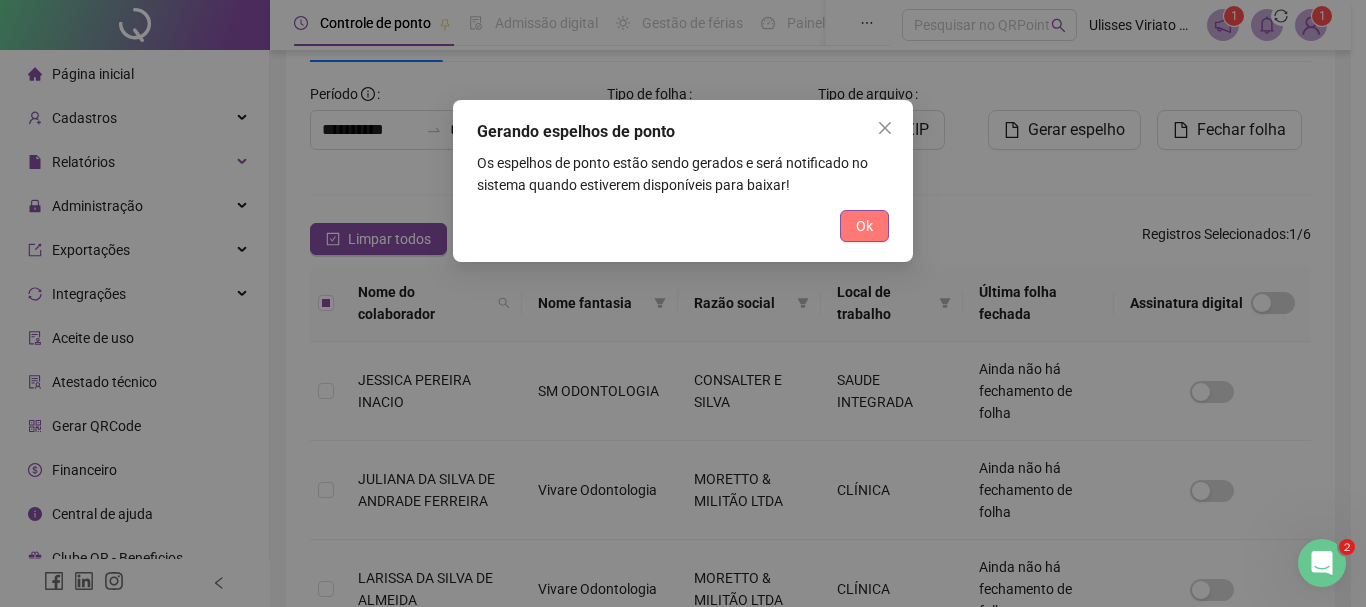 click on "Ok" at bounding box center [864, 226] 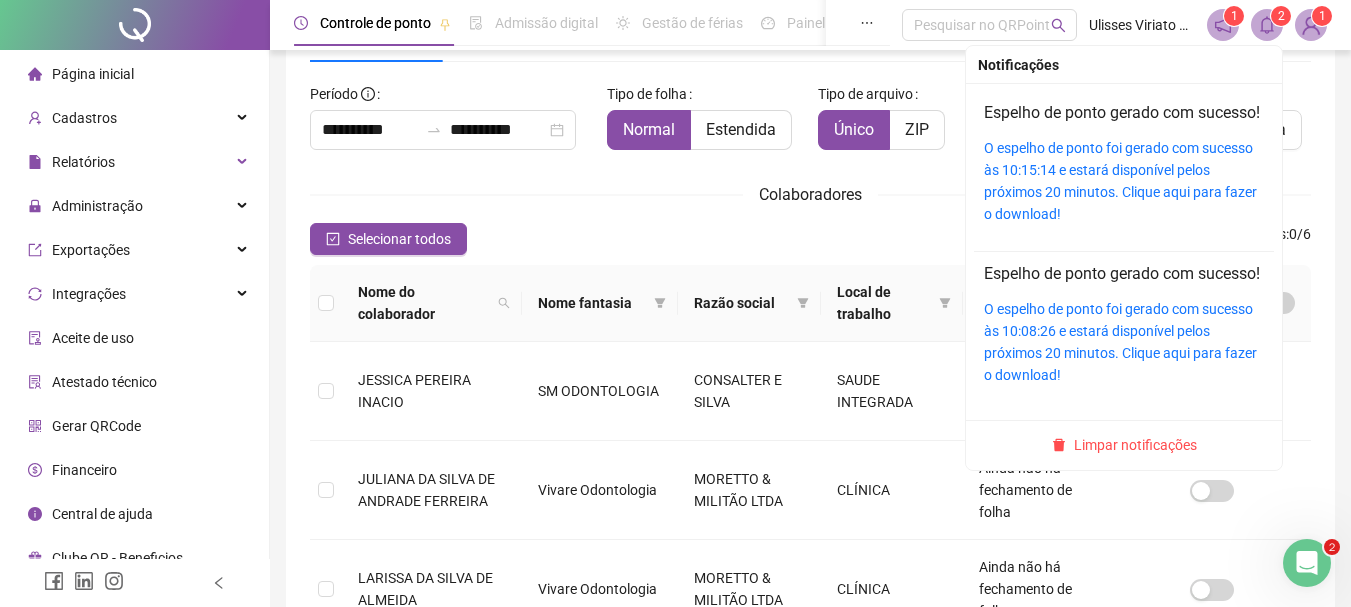 click on "2" at bounding box center (1281, 16) 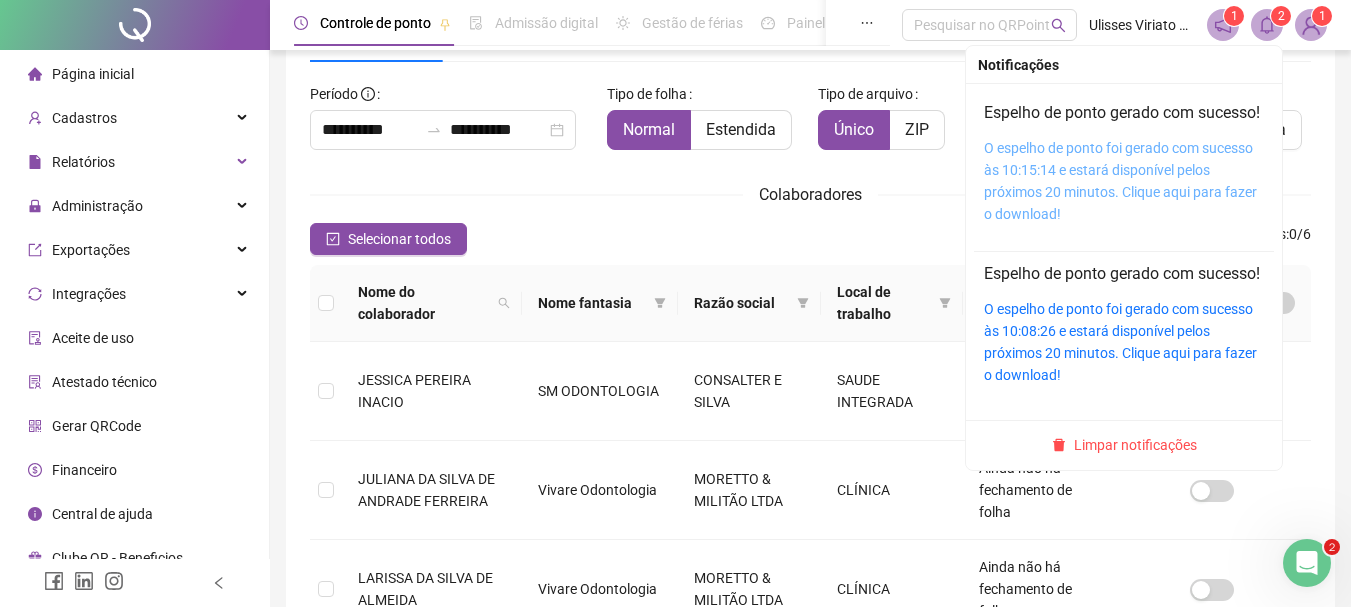 click on "O espelho de ponto foi gerado com sucesso às 10:15:14 e estará disponível pelos próximos 20 minutos.
Clique aqui para fazer o download!" at bounding box center [1120, 181] 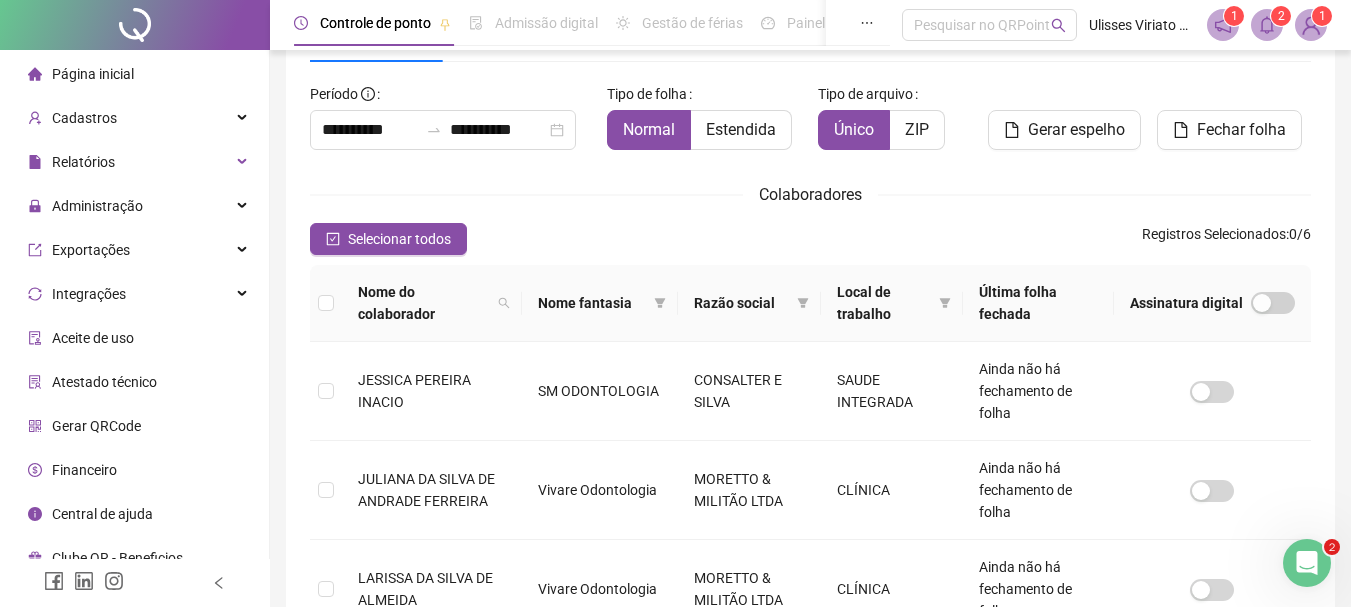 click on "Página inicial" at bounding box center [93, 74] 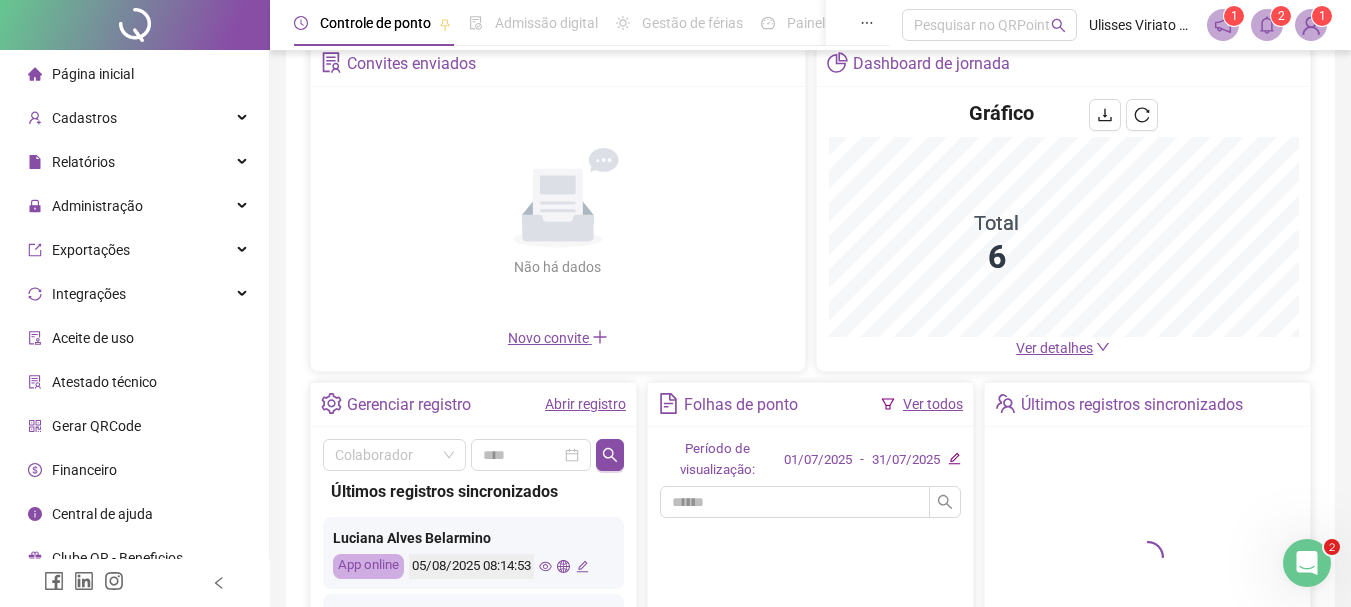 scroll, scrollTop: 206, scrollLeft: 0, axis: vertical 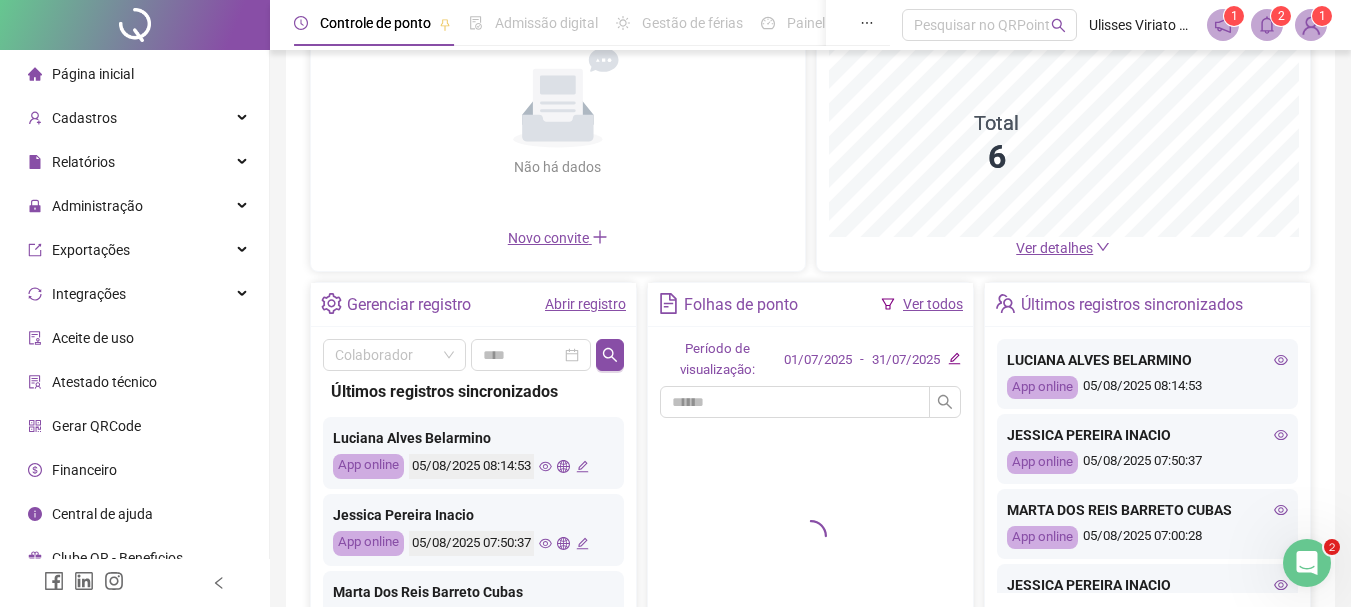 click on "Ver todos" at bounding box center [933, 304] 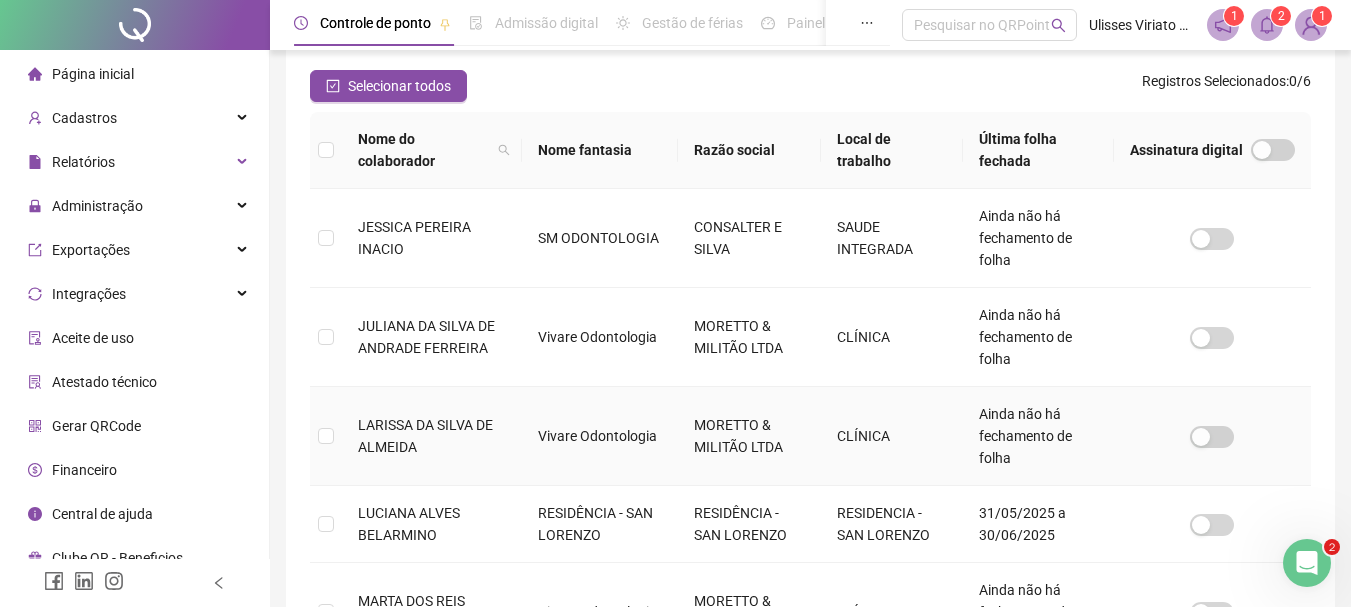 scroll, scrollTop: 306, scrollLeft: 0, axis: vertical 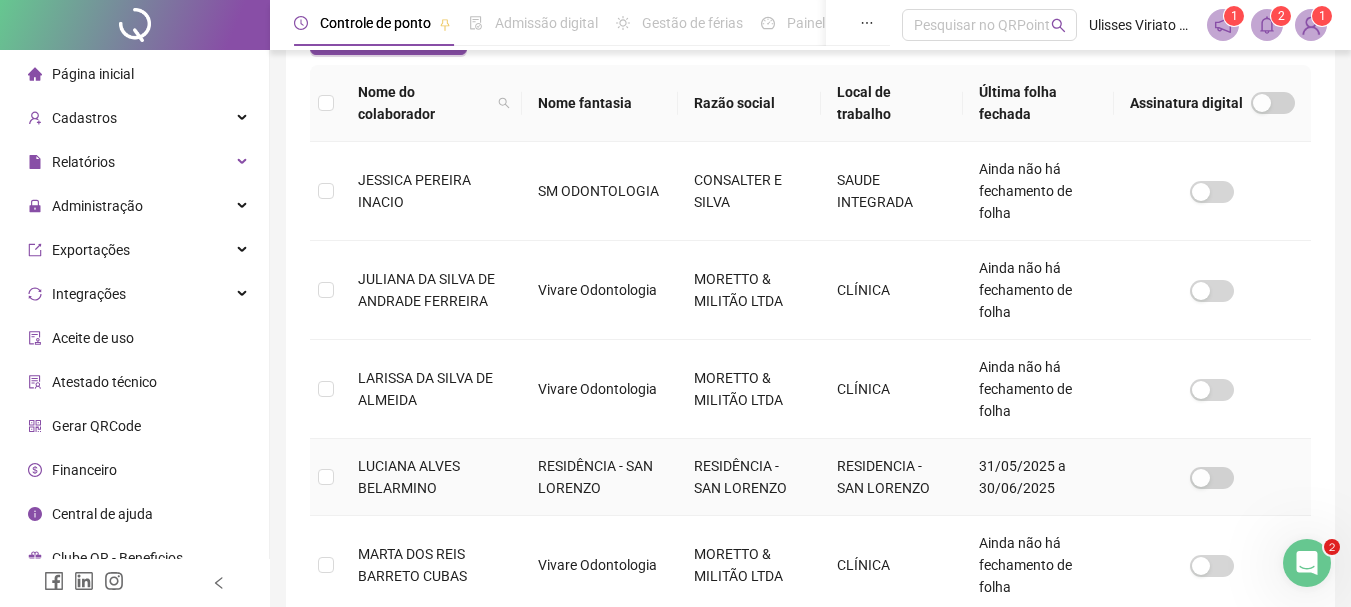 click on "JESSICA PEREIRA INACIO SM ODONTOLOGIA CONSALTER E SILVA SAUDE INTEGRADA Ainda não há fechamento de folha JULIANA DA SILVA DE ANDRADE FERREIRA Vivare Odontologia MORETTO & MILITÃO LTDA CLÍNICA  Ainda não há fechamento de folha LARISSA DA SILVA DE ALMEIDA Vivare Odontologia MORETTO & MILITÃO LTDA CLÍNICA  Ainda não há fechamento de folha LUCIANA ALVES BELARMINO RESIDÊNCIA - SAN LORENZO RESIDÊNCIA - SAN LORENZO RESIDENCIA - SAN LORENZO 31/05/2025 a 30/06/2025 MARTA DOS REIS BARRETO CUBAS Vivare Odontologia MORETTO & MILITÃO LTDA CLÍNICA  Ainda não há fechamento de folha YASMIN PEDROSA SAKAKIBARA PEREIRA  SM ODONTOLOGIA CONSALTER E SILVA SAUDE INTEGRADA Ainda não há fechamento de folha" at bounding box center (810, 428) 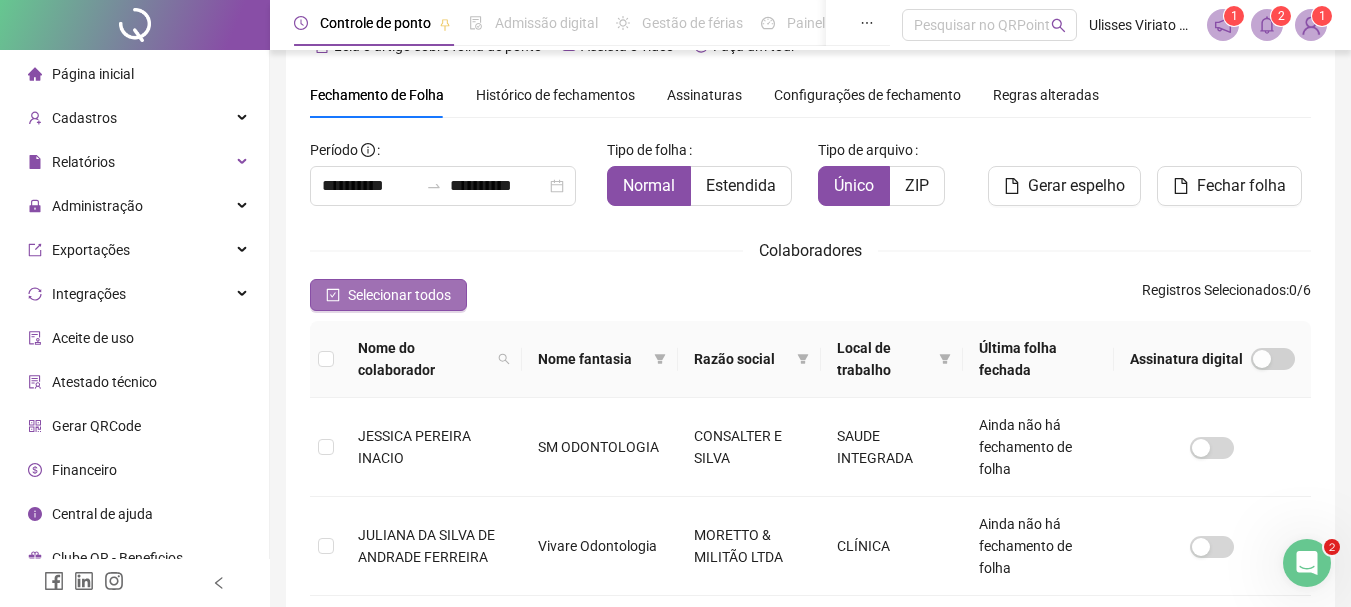scroll, scrollTop: 0, scrollLeft: 0, axis: both 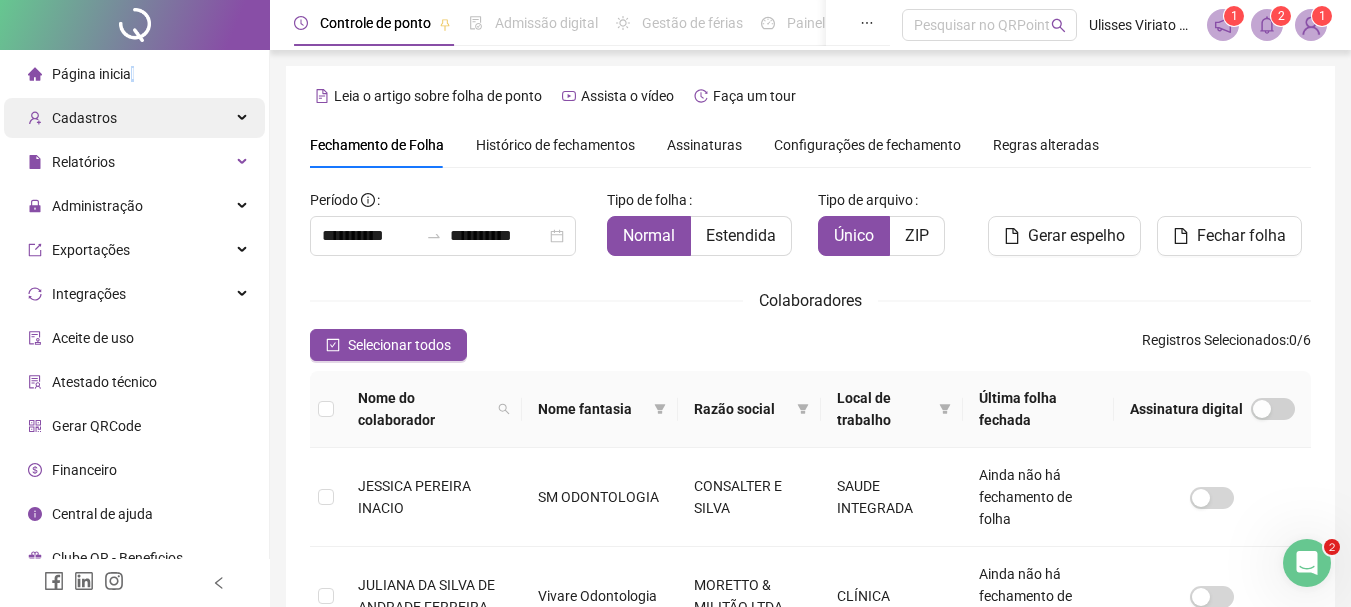 click on "Página inicial" at bounding box center [93, 74] 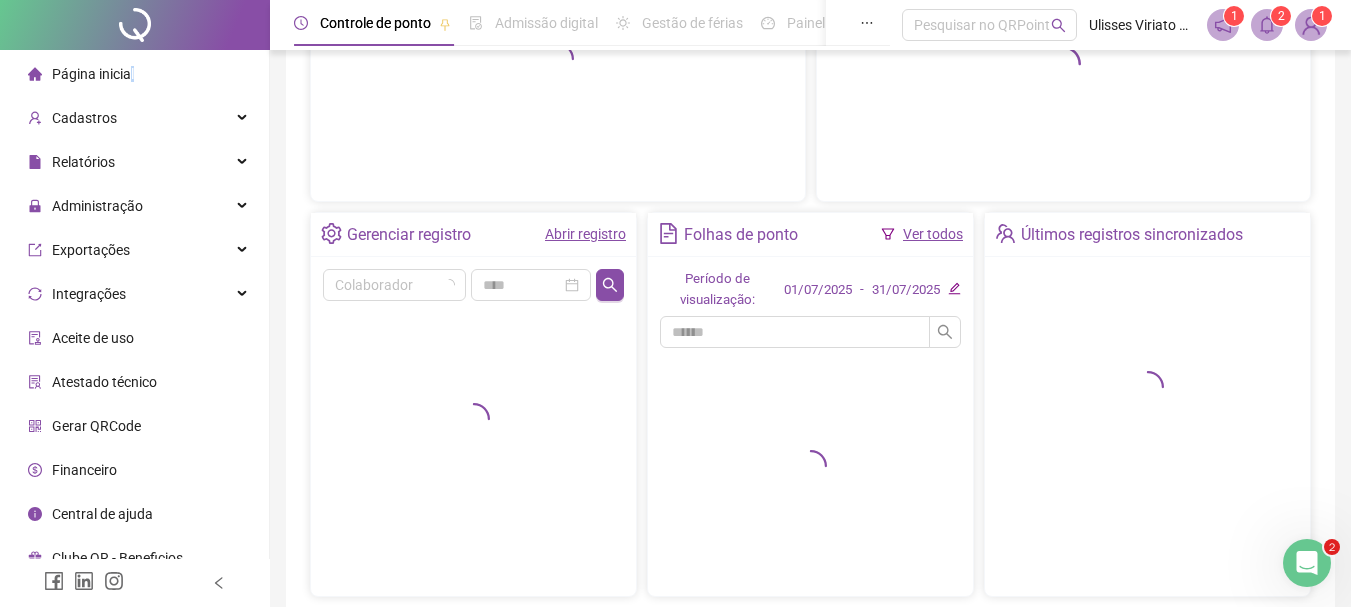 scroll, scrollTop: 300, scrollLeft: 0, axis: vertical 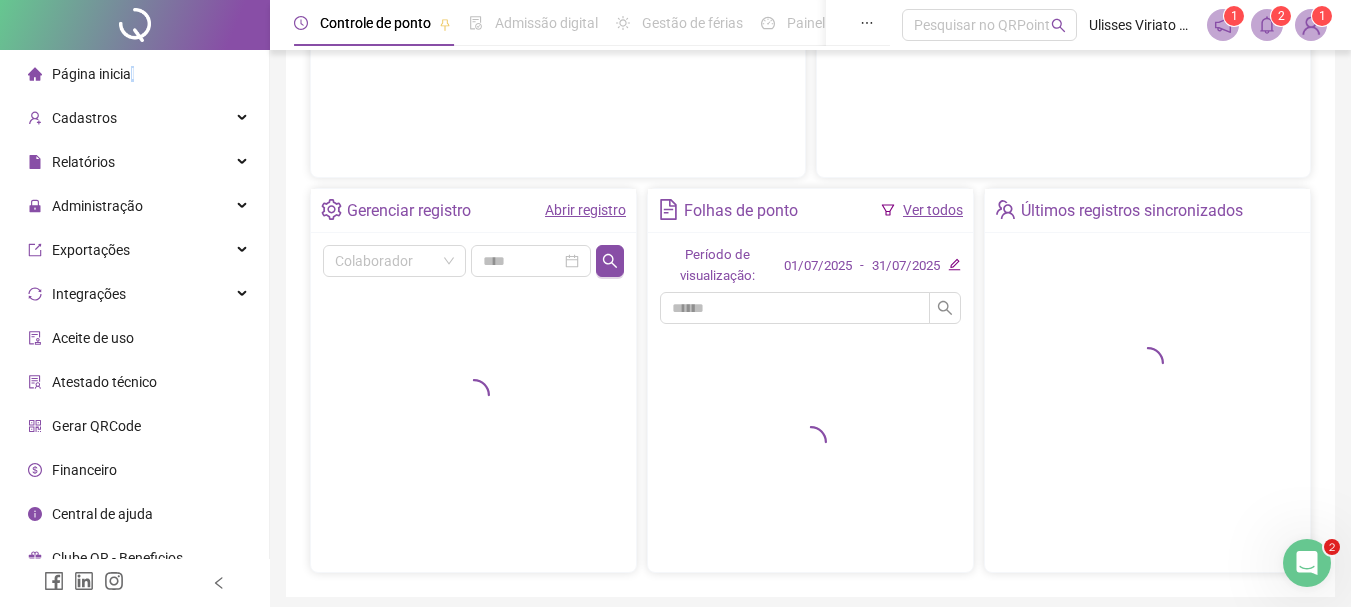 click on "Abrir registro" at bounding box center [585, 210] 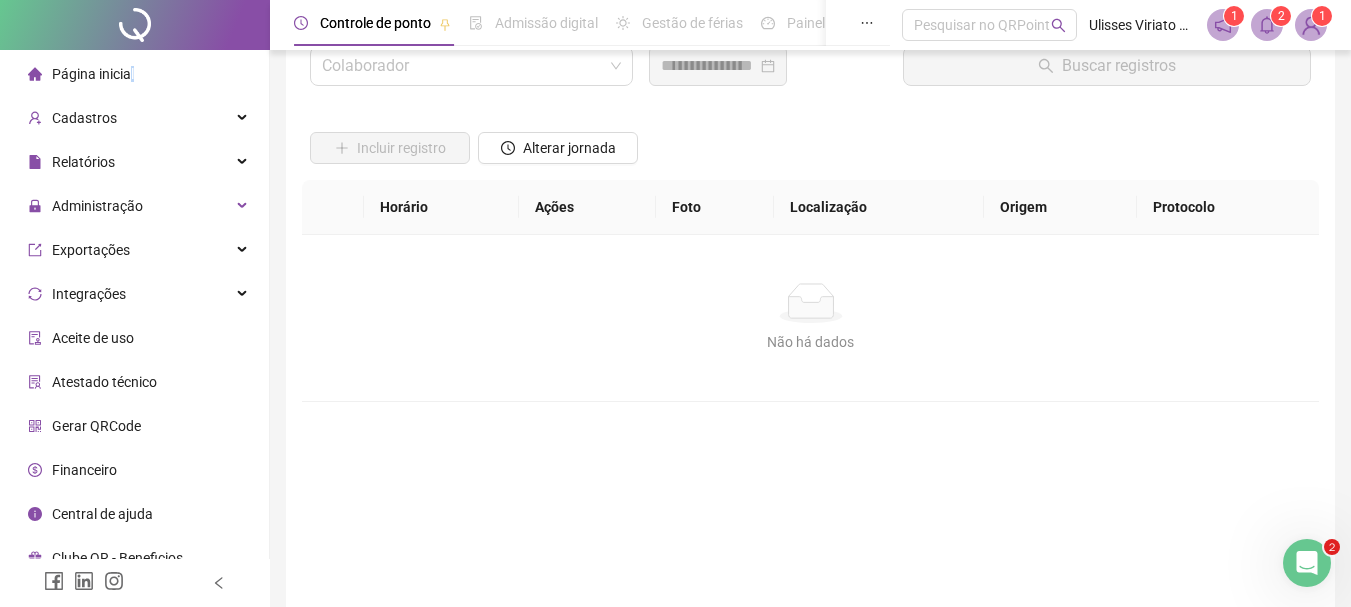 scroll, scrollTop: 0, scrollLeft: 0, axis: both 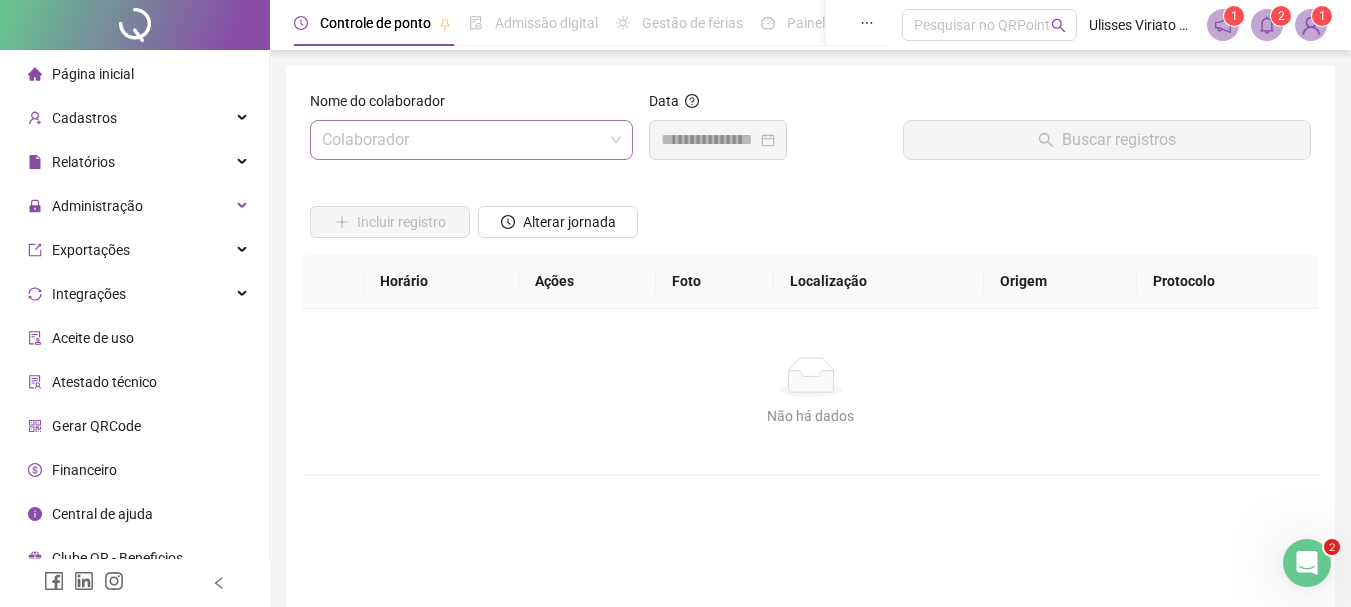click at bounding box center [462, 140] 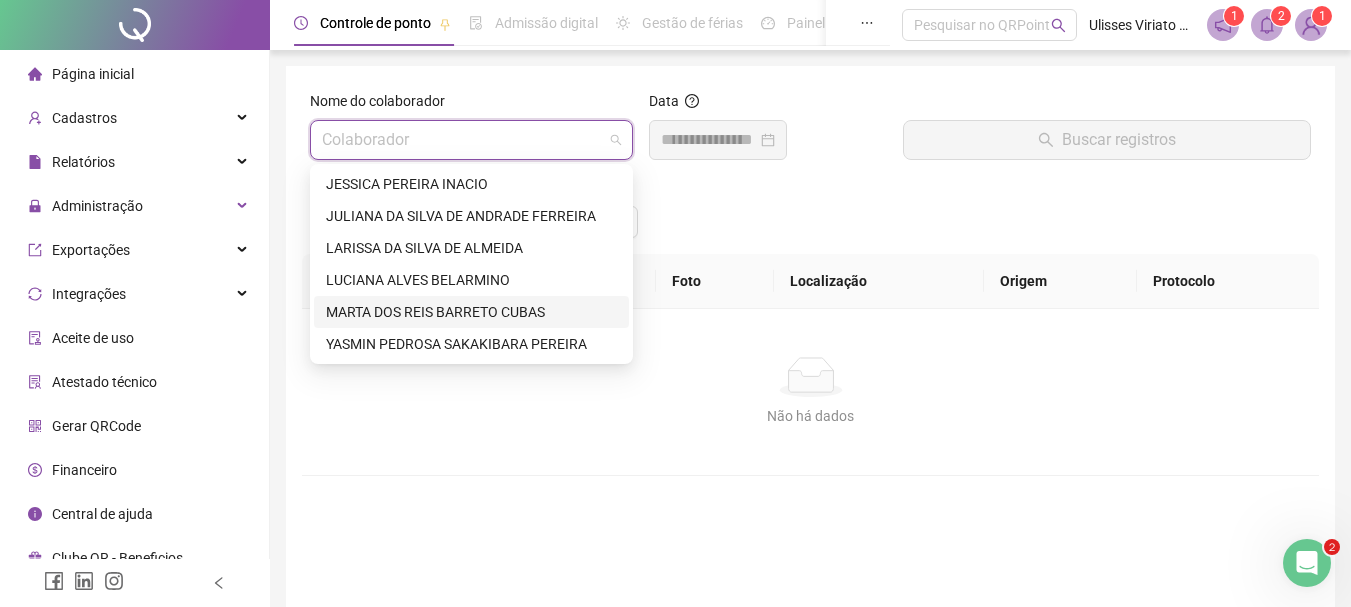 click on "LUCIANA ALVES BELARMINO" at bounding box center [471, 280] 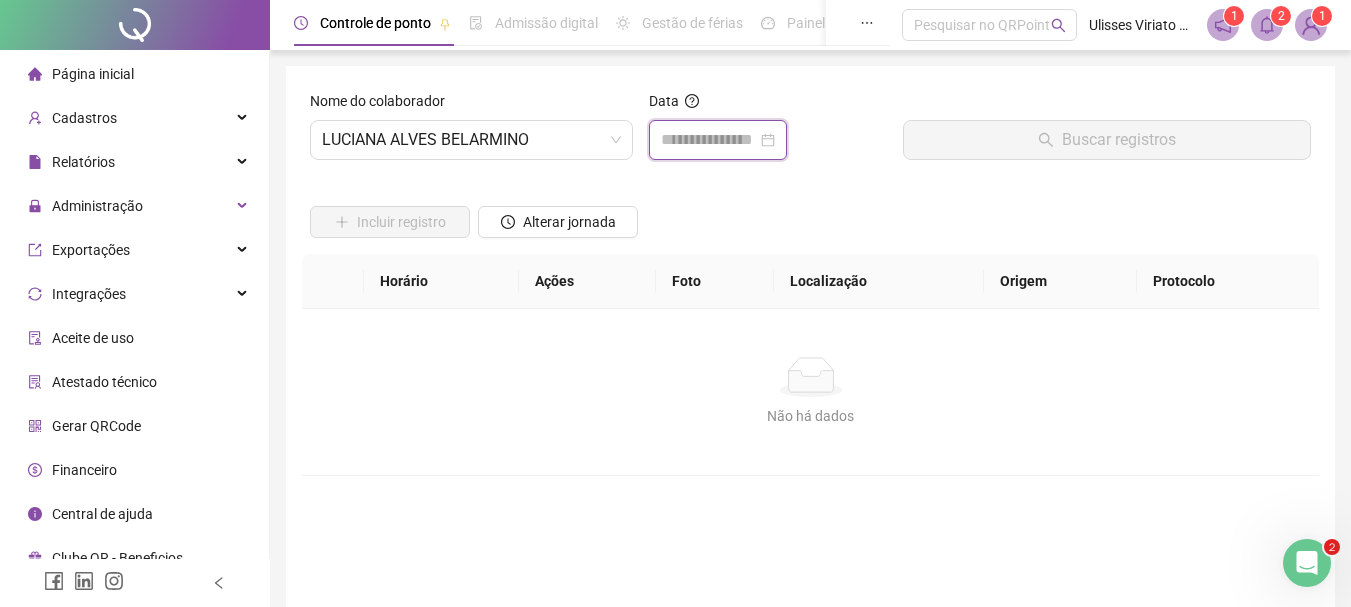 click at bounding box center [709, 140] 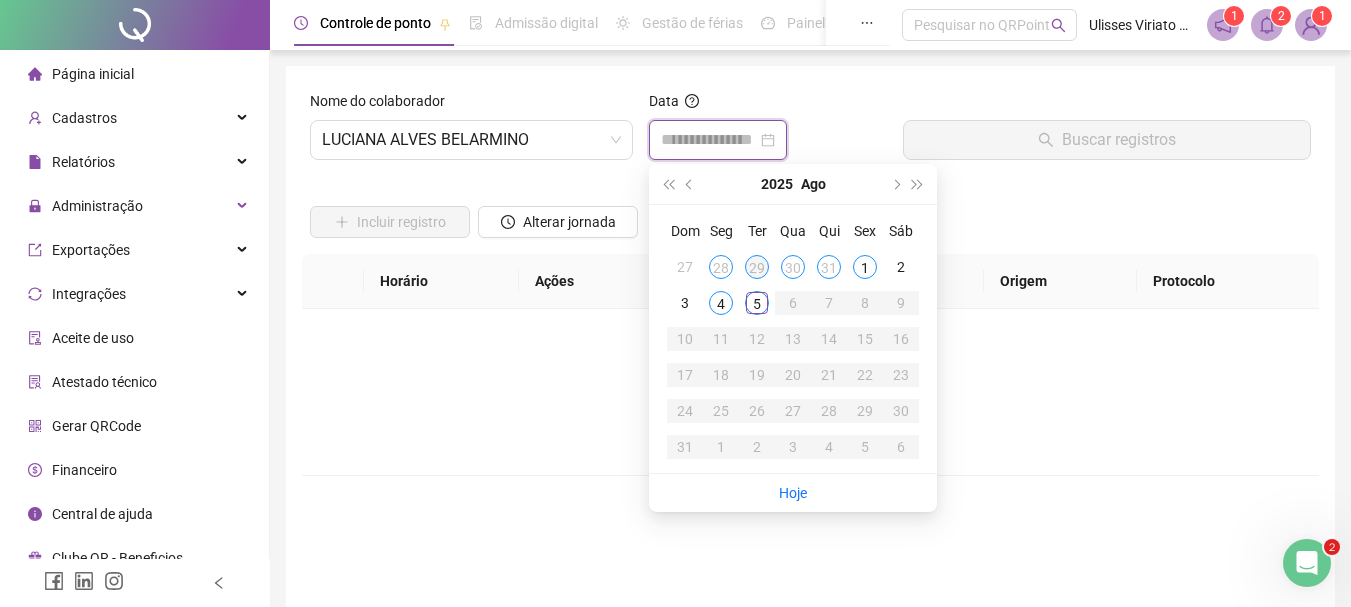 type on "**********" 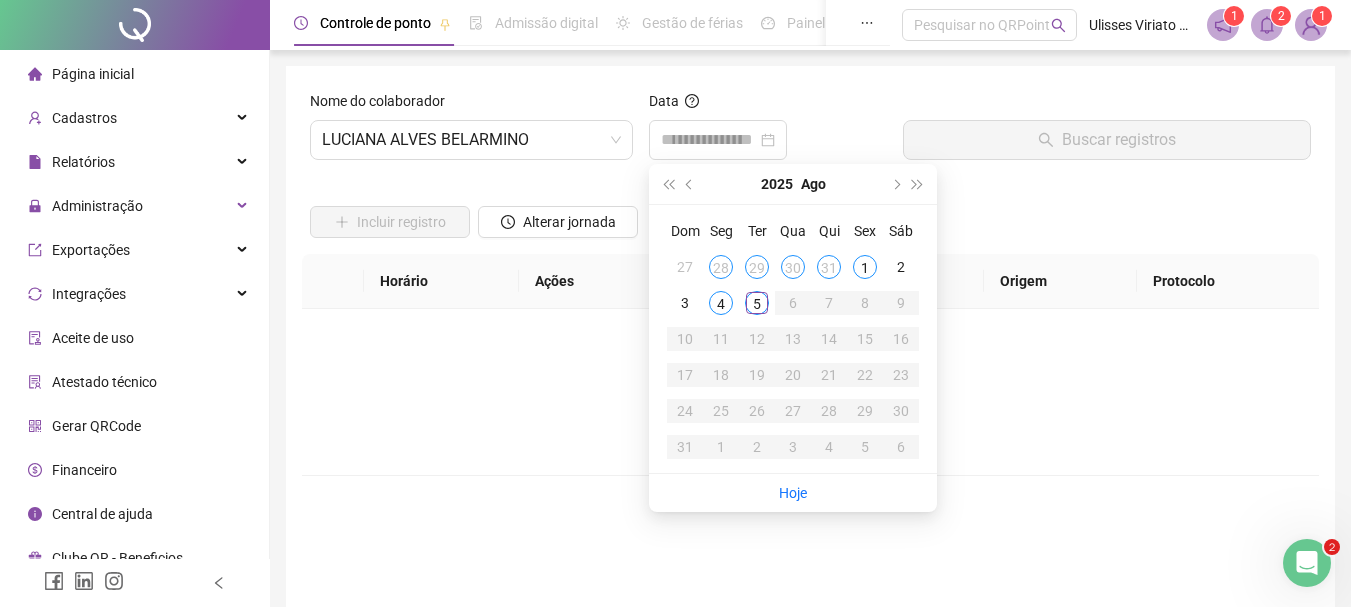 click on "Nome do colaborador LUCIANA ALVES BELARMINO Data      Buscar registros   Incluir registro   Alterar jornada Horário Ações Foto Localização Origem Protocolo               Não há dados Não há dados Ajustes do dia Observações da folha Desconsiderar intervalo pré-assinalado   Sim Não Abonar dia inteiro Sim Não Abonar Período Salvar alterações" at bounding box center (810, 377) 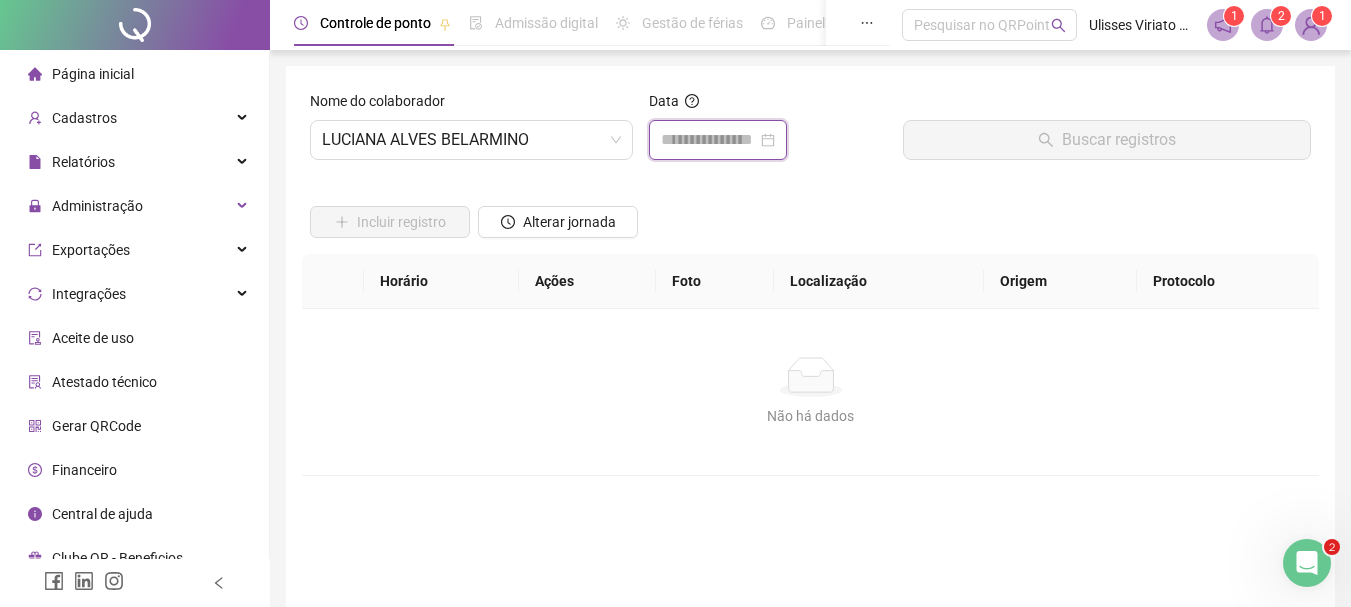 click at bounding box center [709, 140] 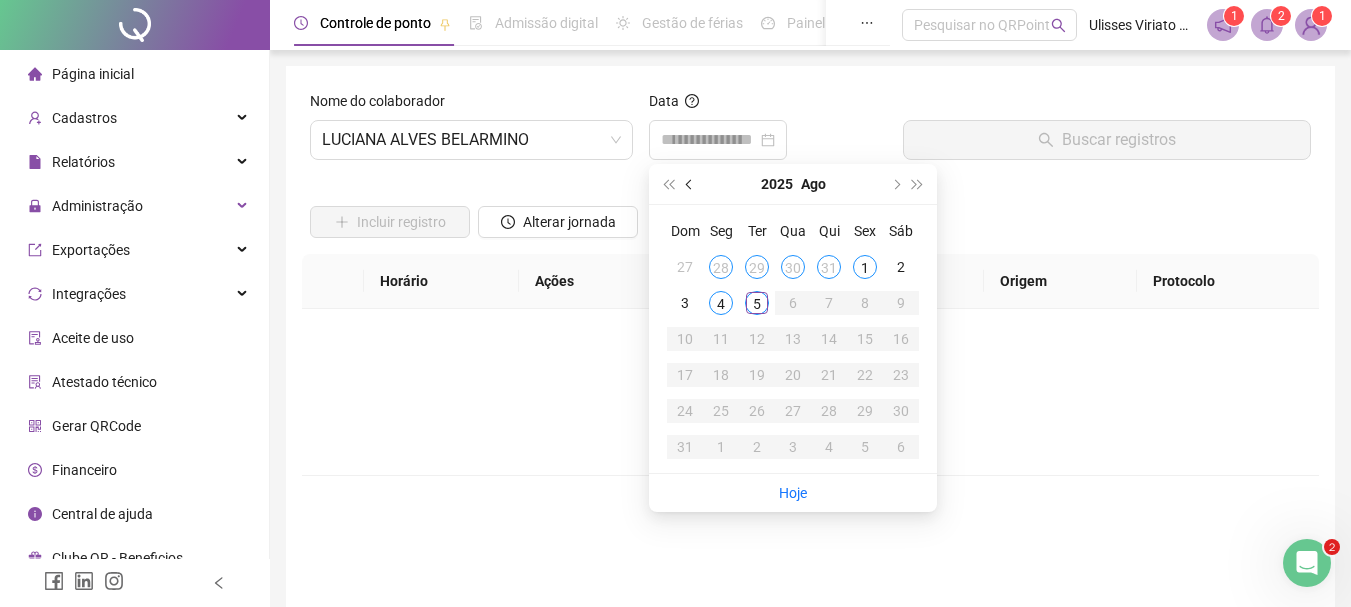 click at bounding box center [691, 184] 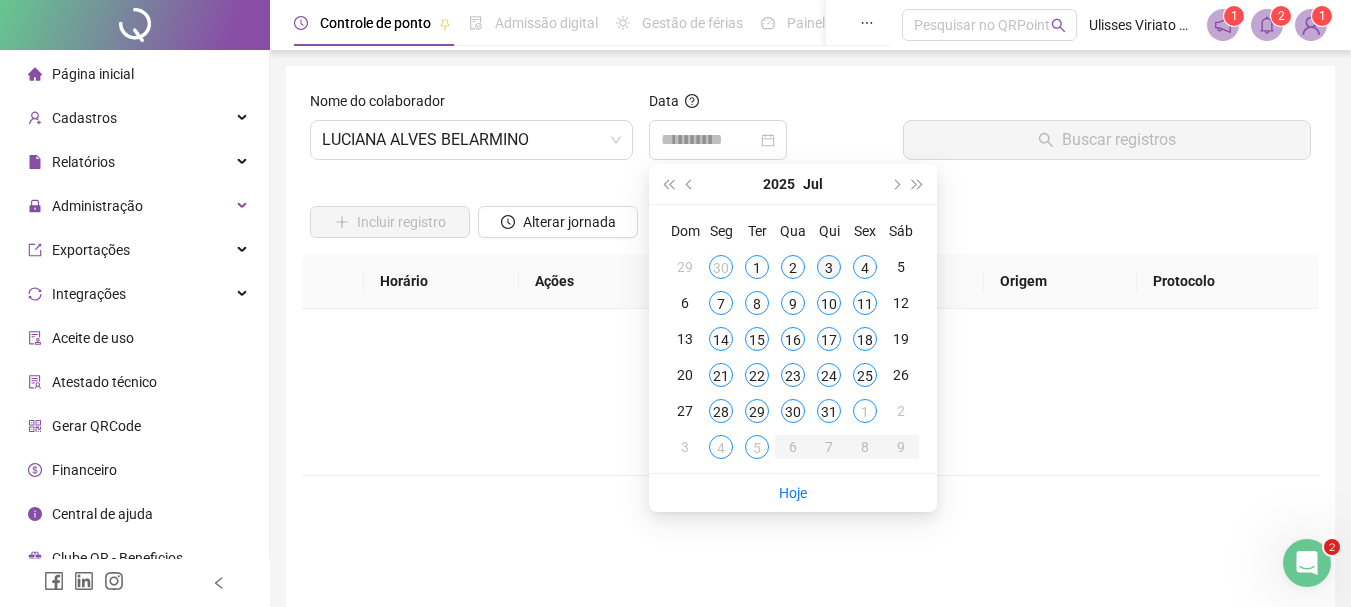 type on "**********" 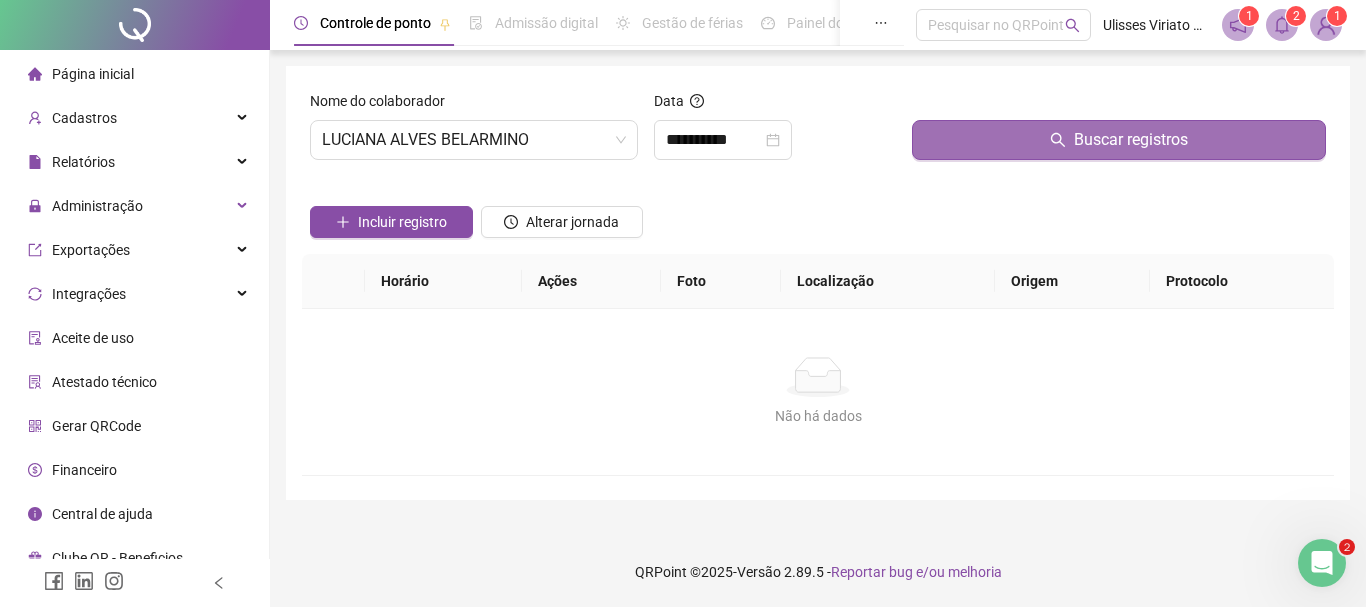 click on "Buscar registros" at bounding box center [1119, 140] 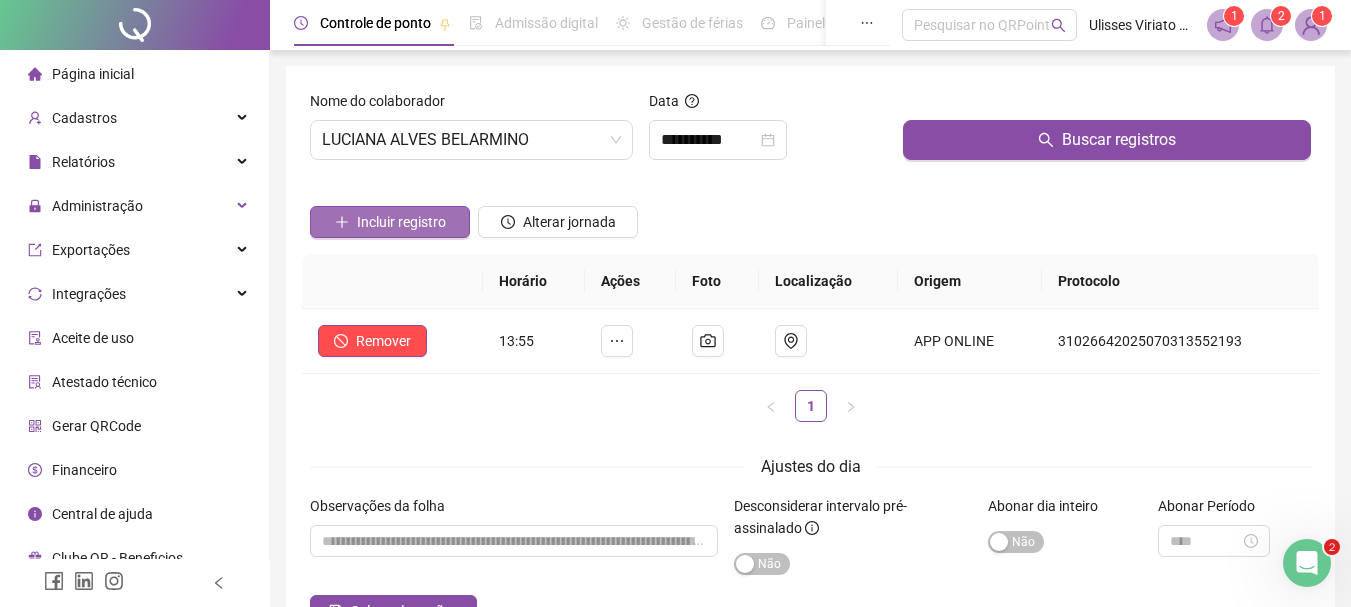 click on "Incluir registro" at bounding box center (401, 222) 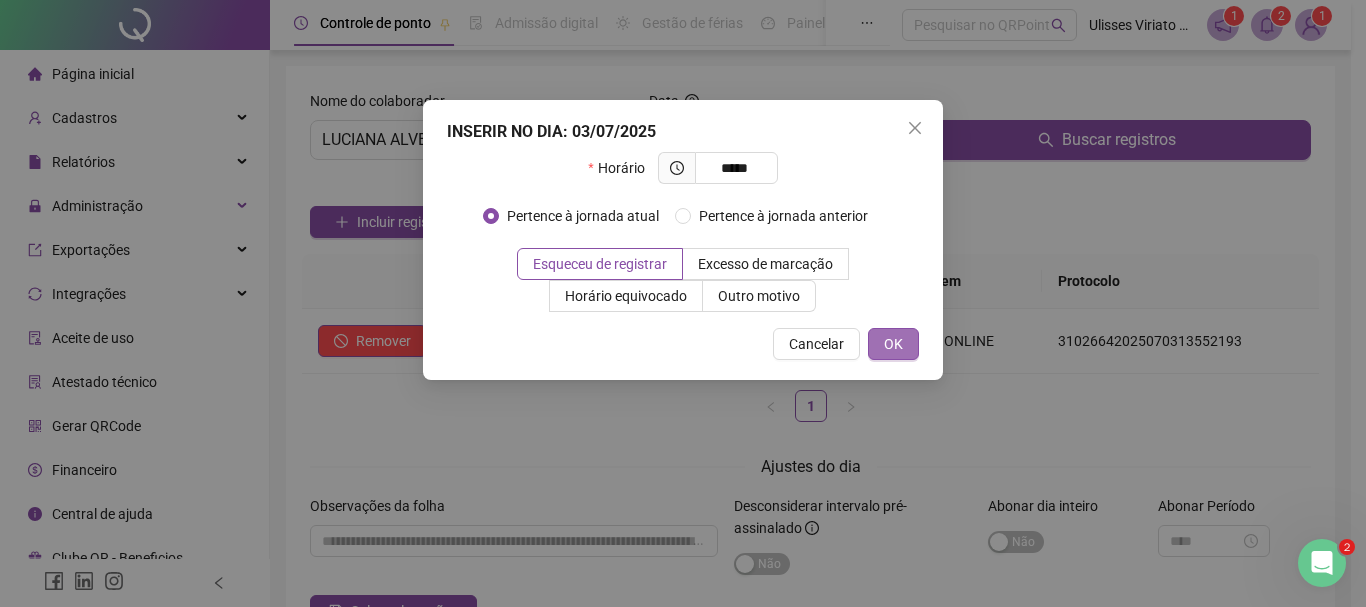 type on "*****" 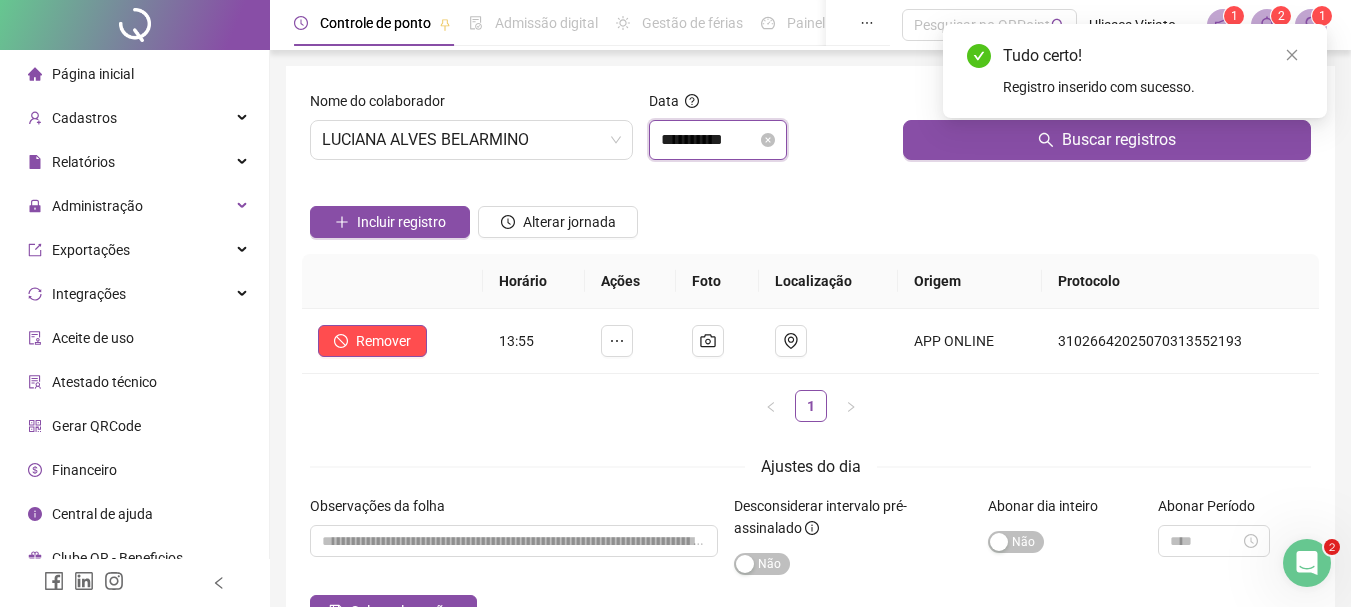 click on "**********" at bounding box center (709, 140) 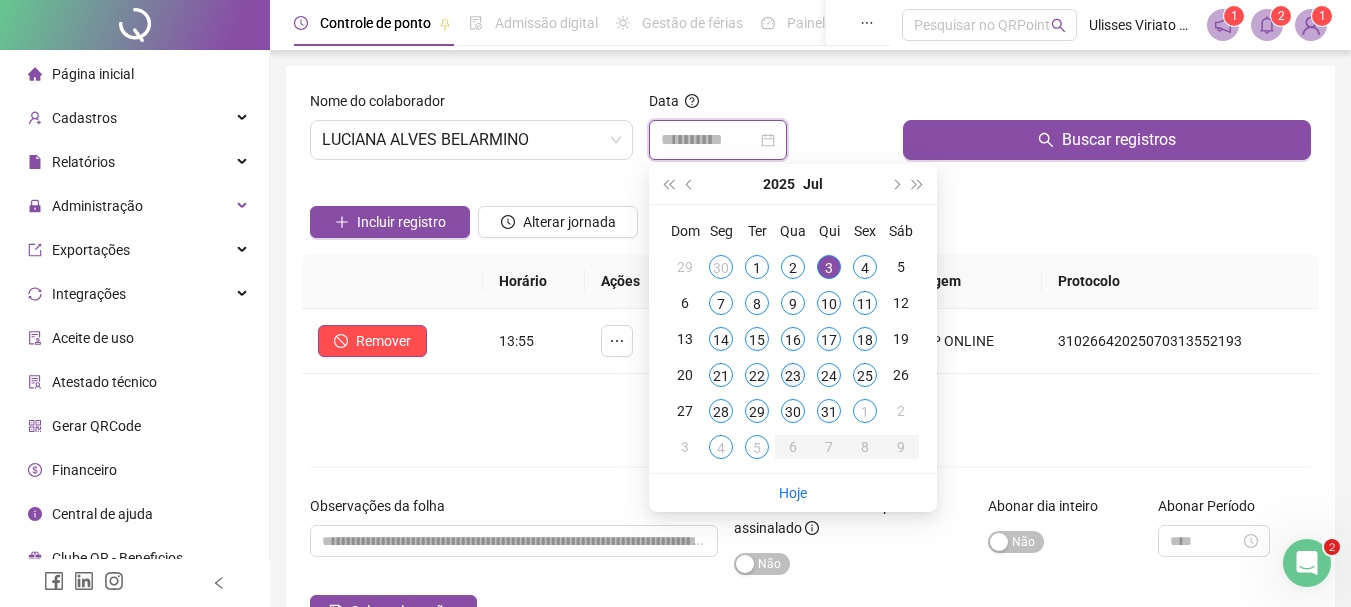 type on "**********" 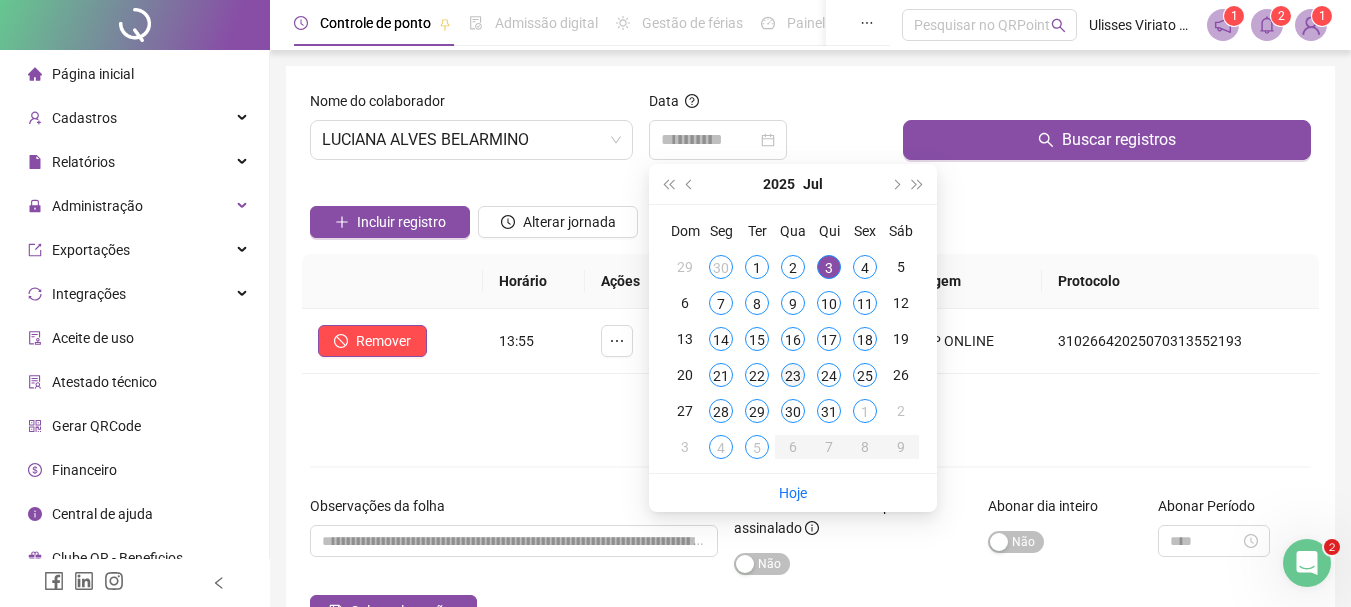 click on "23" at bounding box center (793, 375) 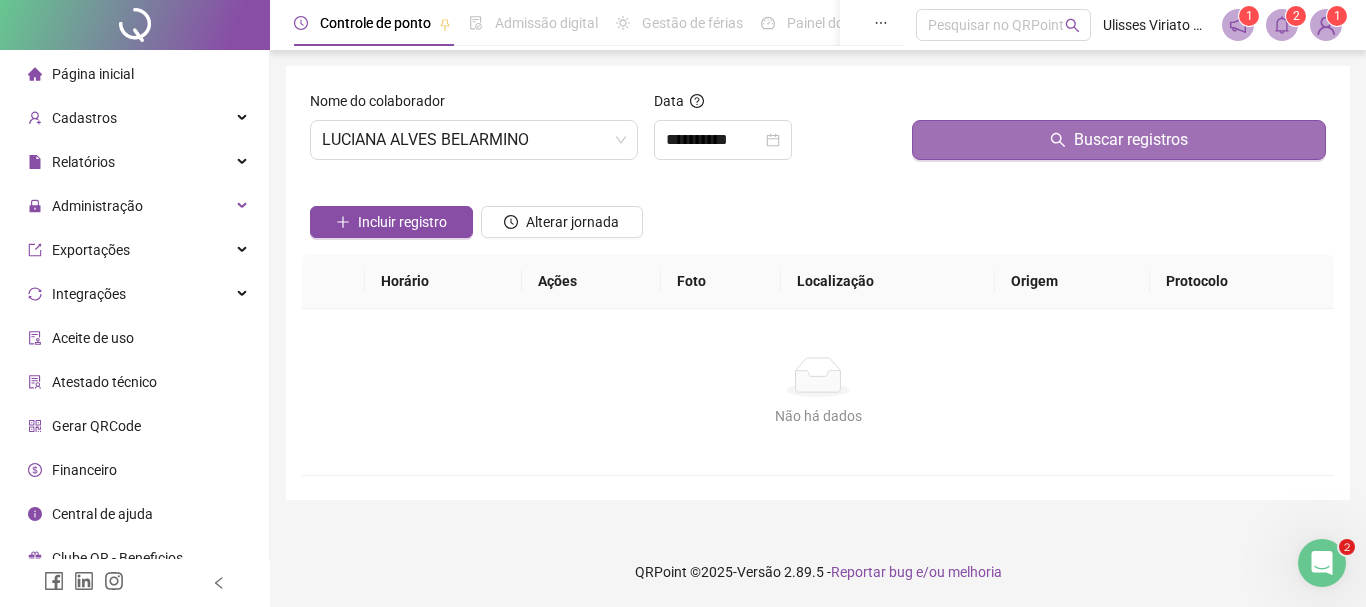 click on "Buscar registros" at bounding box center (1119, 140) 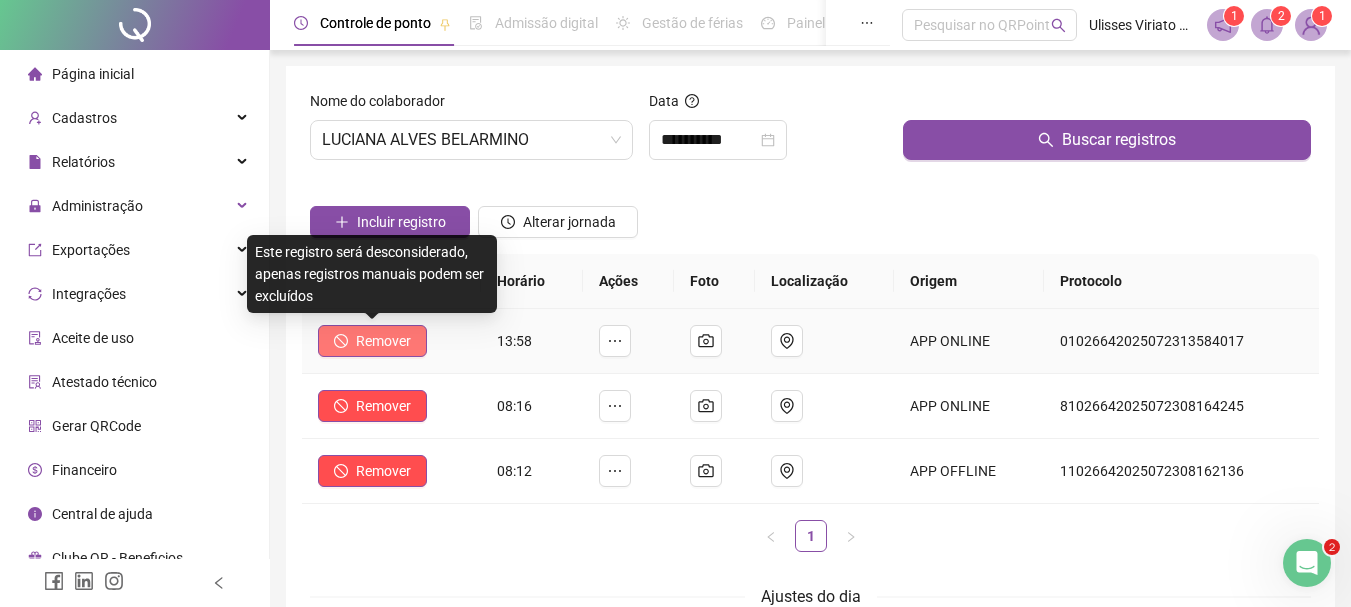 click on "Remover" at bounding box center [383, 341] 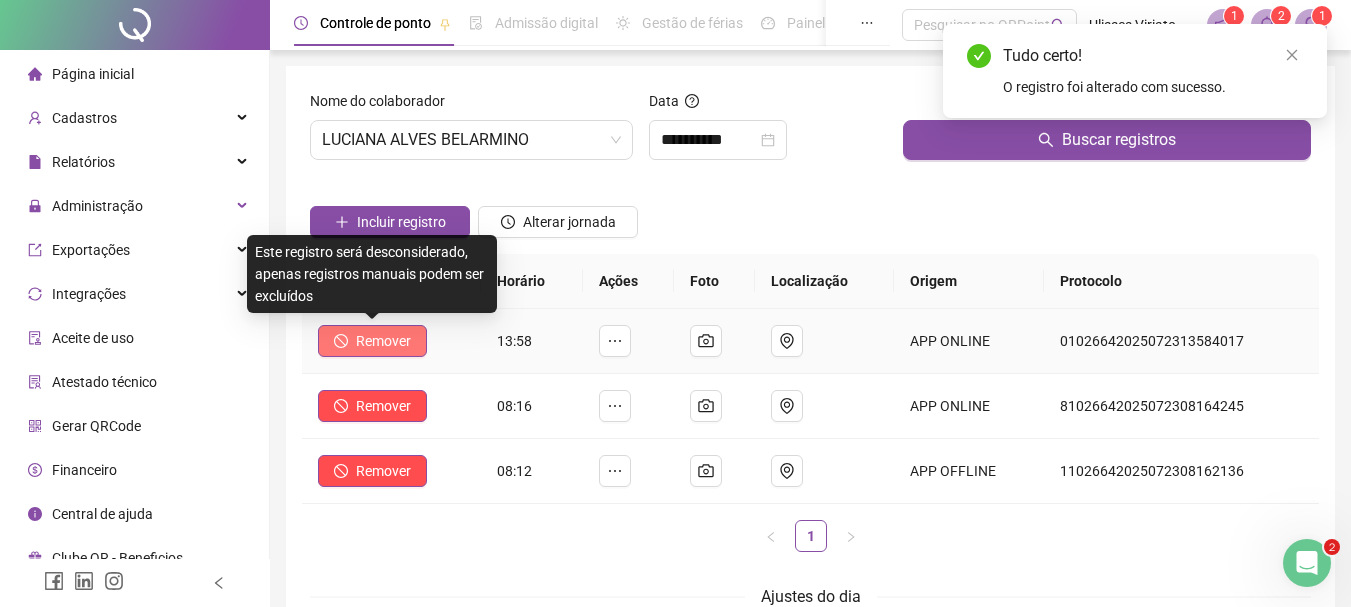 click on "Remover" at bounding box center [383, 341] 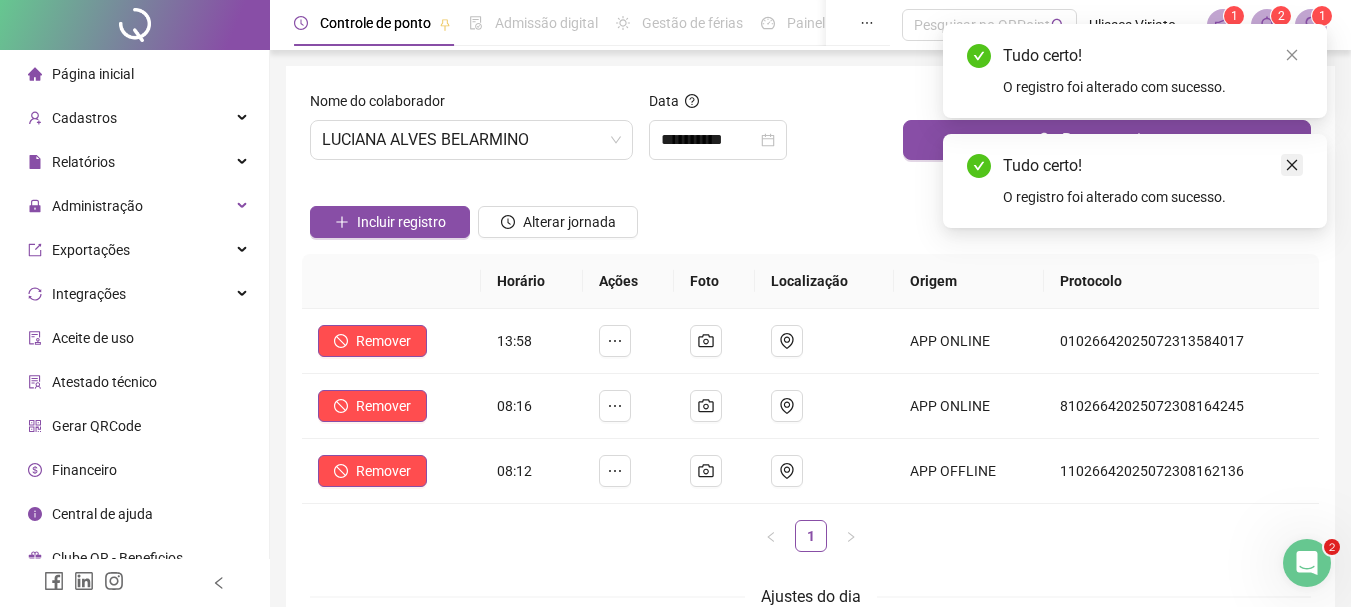 click 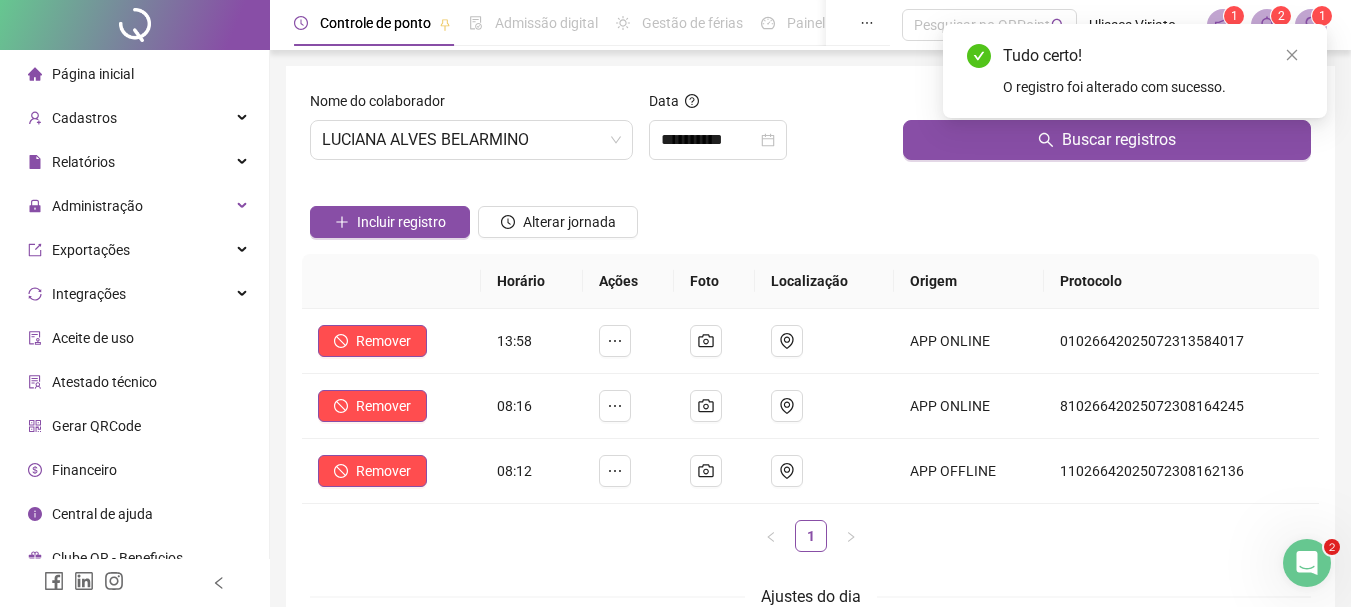 click on "Página inicial" at bounding box center [134, 74] 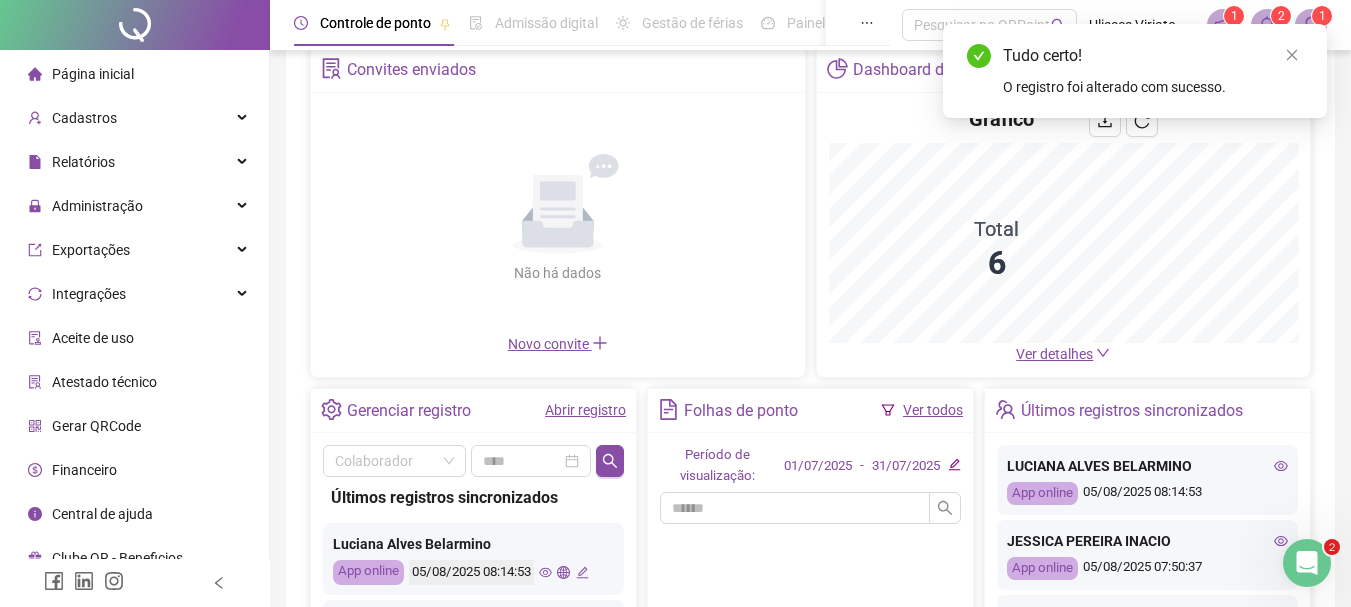 scroll, scrollTop: 300, scrollLeft: 0, axis: vertical 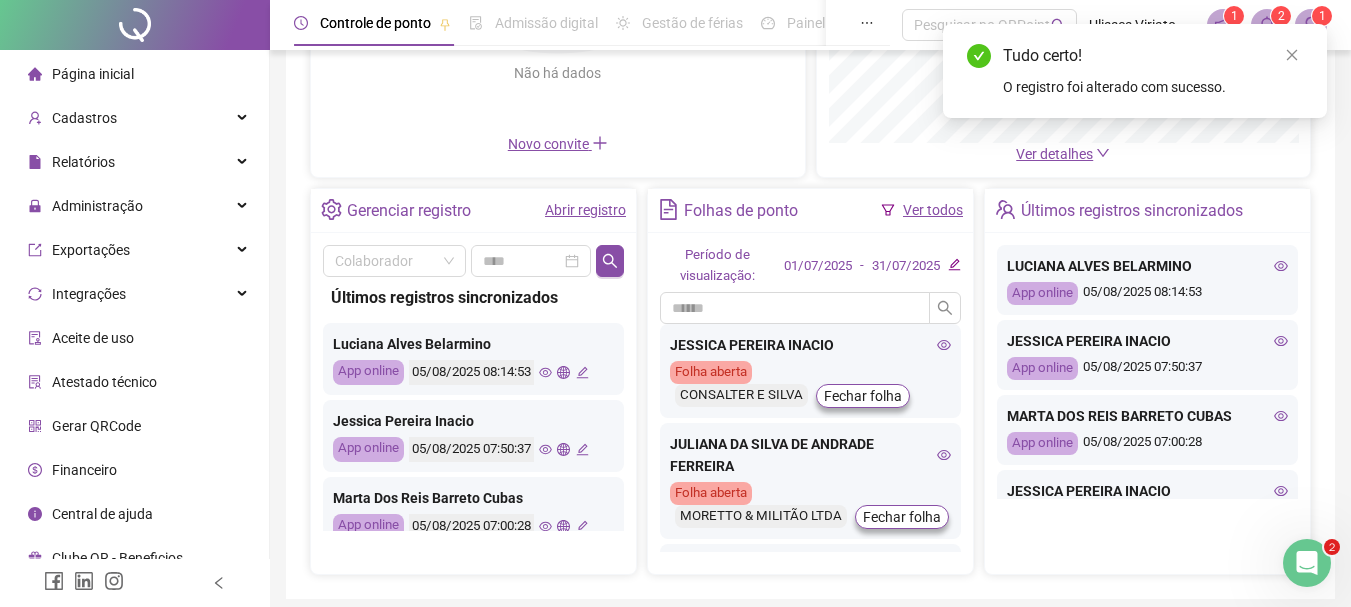 click on "Ver todos" at bounding box center [933, 210] 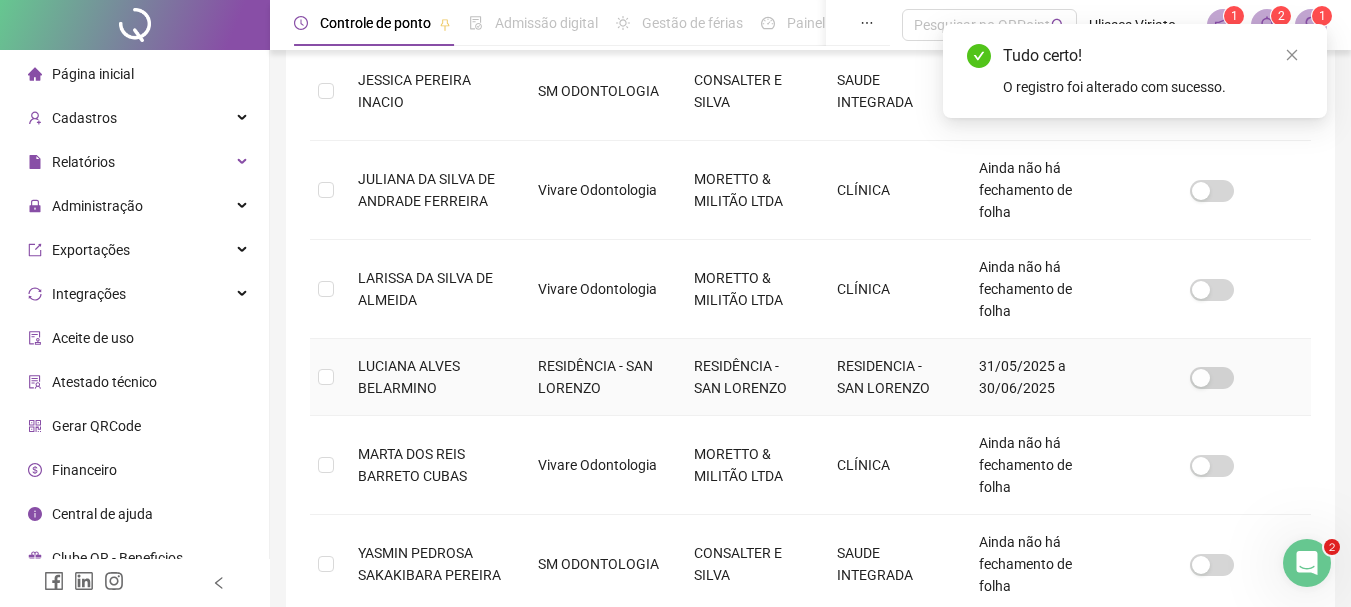 click at bounding box center [326, 91] 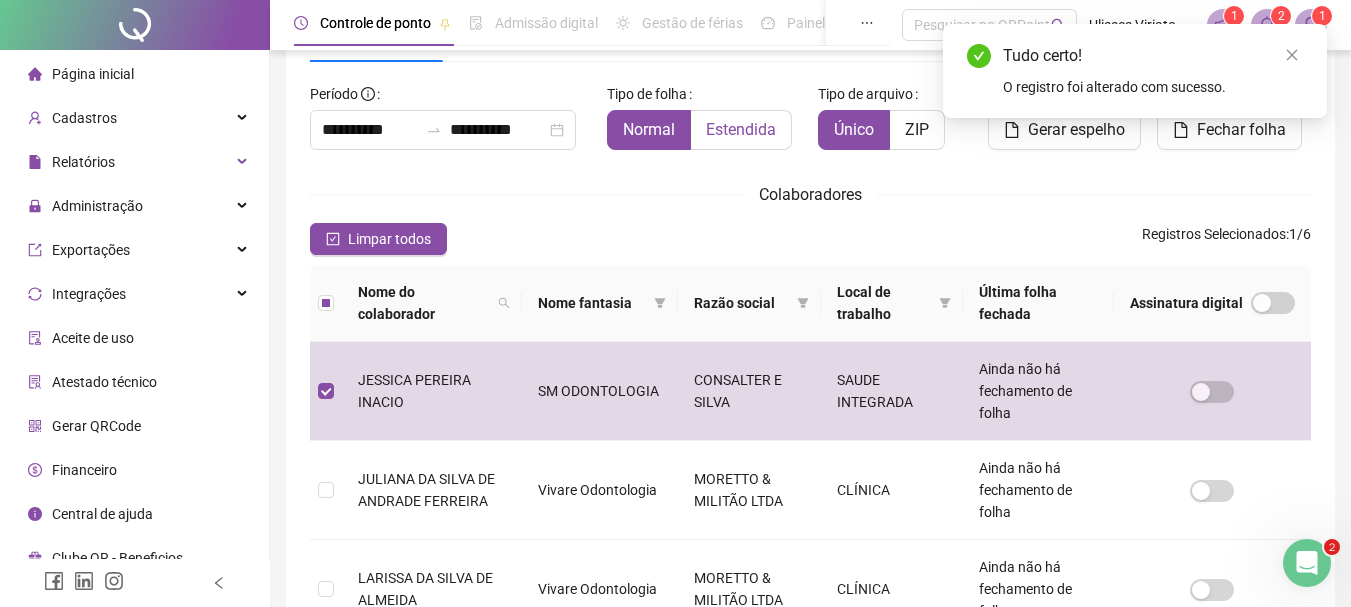 scroll, scrollTop: 0, scrollLeft: 0, axis: both 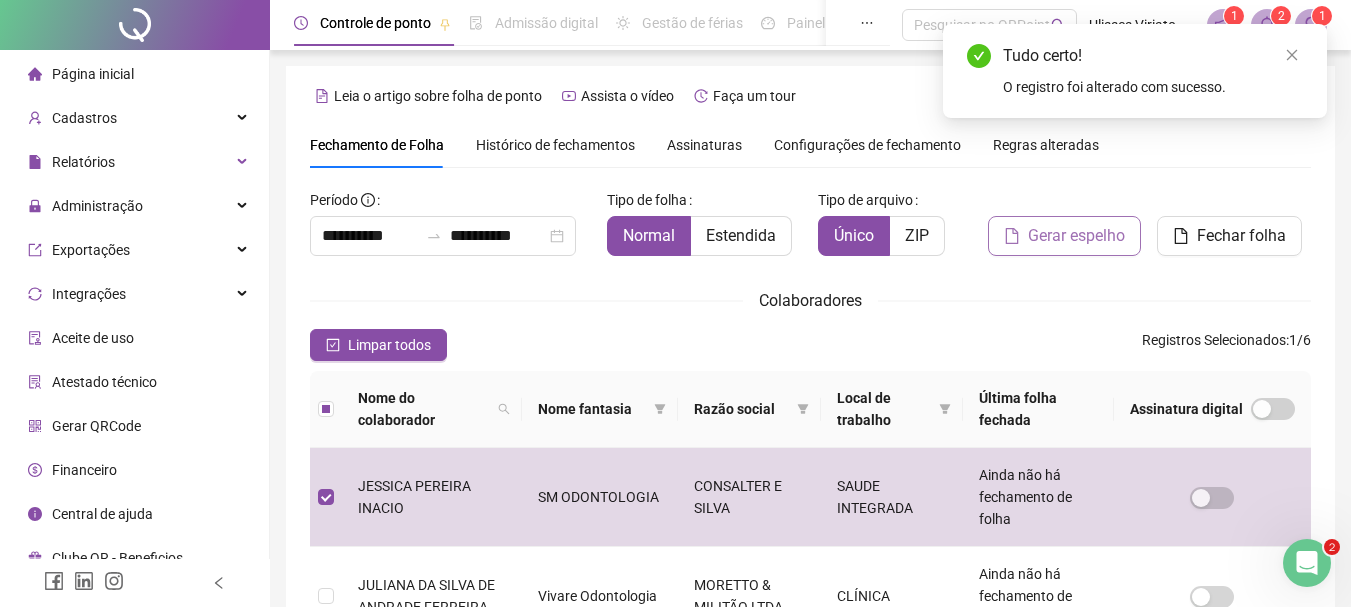 click on "Gerar espelho" at bounding box center [1076, 236] 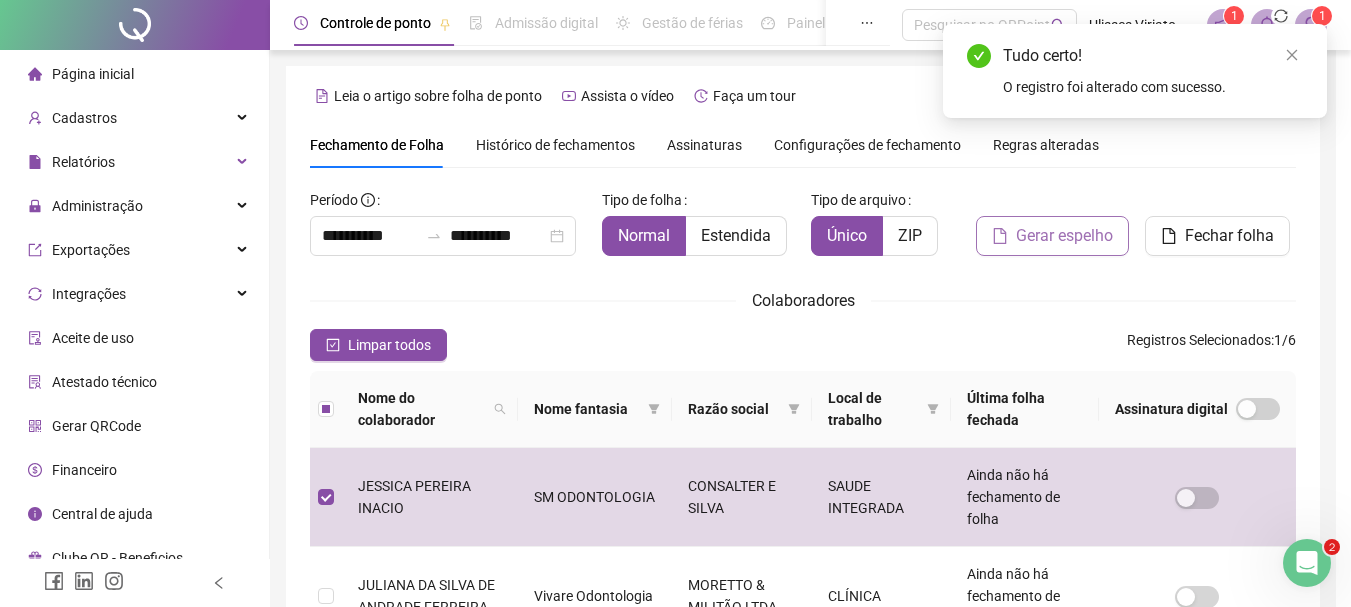 scroll, scrollTop: 106, scrollLeft: 0, axis: vertical 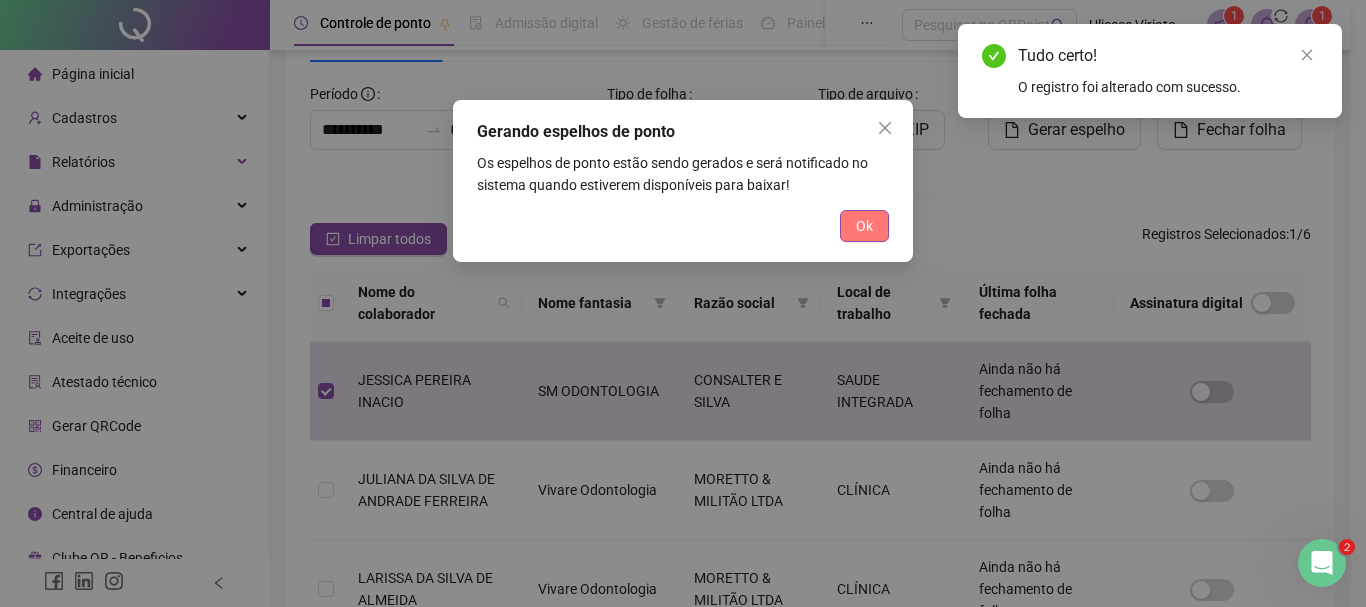 click on "Ok" at bounding box center (864, 226) 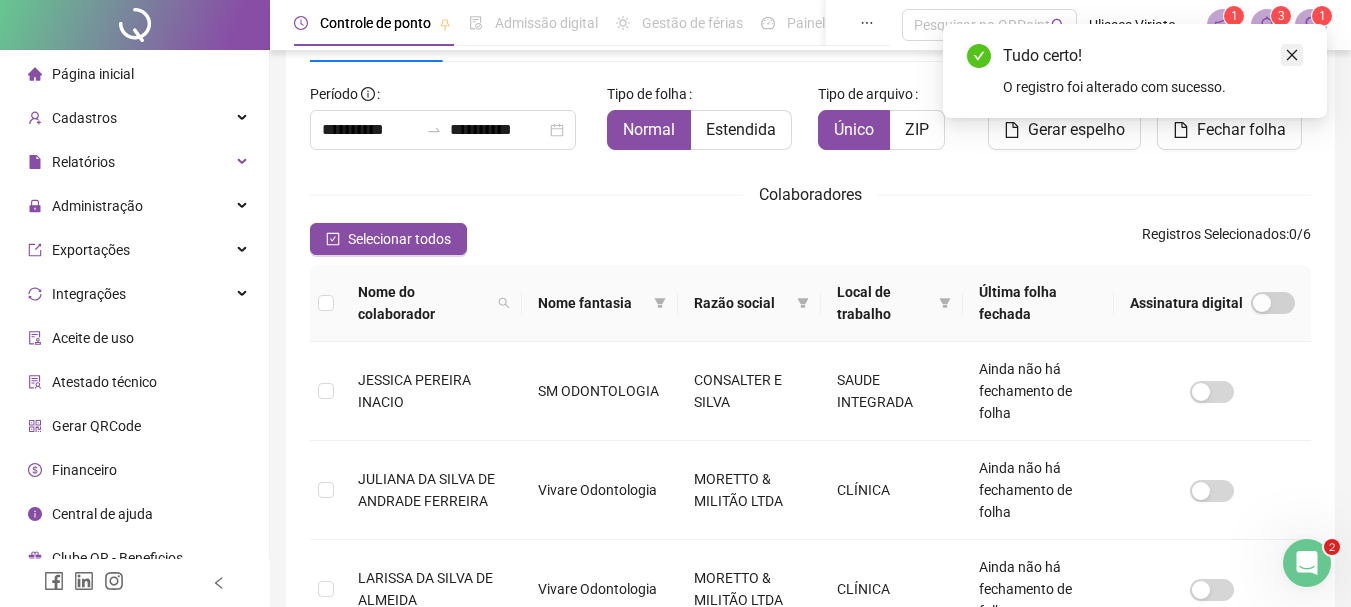 click at bounding box center [1292, 55] 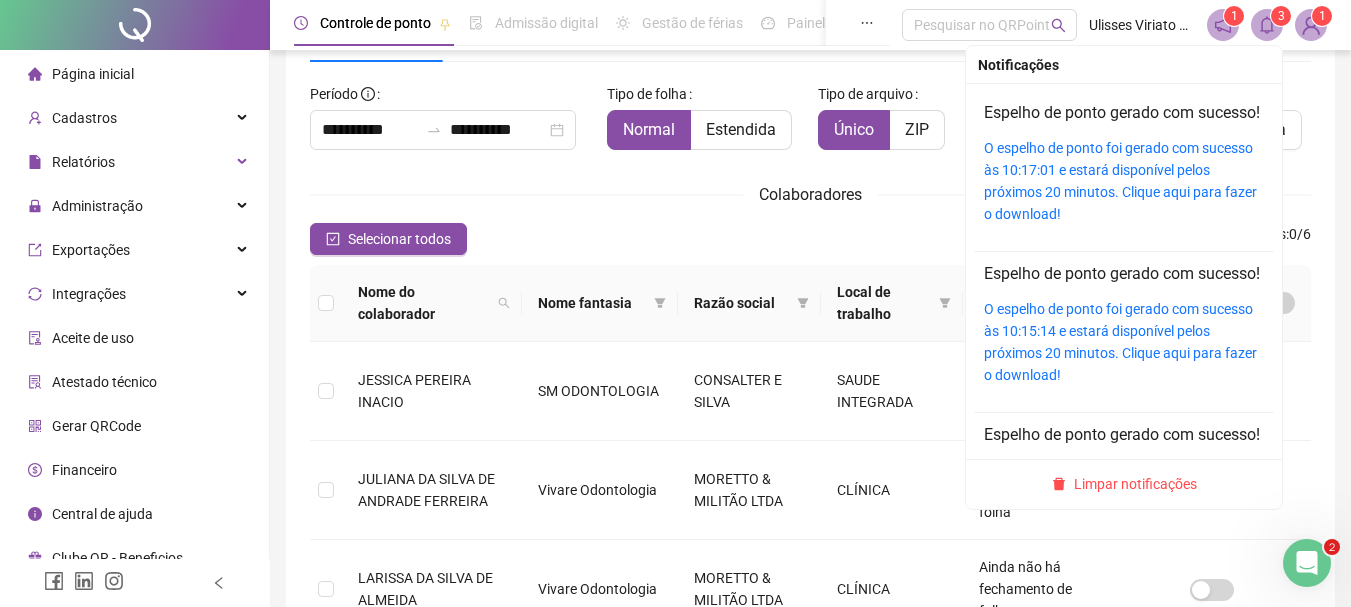click on "3" at bounding box center [1281, 16] 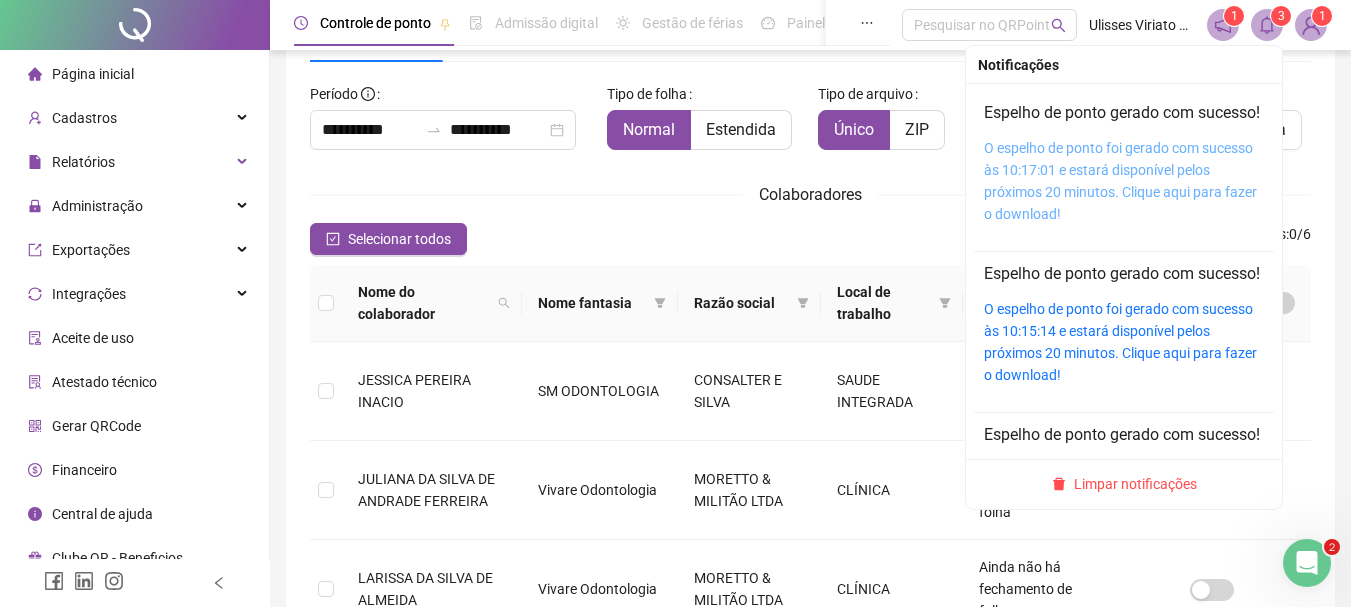 click on "O espelho de ponto foi gerado com sucesso às 10:17:01 e estará disponível pelos próximos 20 minutos.
Clique aqui para fazer o download!" at bounding box center [1120, 181] 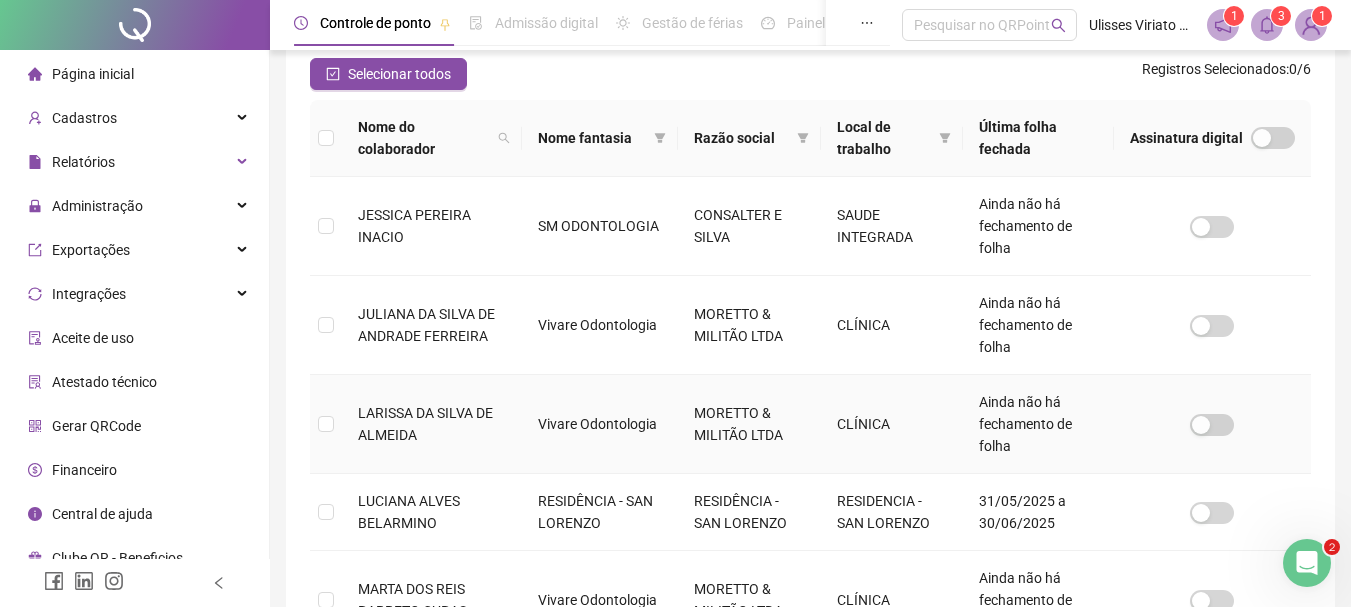 scroll, scrollTop: 406, scrollLeft: 0, axis: vertical 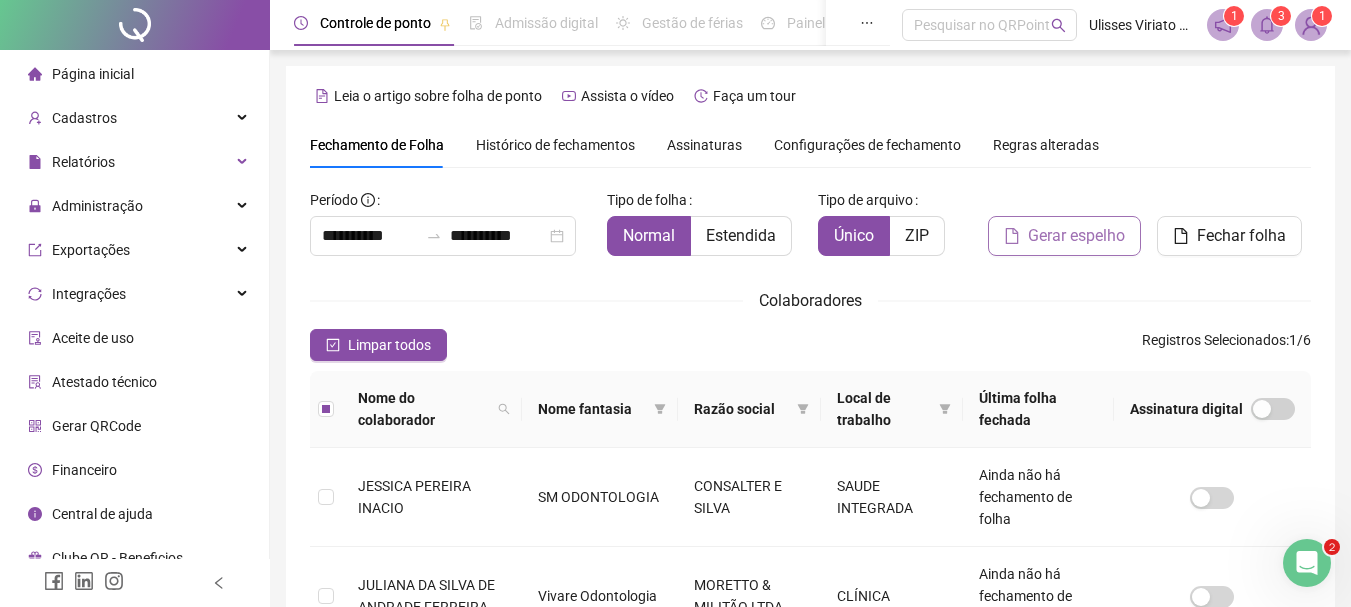 click on "Gerar espelho" at bounding box center [1076, 236] 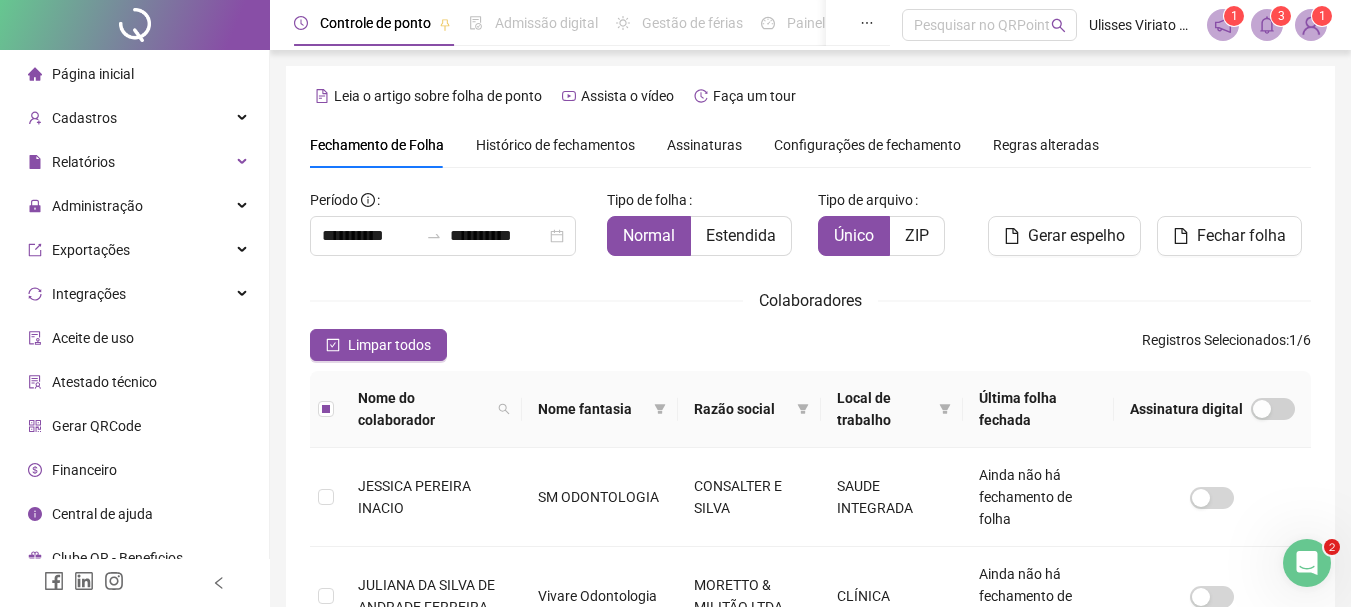 scroll, scrollTop: 106, scrollLeft: 0, axis: vertical 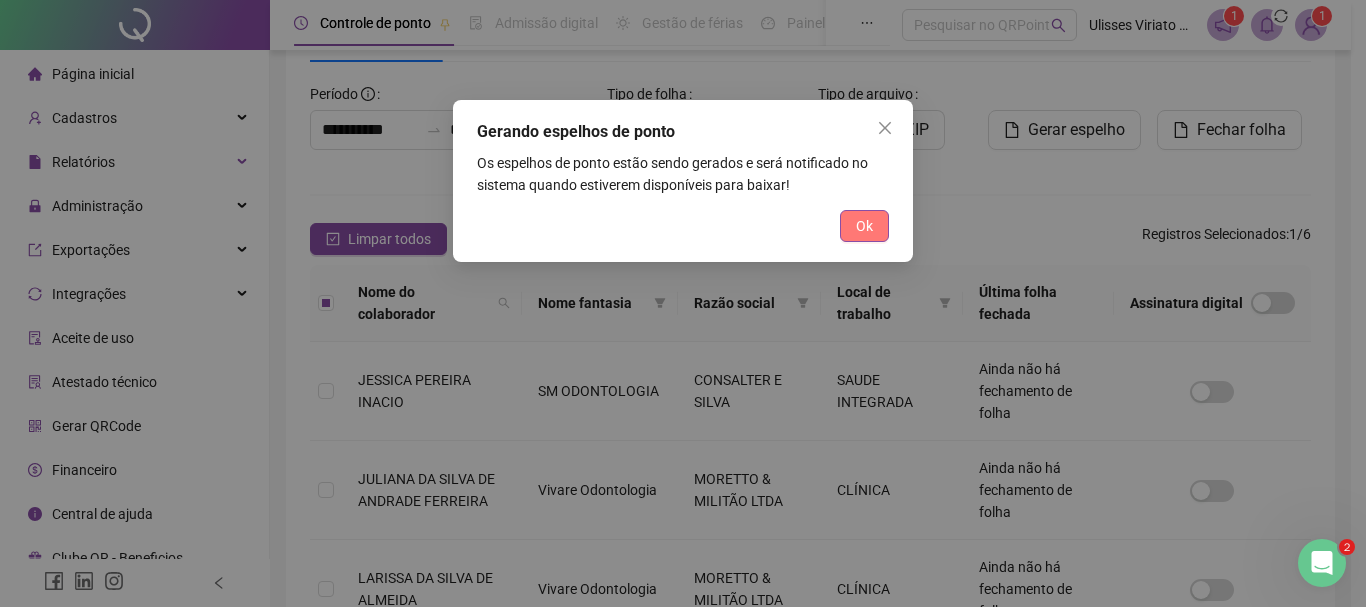 click on "Ok" at bounding box center [864, 226] 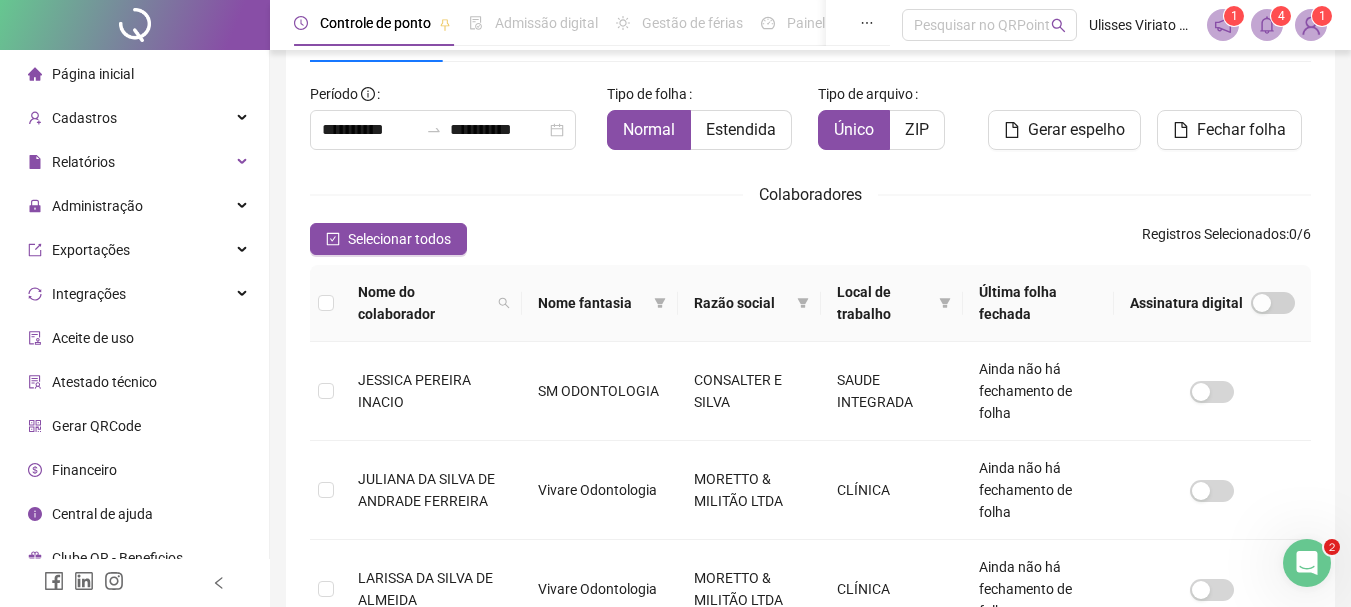 click 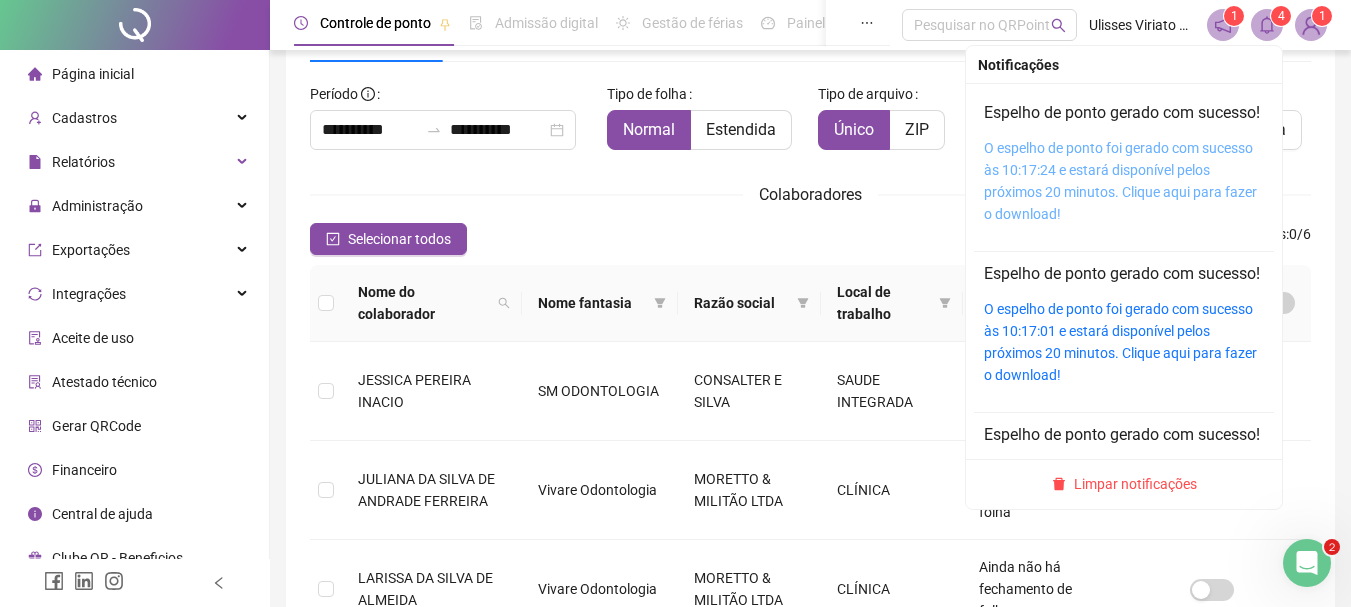 click on "O espelho de ponto foi gerado com sucesso às 10:17:24 e estará disponível pelos próximos 20 minutos.
Clique aqui para fazer o download!" at bounding box center (1120, 181) 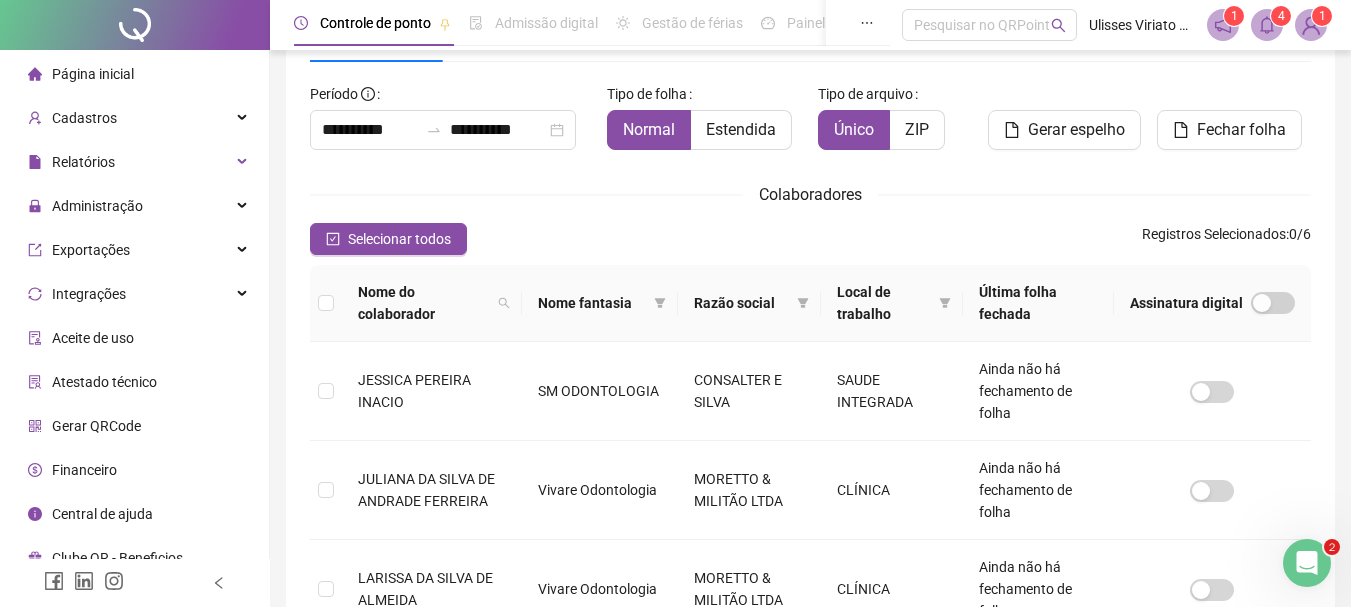 click on "Página inicial" at bounding box center (134, 74) 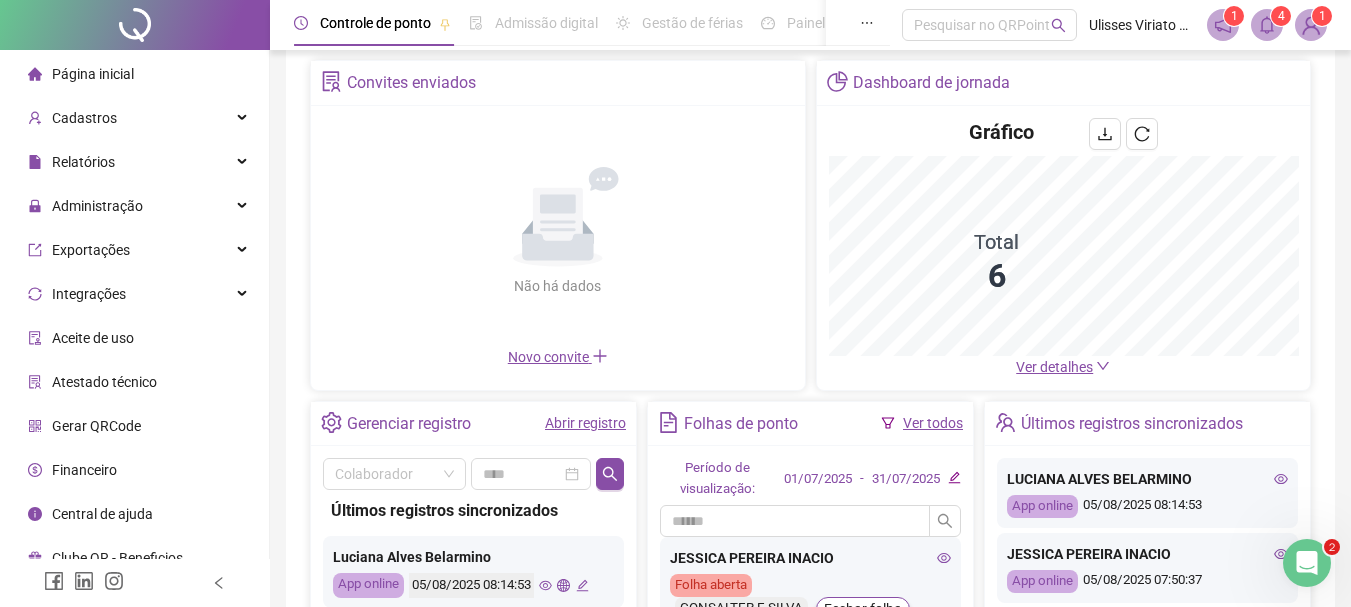 scroll, scrollTop: 76, scrollLeft: 0, axis: vertical 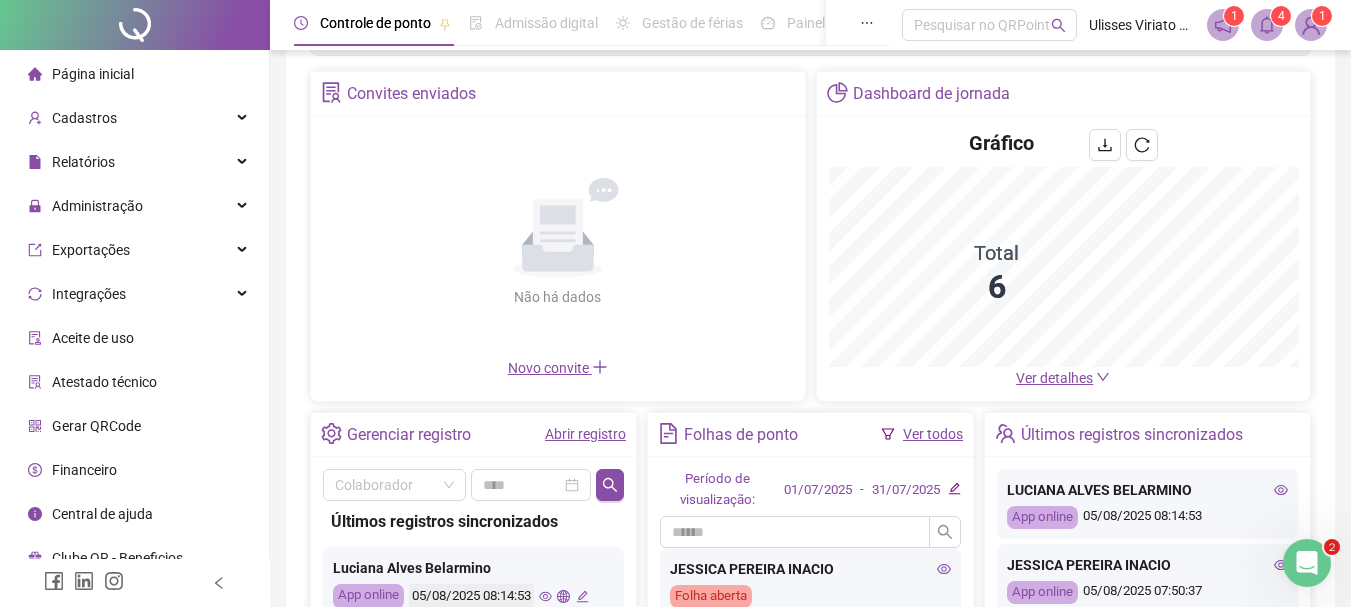 click on "Abrir registro" at bounding box center [585, 434] 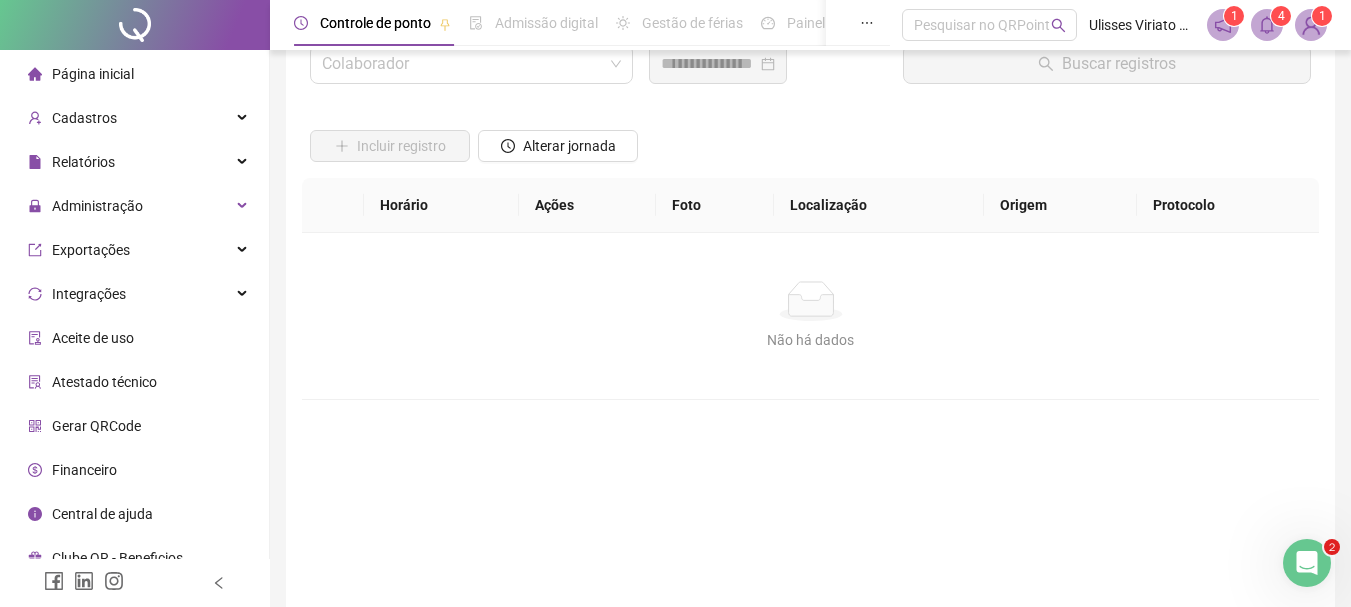 scroll, scrollTop: 0, scrollLeft: 0, axis: both 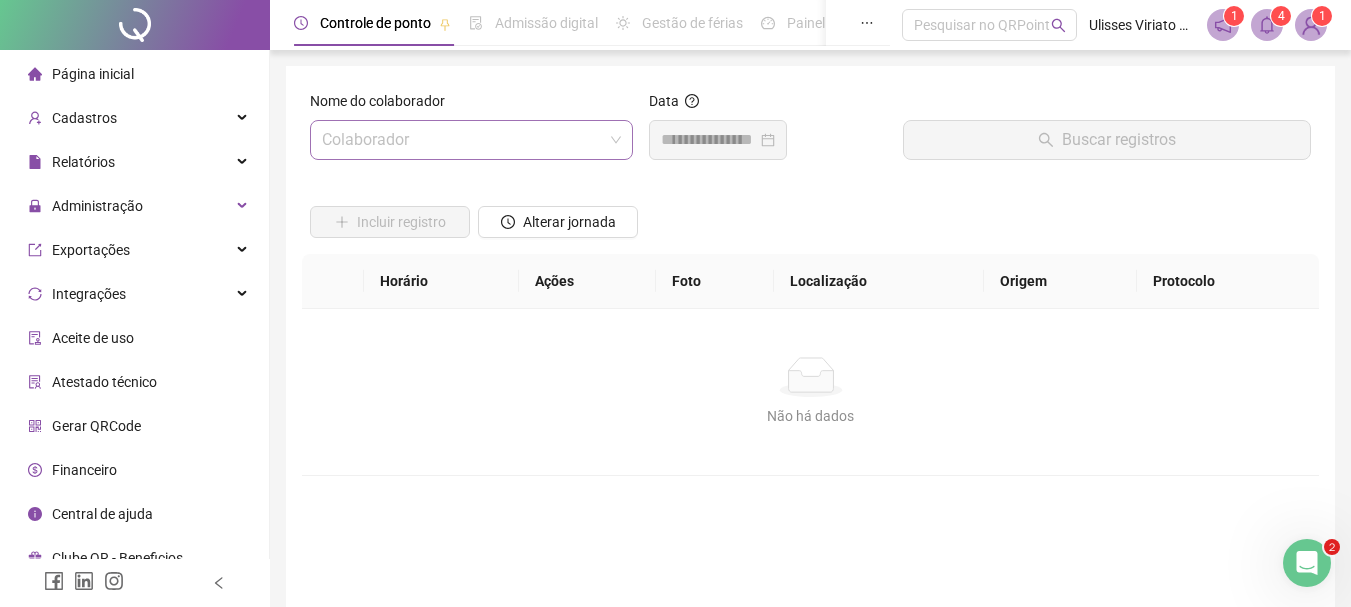 click at bounding box center (462, 140) 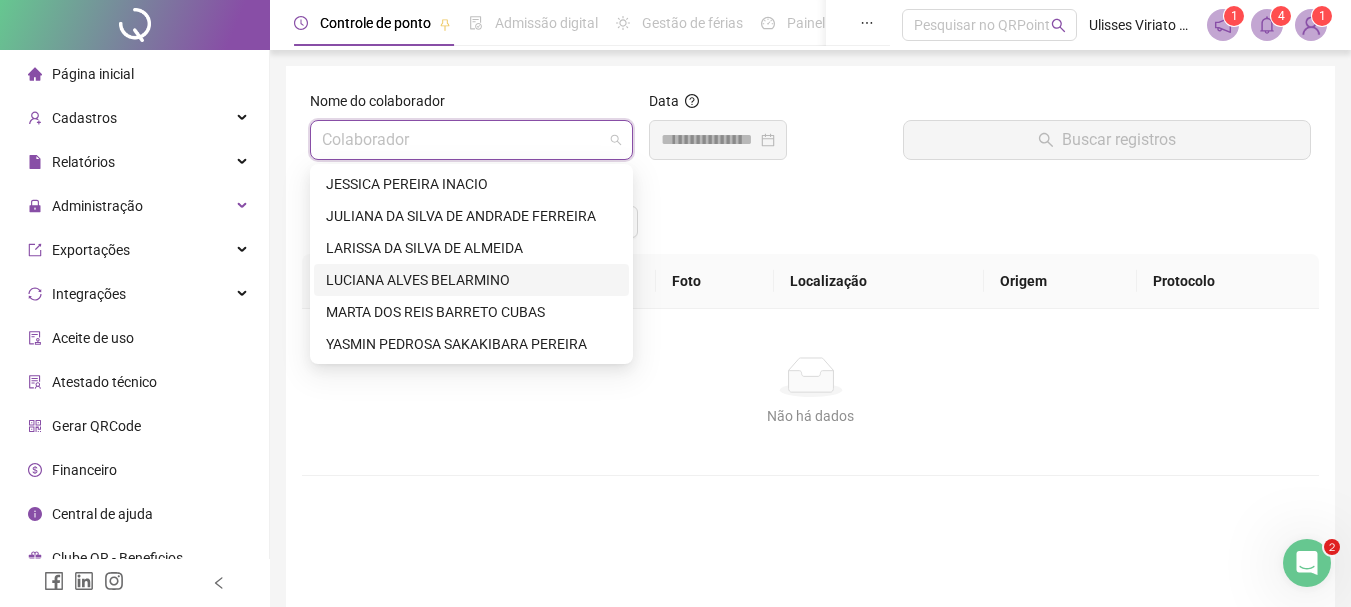 click on "LUCIANA ALVES BELARMINO" at bounding box center (471, 280) 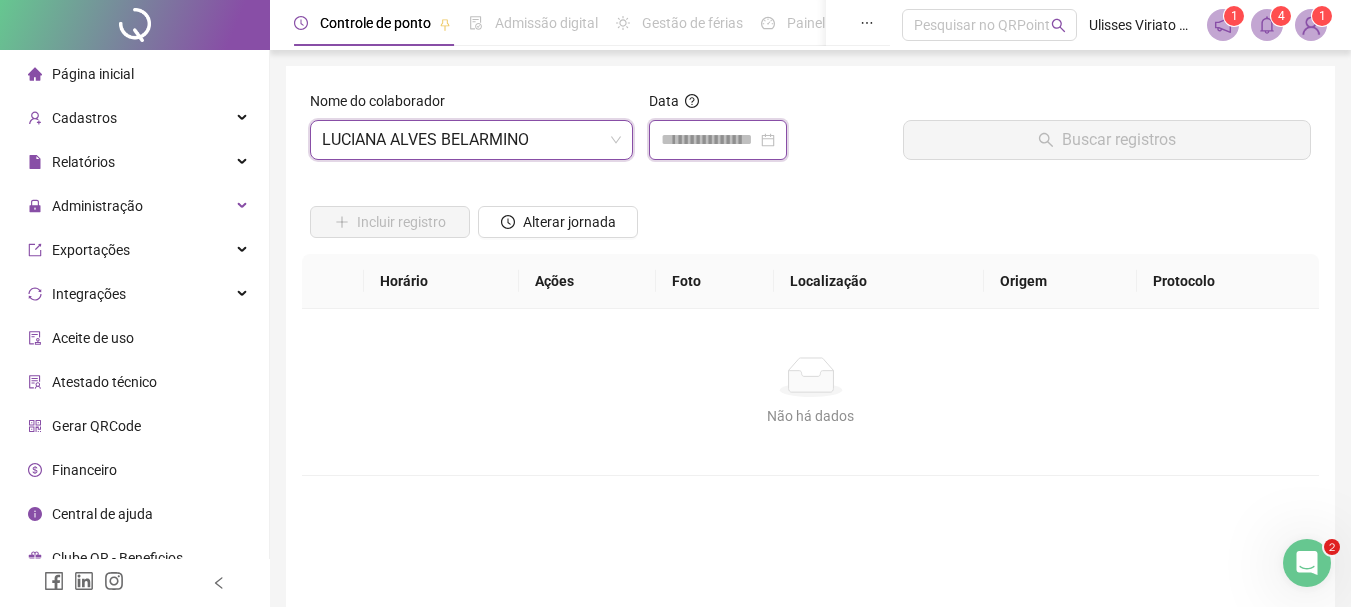 click at bounding box center (709, 140) 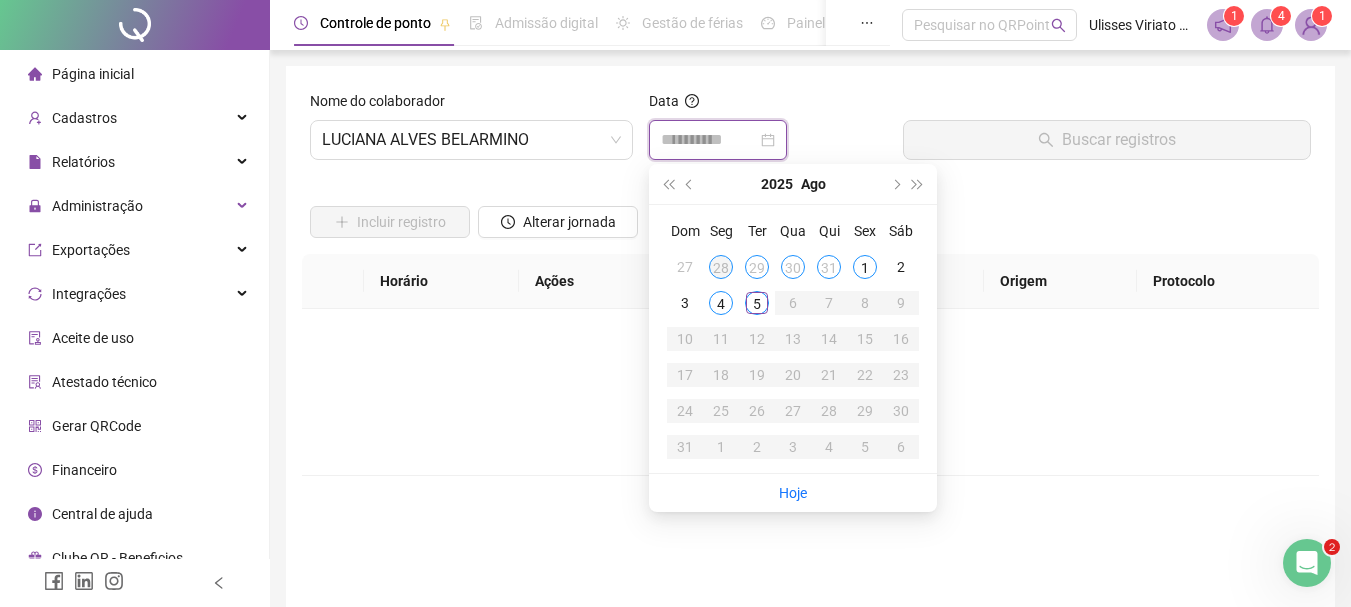 type on "**********" 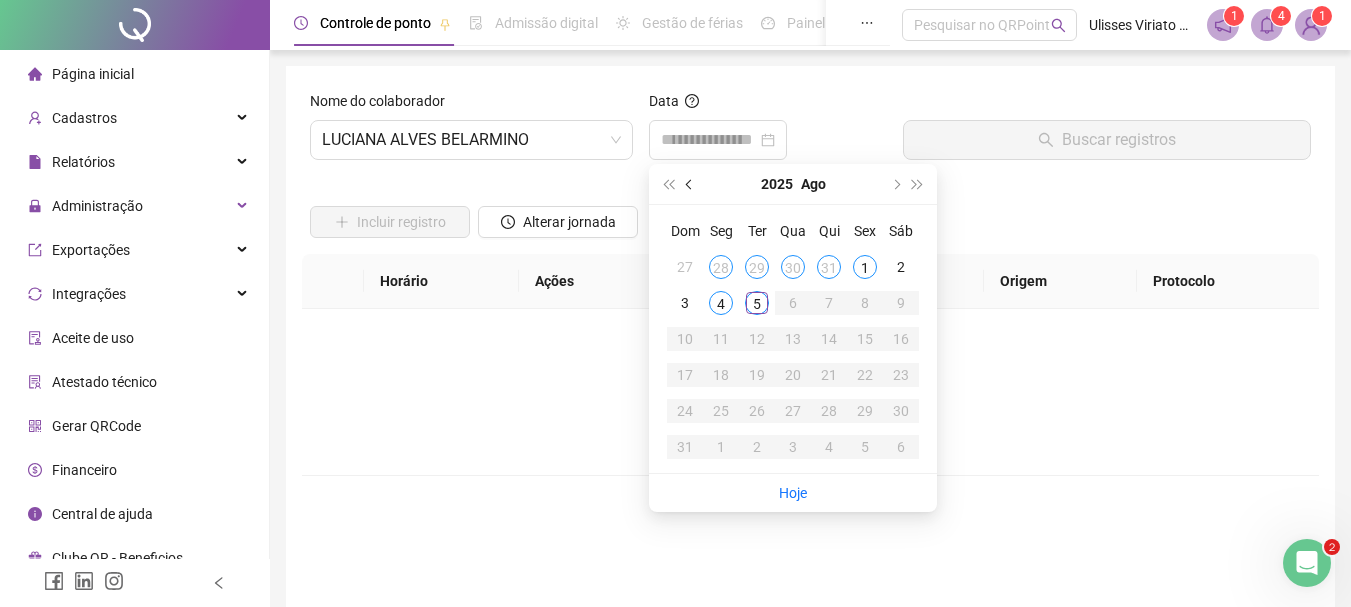 click at bounding box center (691, 184) 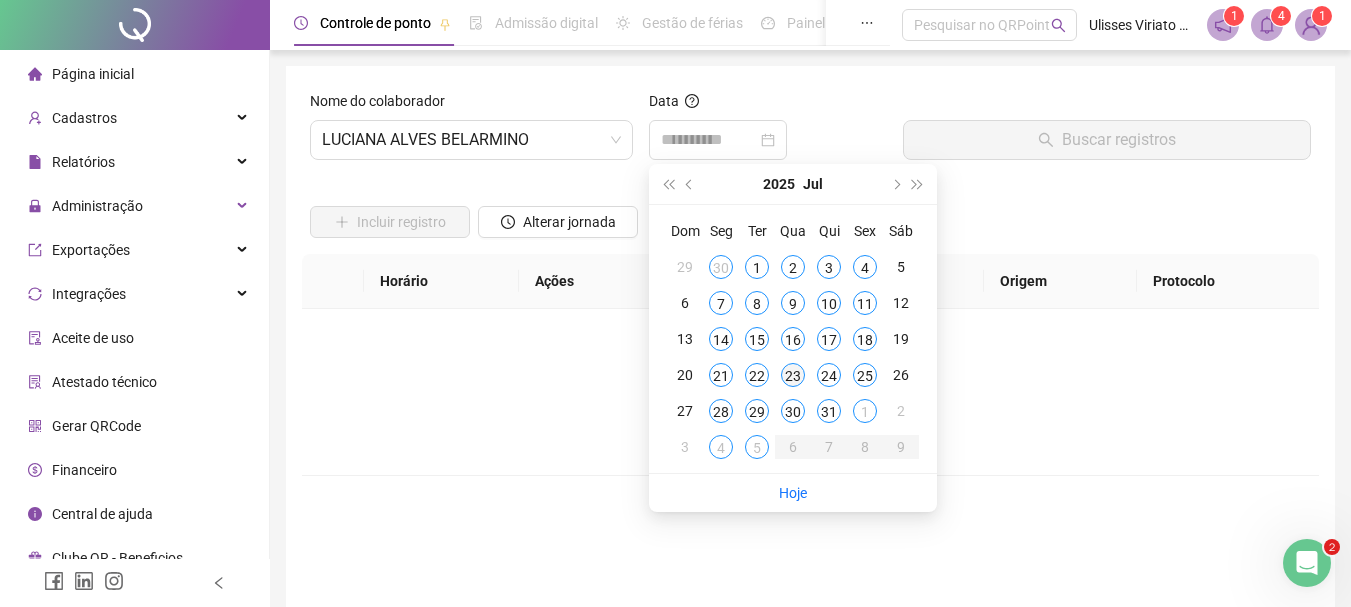 type on "**********" 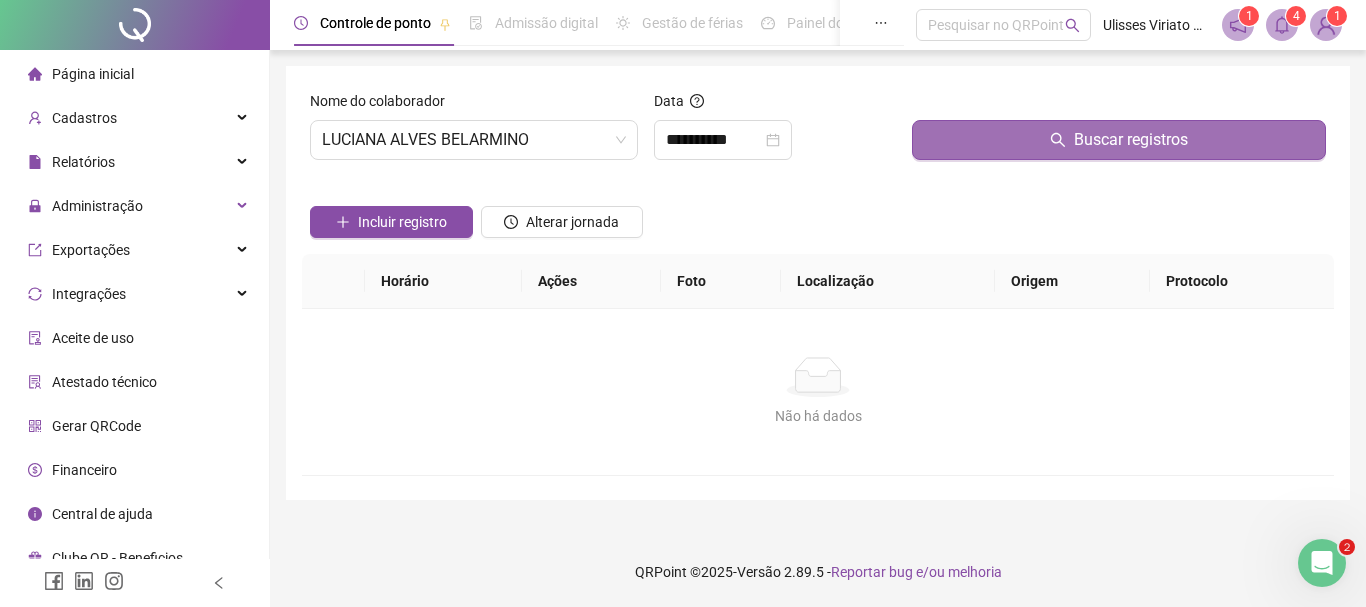 click on "Buscar registros" at bounding box center (1119, 140) 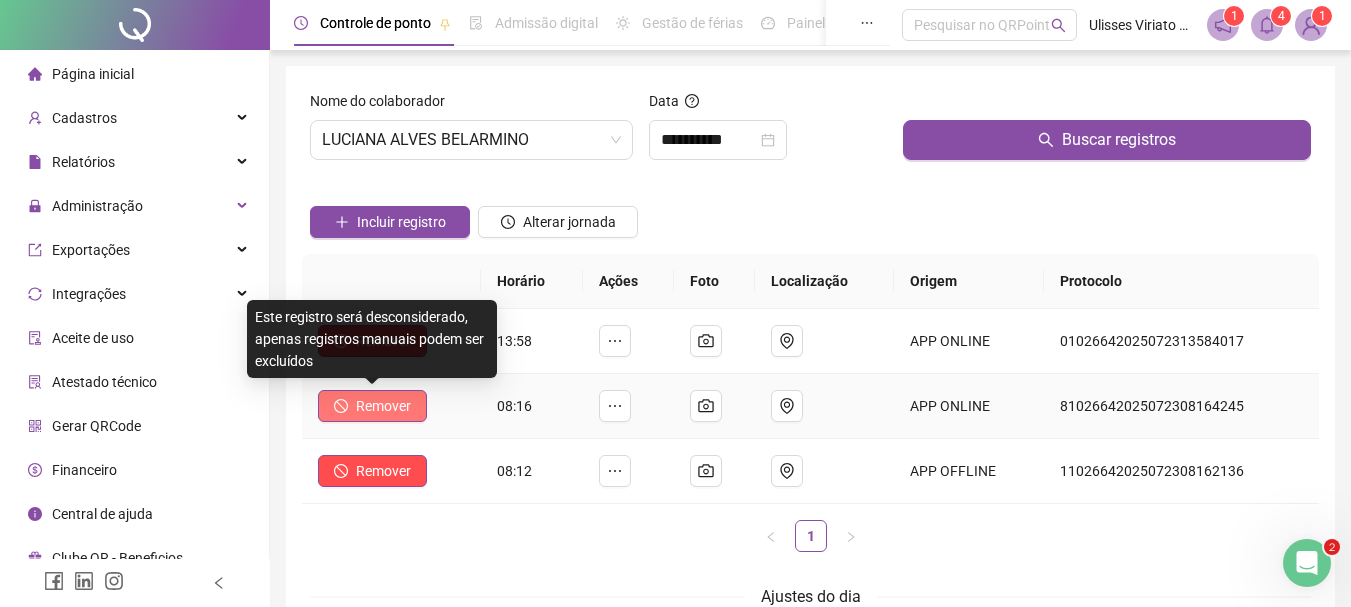 click on "Remover" at bounding box center [383, 406] 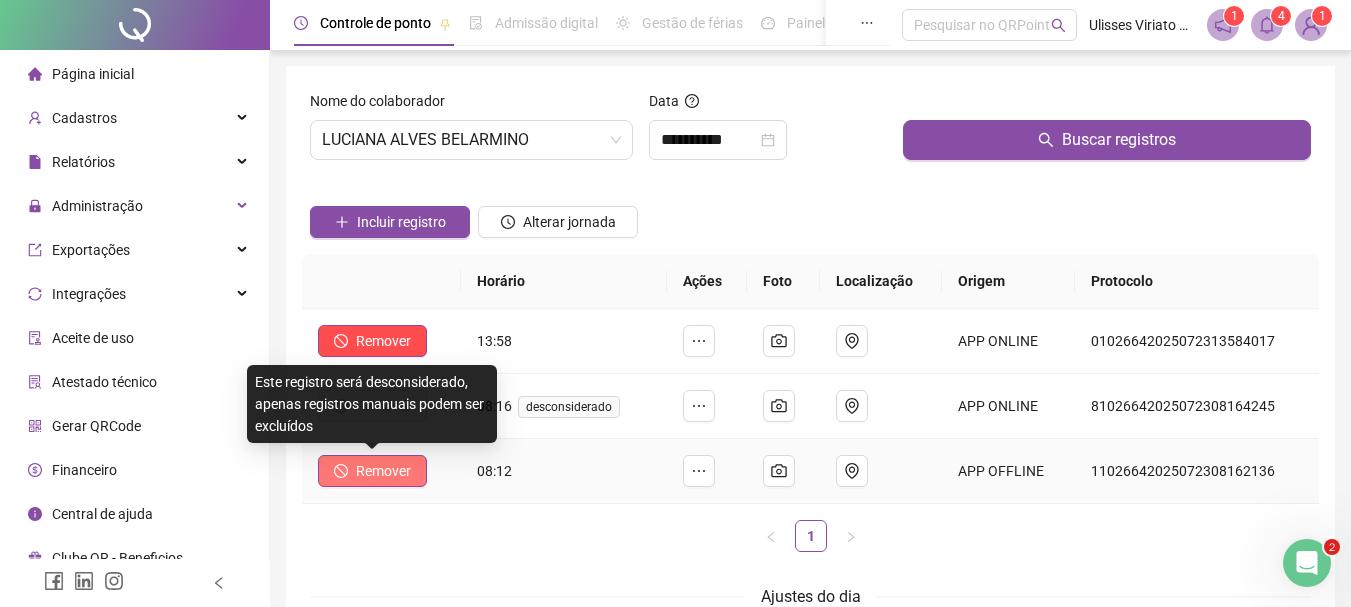 click on "Remover" at bounding box center (383, 471) 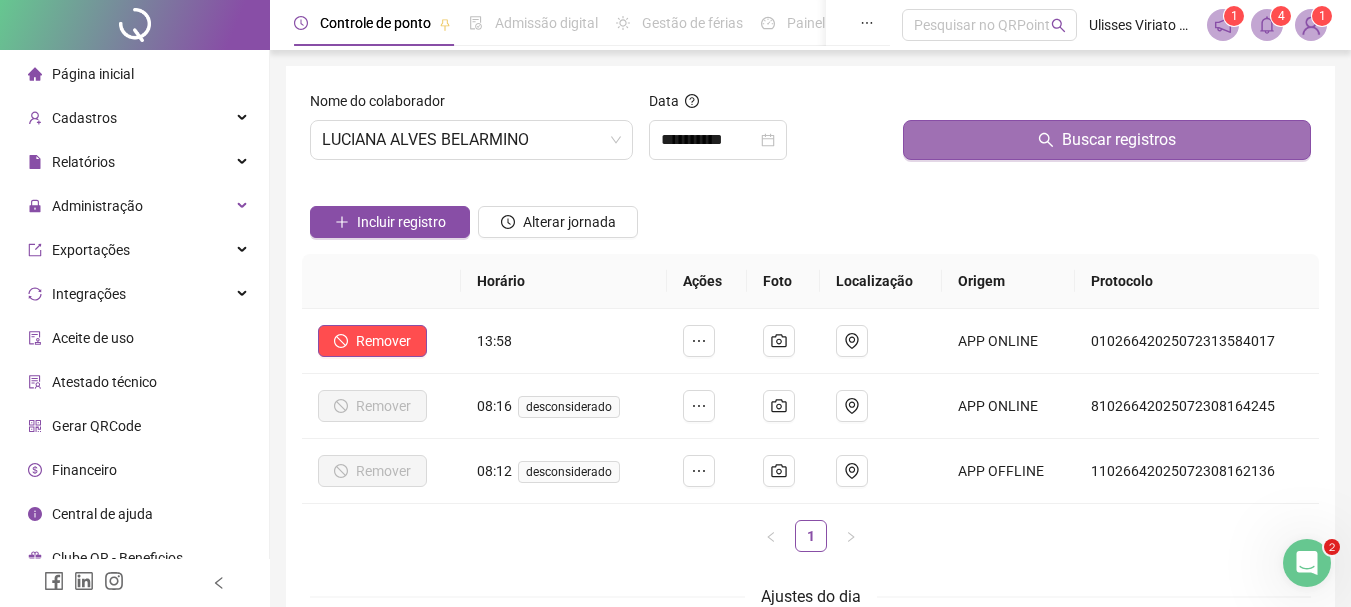 click on "Buscar registros" at bounding box center [1107, 140] 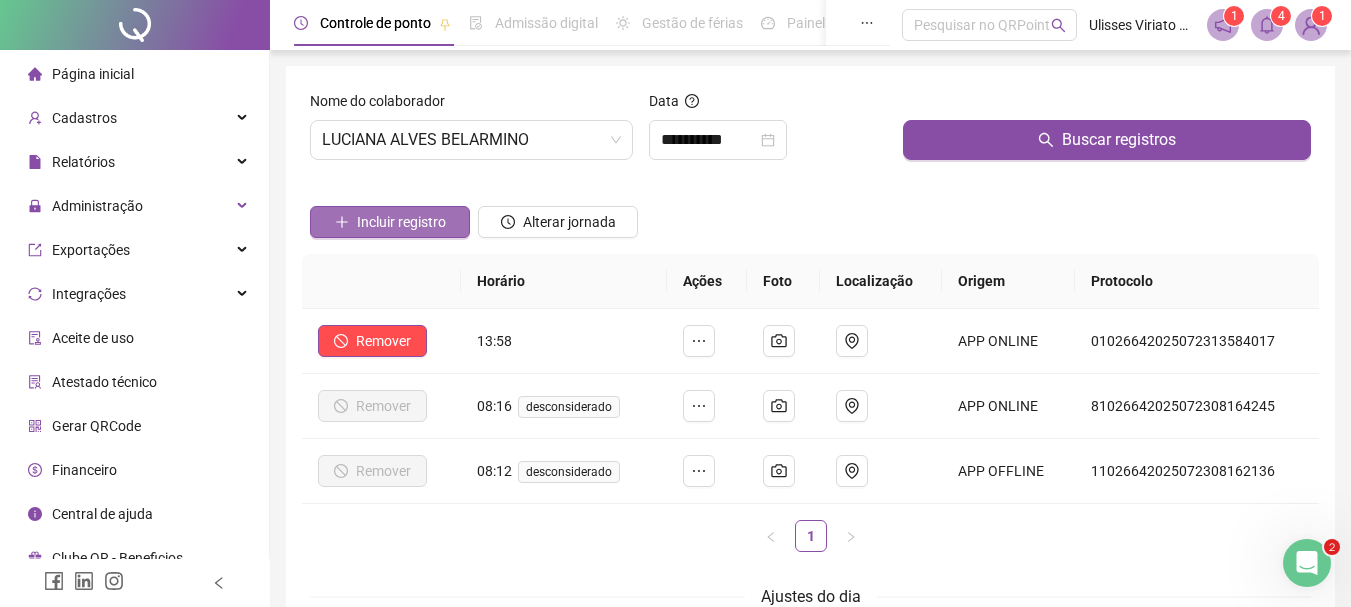 click on "Incluir registro" at bounding box center [401, 222] 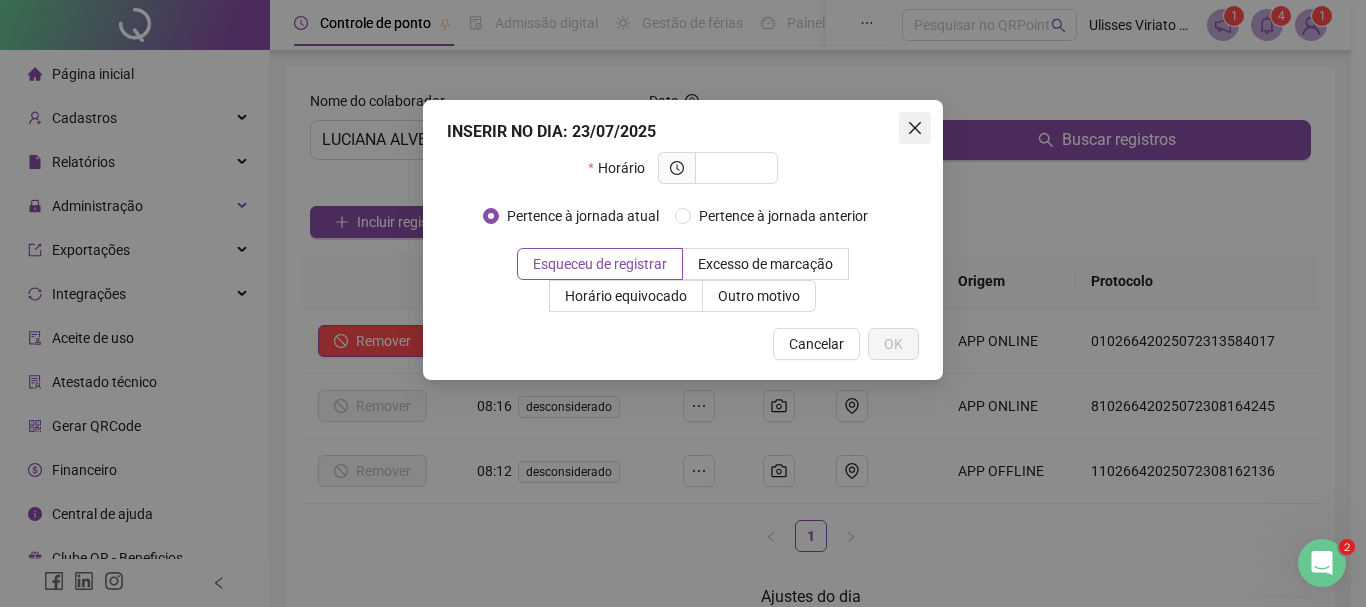 click 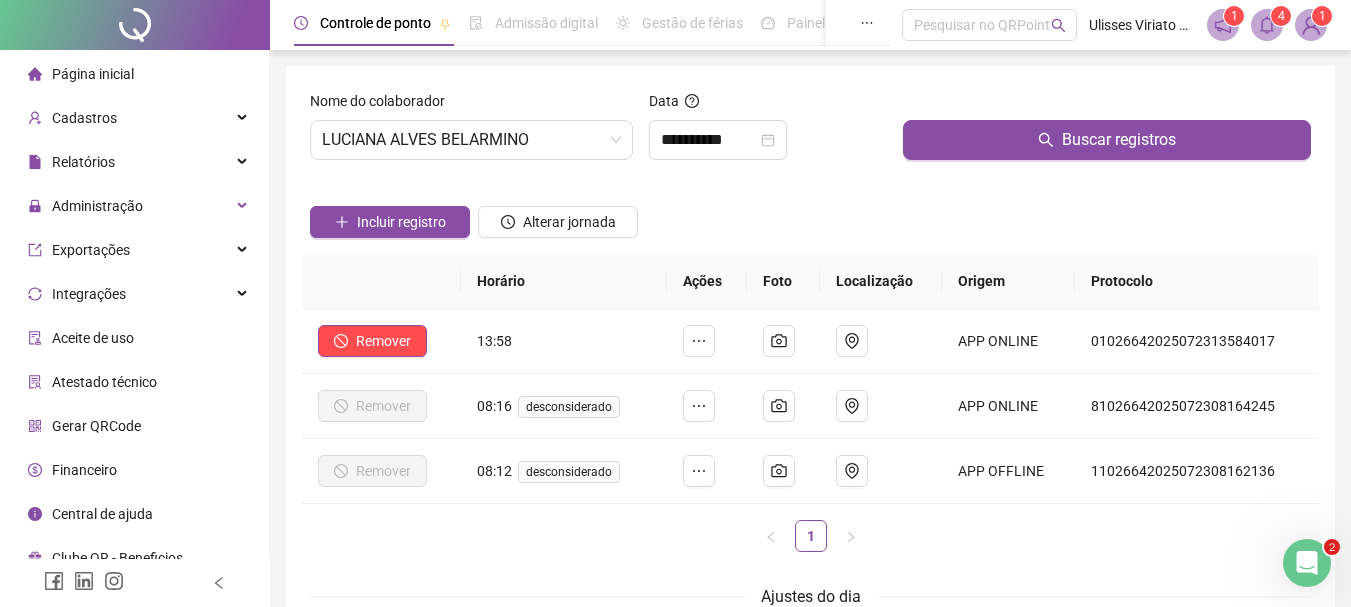 click on "Página inicial" at bounding box center [134, 74] 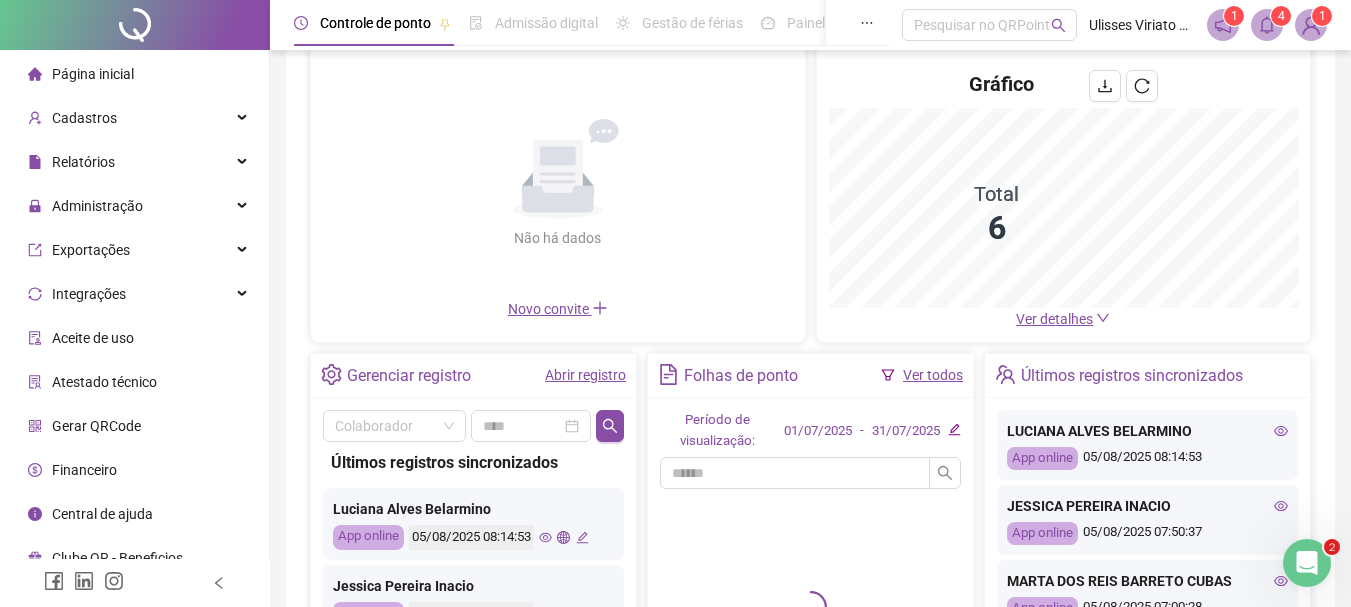 scroll, scrollTop: 200, scrollLeft: 0, axis: vertical 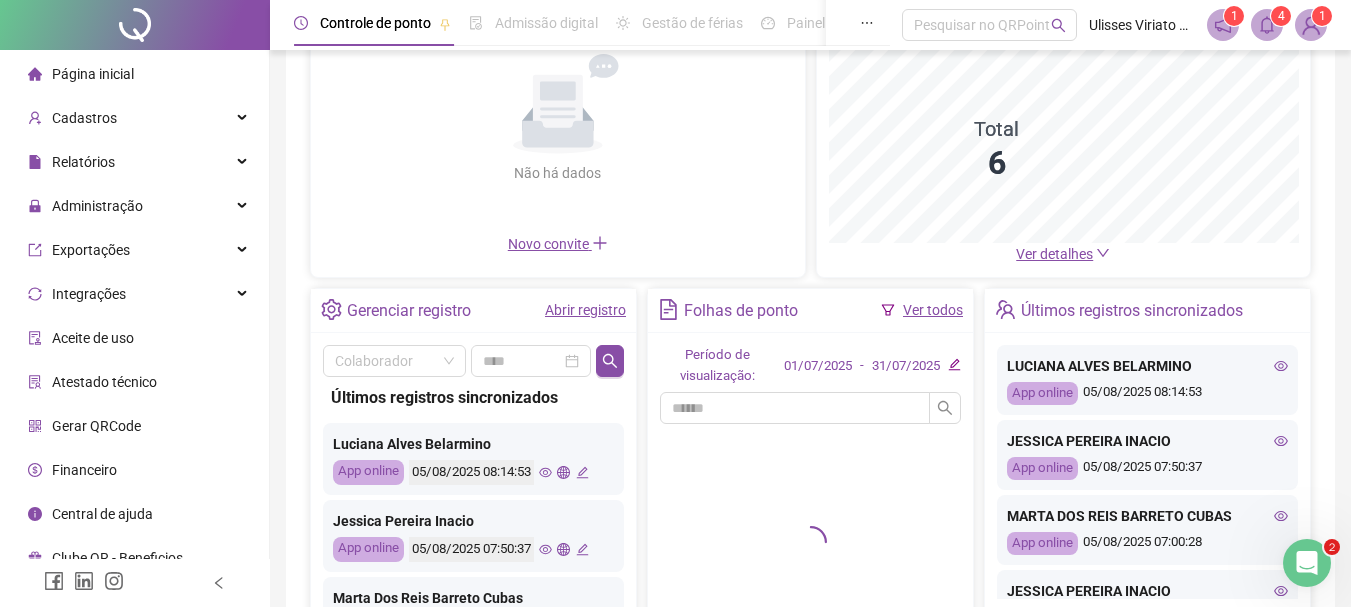 click on "Ver todos" at bounding box center [933, 310] 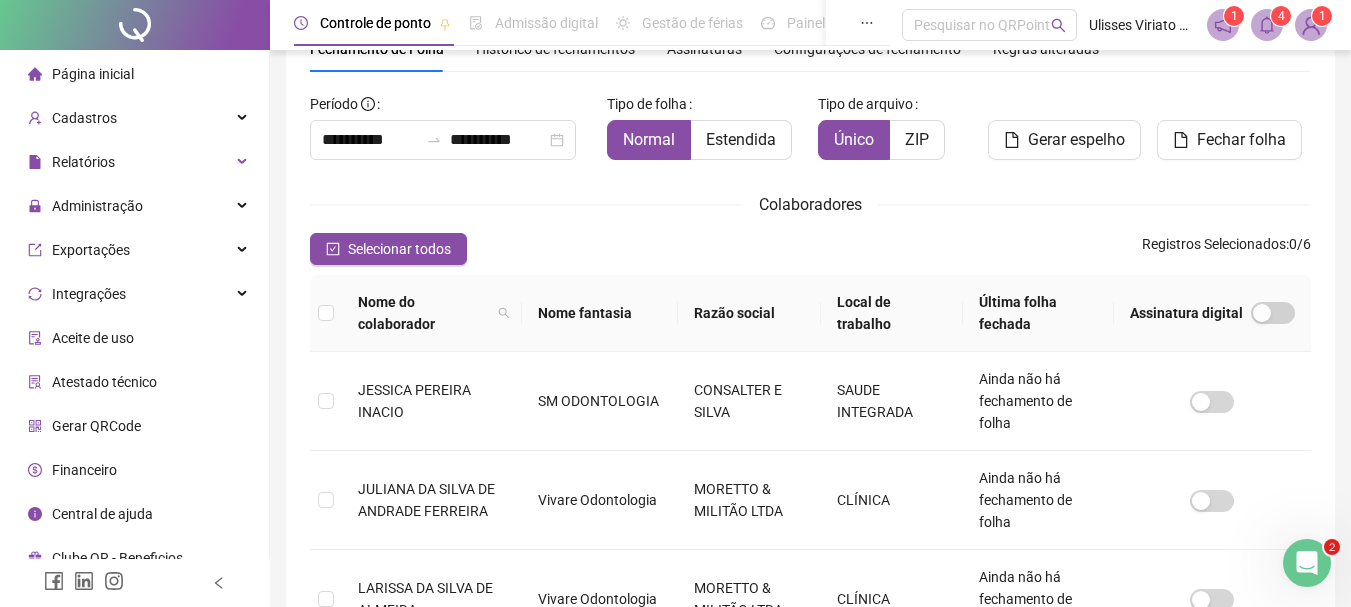 scroll, scrollTop: 106, scrollLeft: 0, axis: vertical 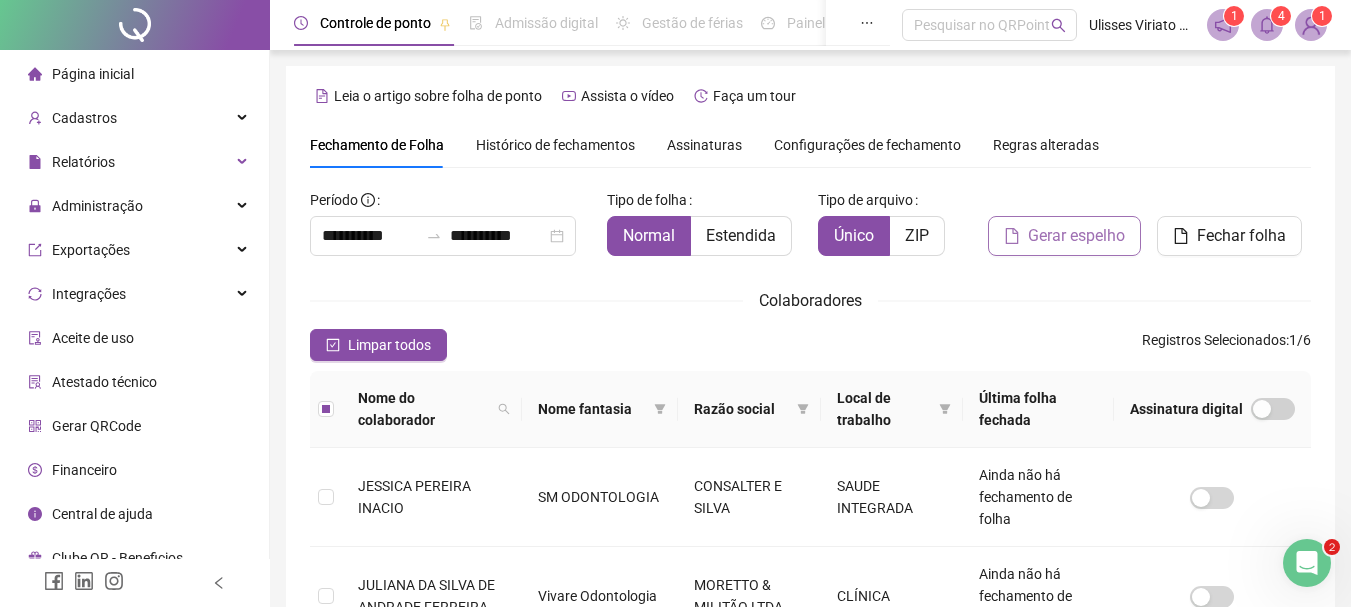 click on "Gerar espelho" at bounding box center [1076, 236] 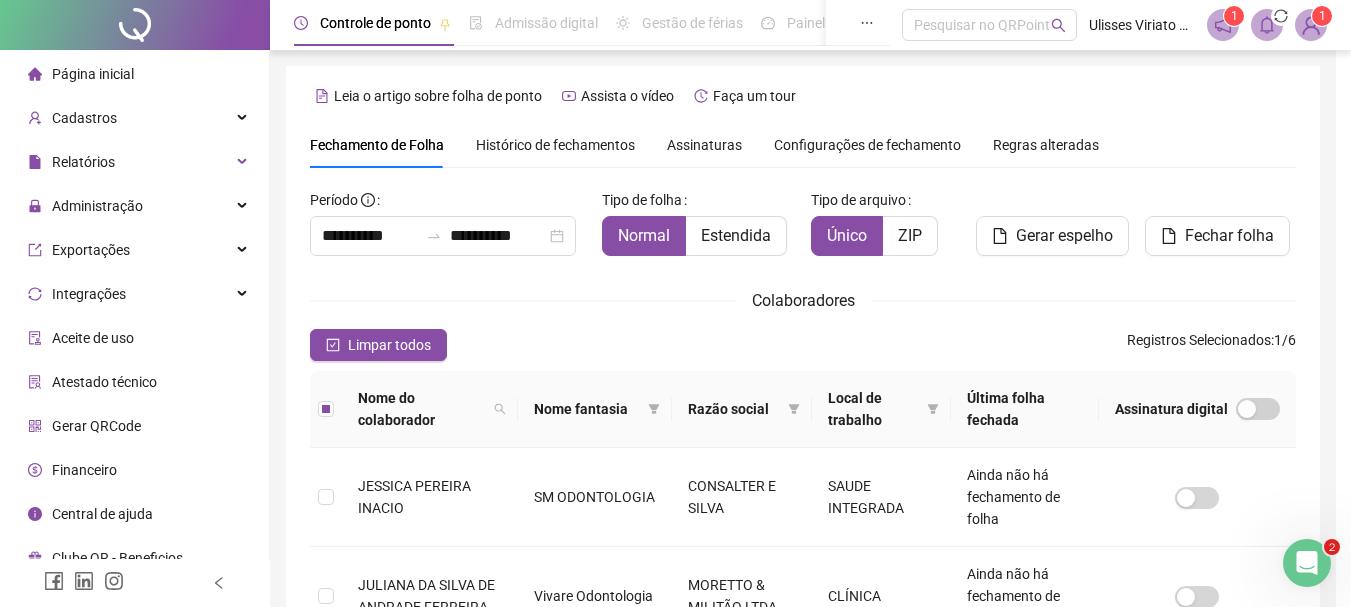 scroll, scrollTop: 106, scrollLeft: 0, axis: vertical 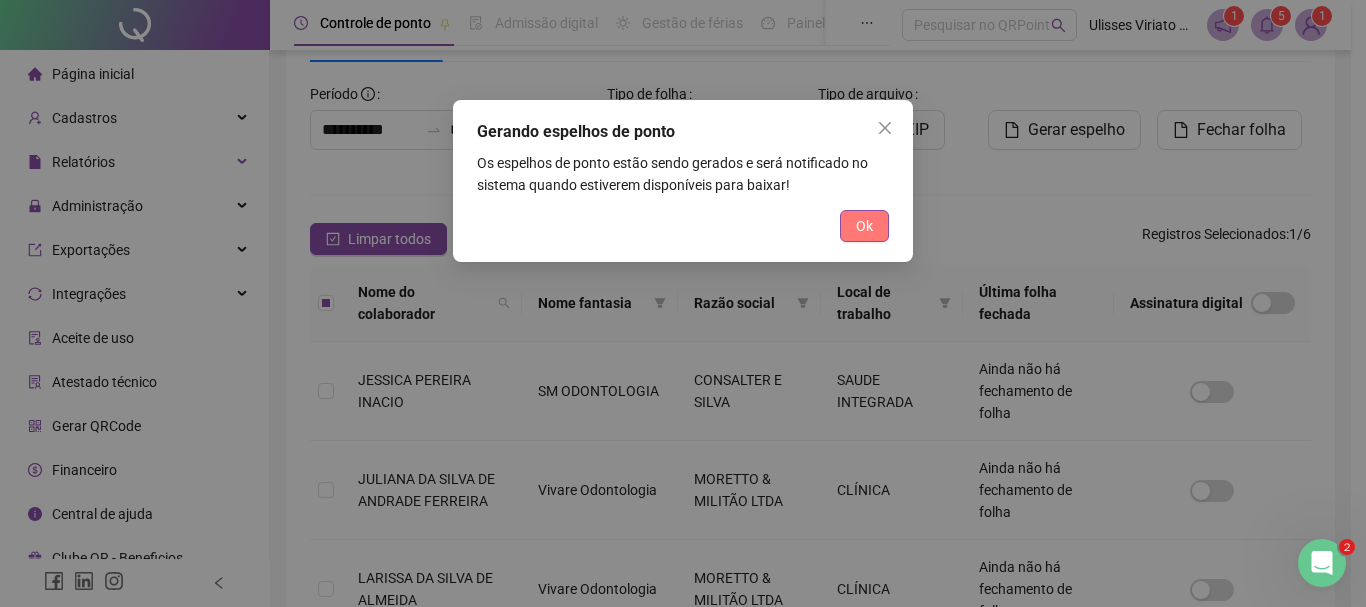 click on "Ok" at bounding box center (864, 226) 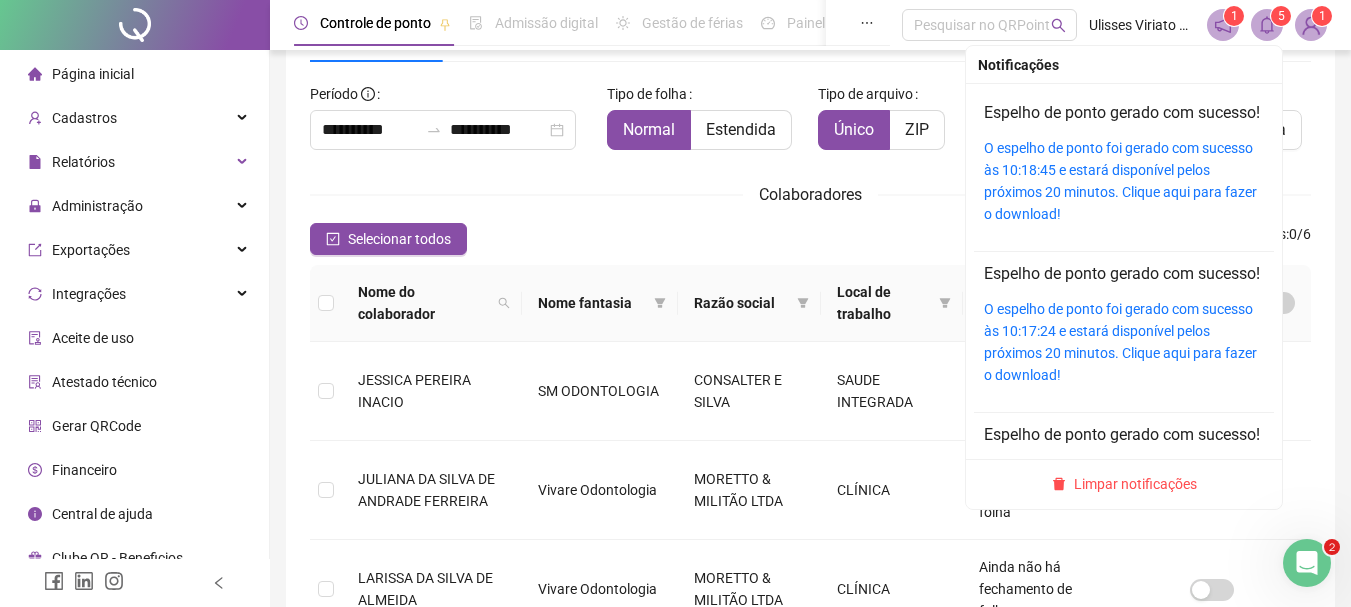 click on "5" at bounding box center (1281, 16) 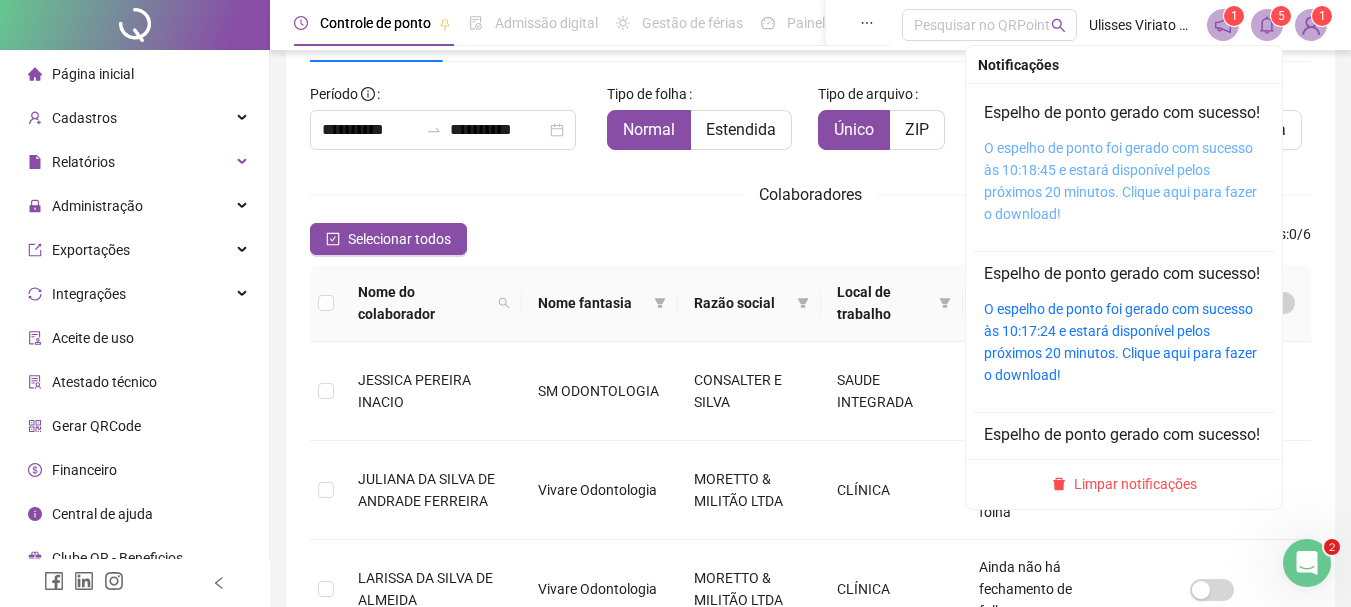 click on "O espelho de ponto foi gerado com sucesso às 10:18:45 e estará disponível pelos próximos 20 minutos.
Clique aqui para fazer o download!" at bounding box center [1120, 181] 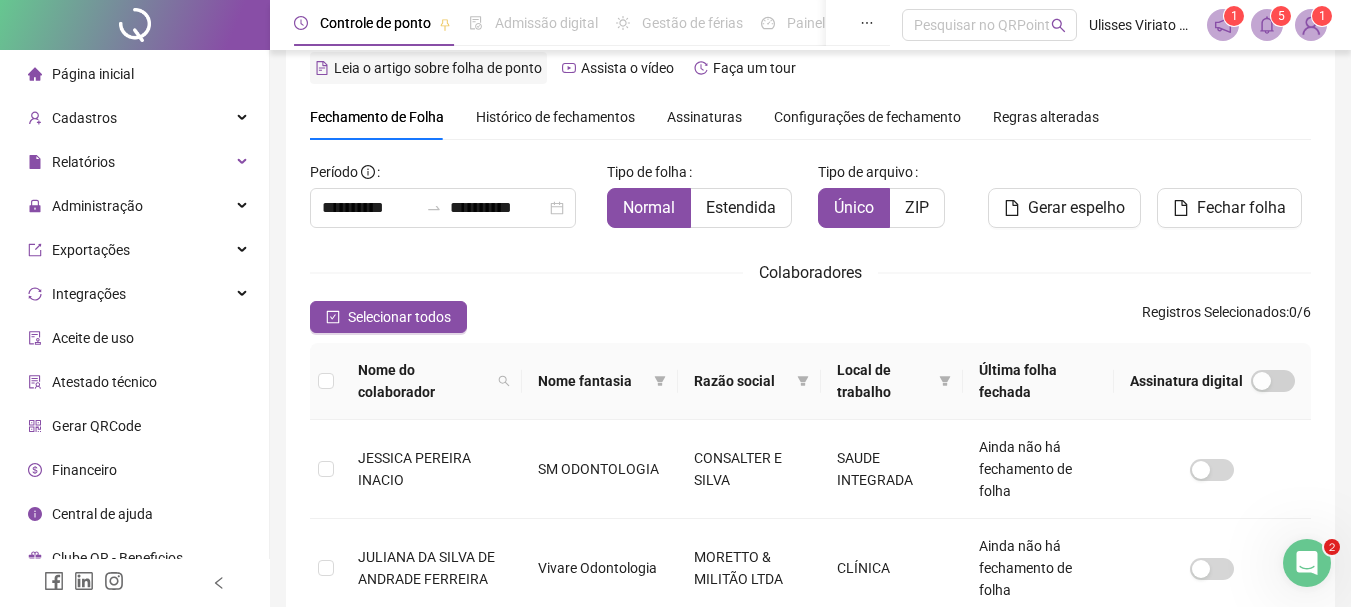 scroll, scrollTop: 0, scrollLeft: 0, axis: both 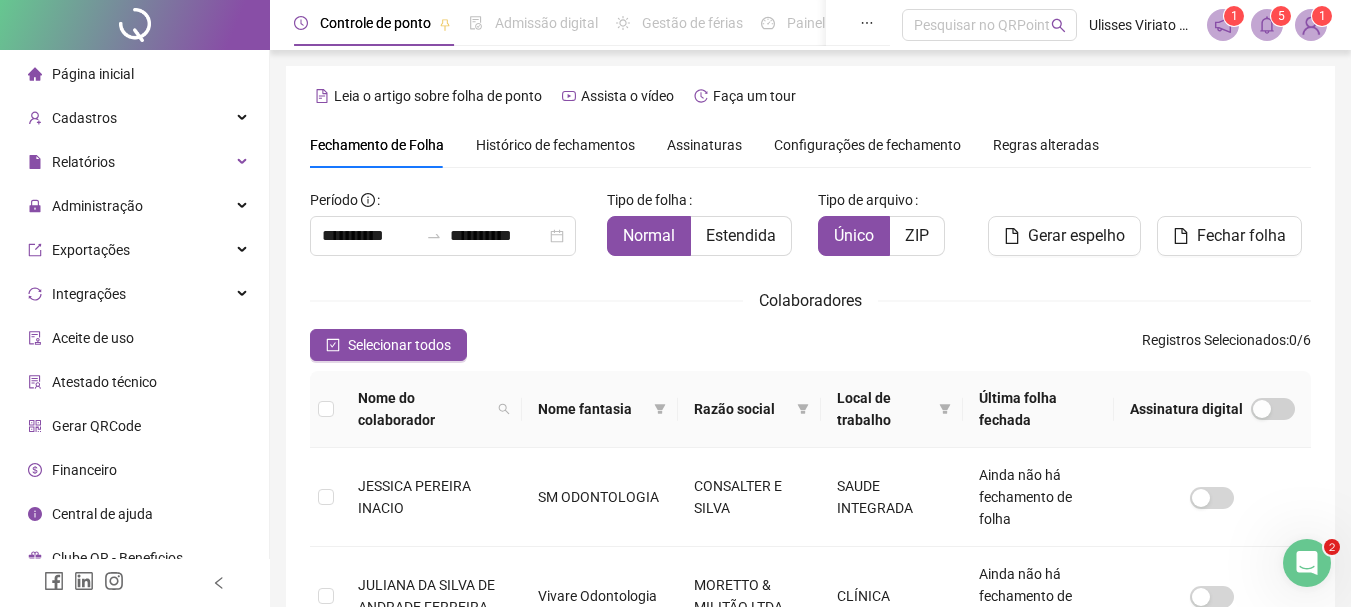 click on "Página inicial" at bounding box center (93, 74) 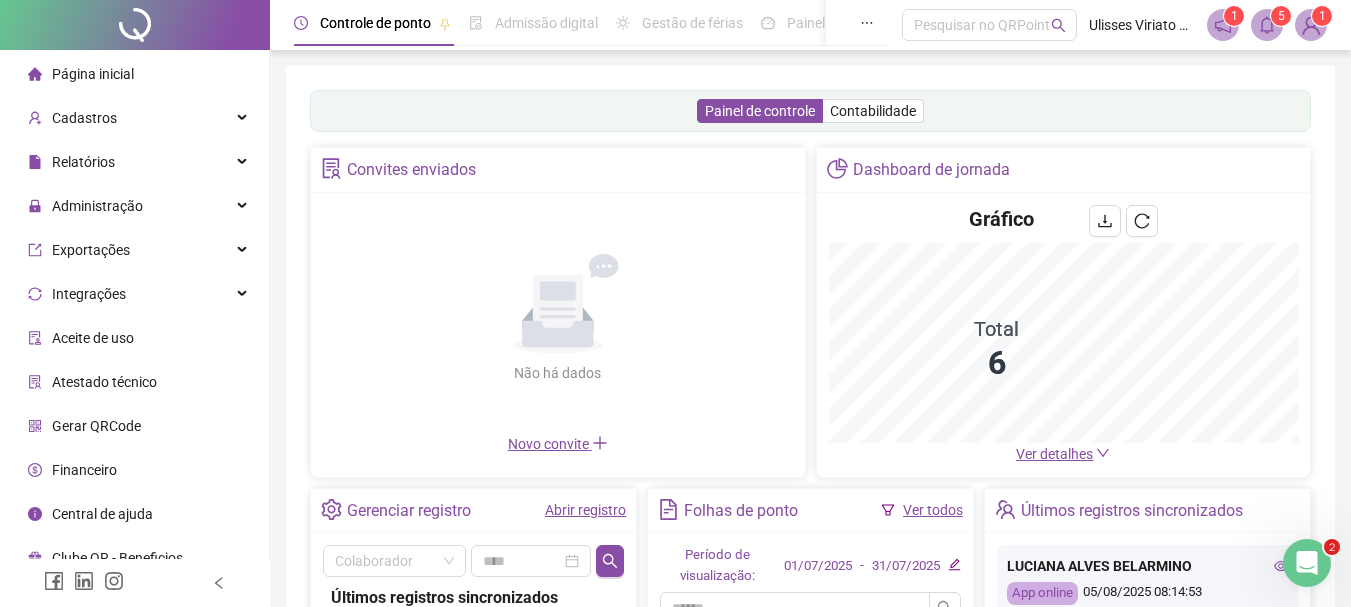 click on "1 5 1" at bounding box center [1267, 25] 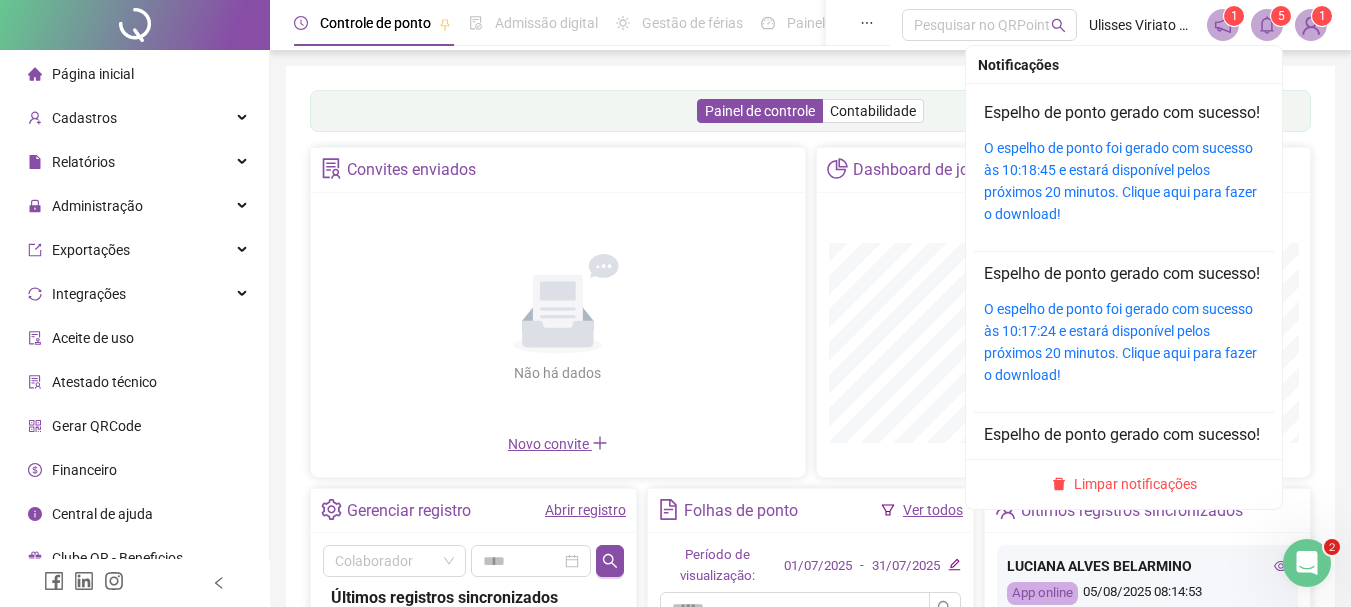 click 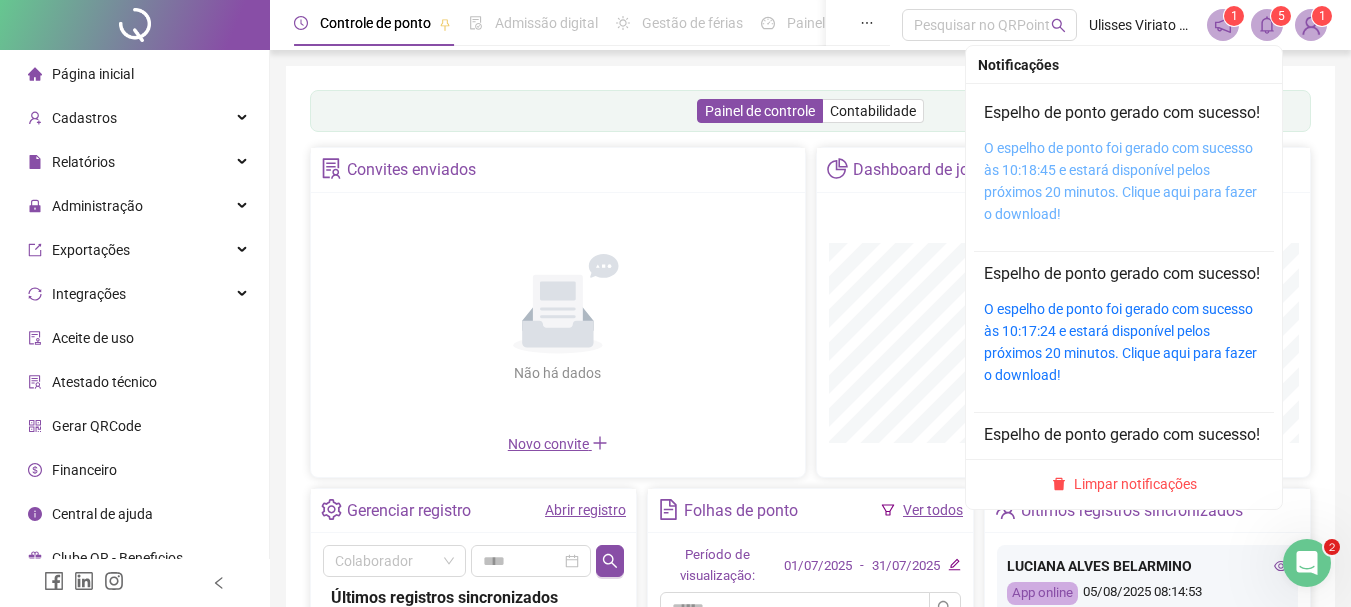 click on "O espelho de ponto foi gerado com sucesso às 10:18:45 e estará disponível pelos próximos 20 minutos.
Clique aqui para fazer o download!" at bounding box center [1120, 181] 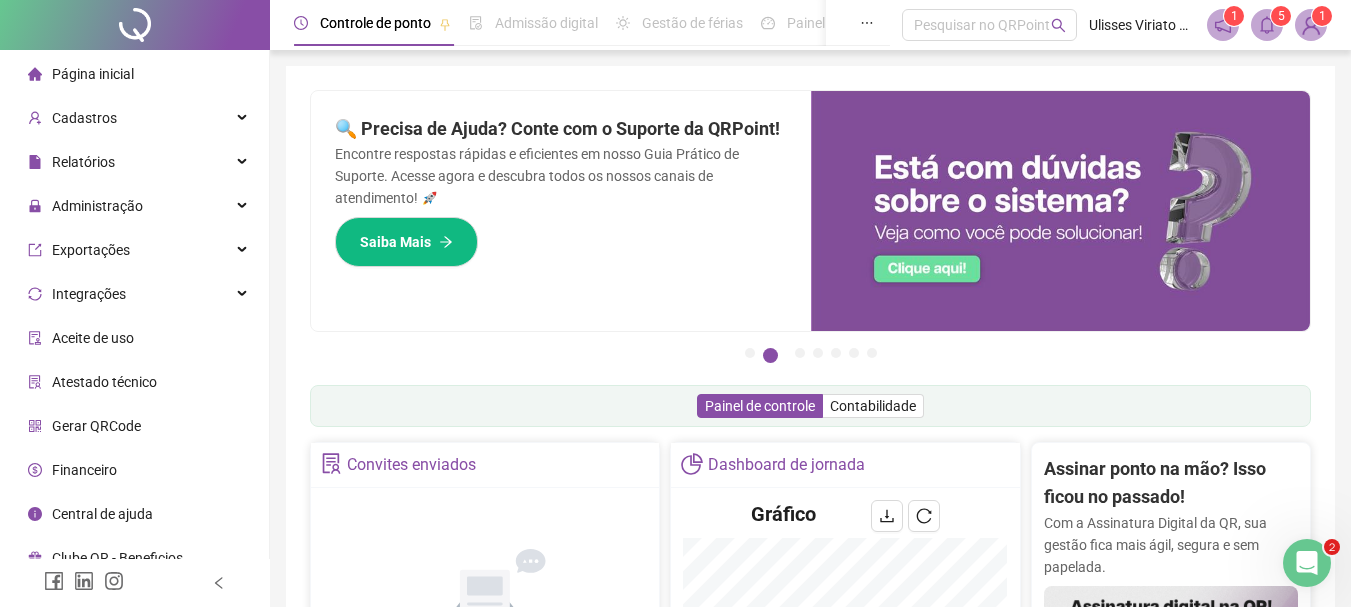 click on "Página inicial" at bounding box center (93, 74) 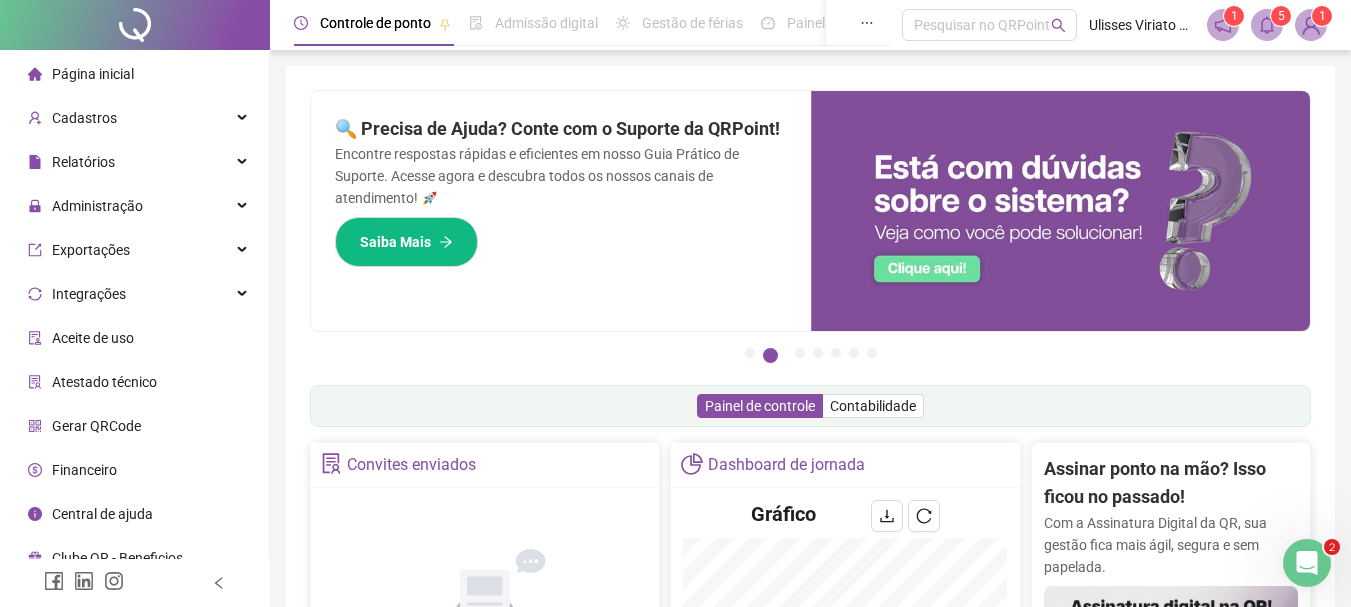 click on "Página inicial" at bounding box center (93, 74) 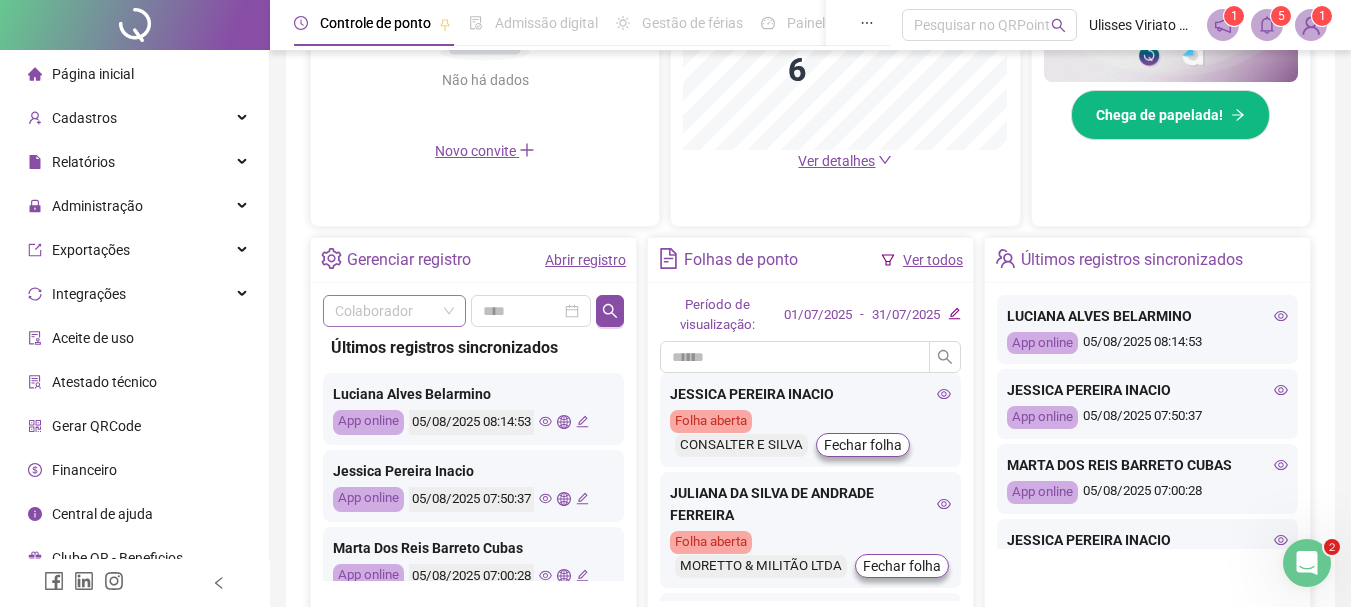scroll, scrollTop: 600, scrollLeft: 0, axis: vertical 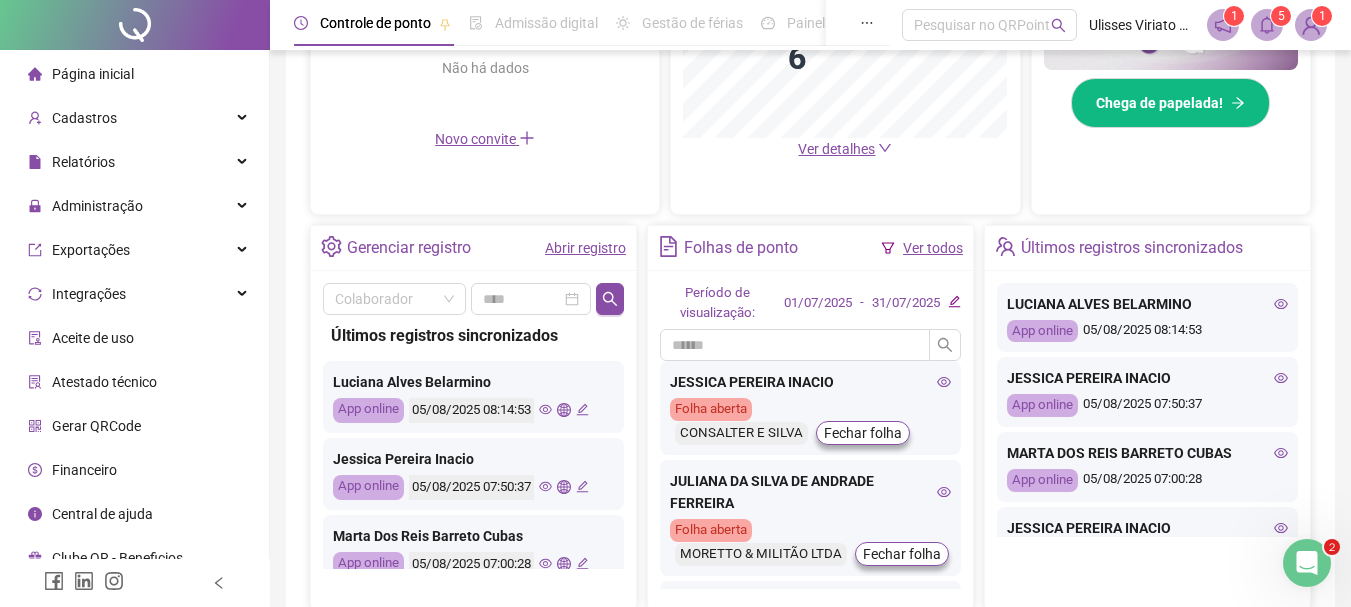 click on "Abrir registro" at bounding box center [585, 248] 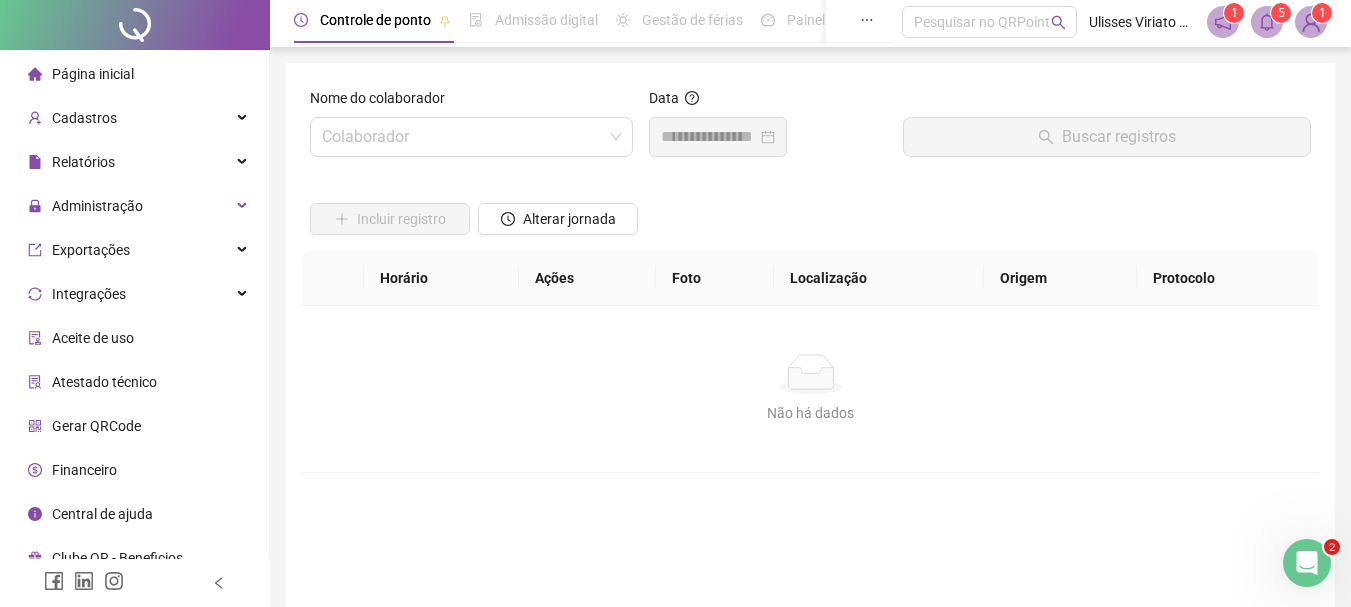 scroll, scrollTop: 0, scrollLeft: 0, axis: both 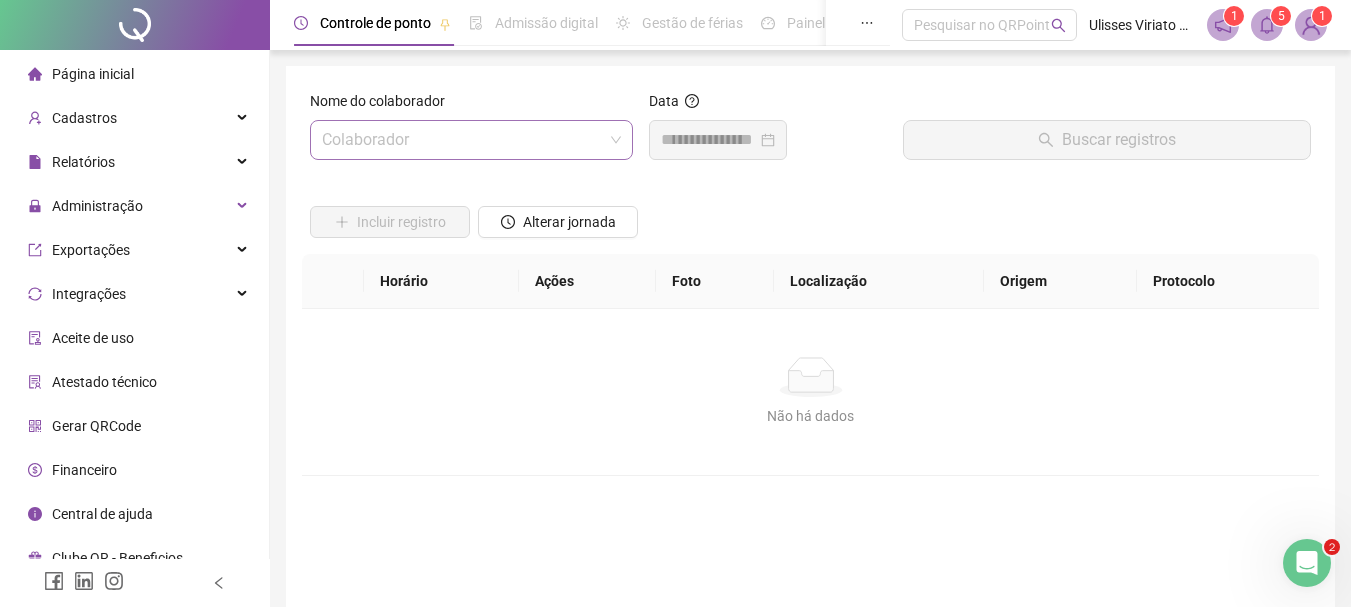 click at bounding box center (462, 140) 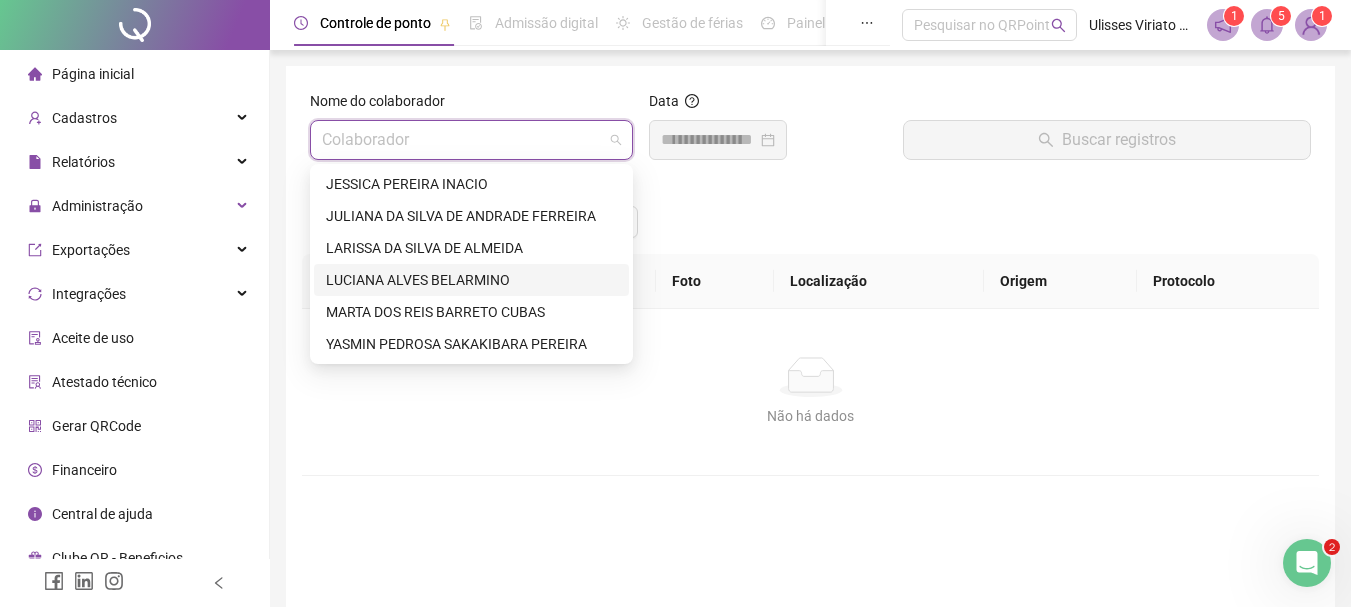 click on "LUCIANA ALVES BELARMINO" at bounding box center (471, 280) 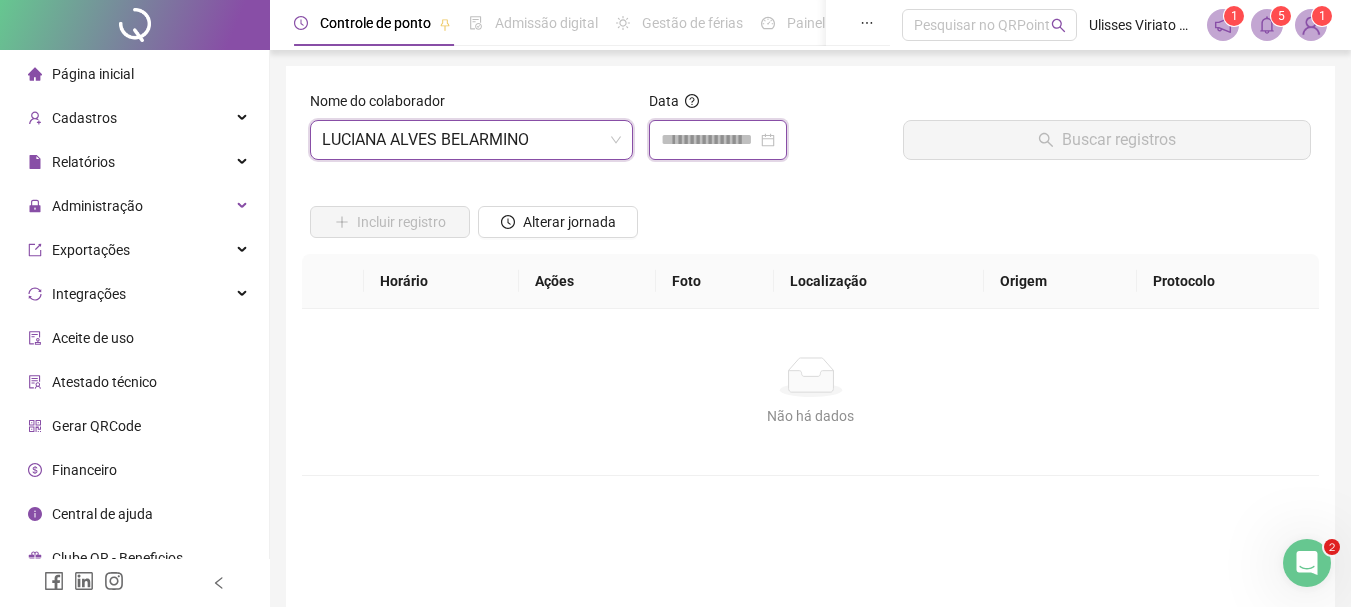 click at bounding box center [709, 140] 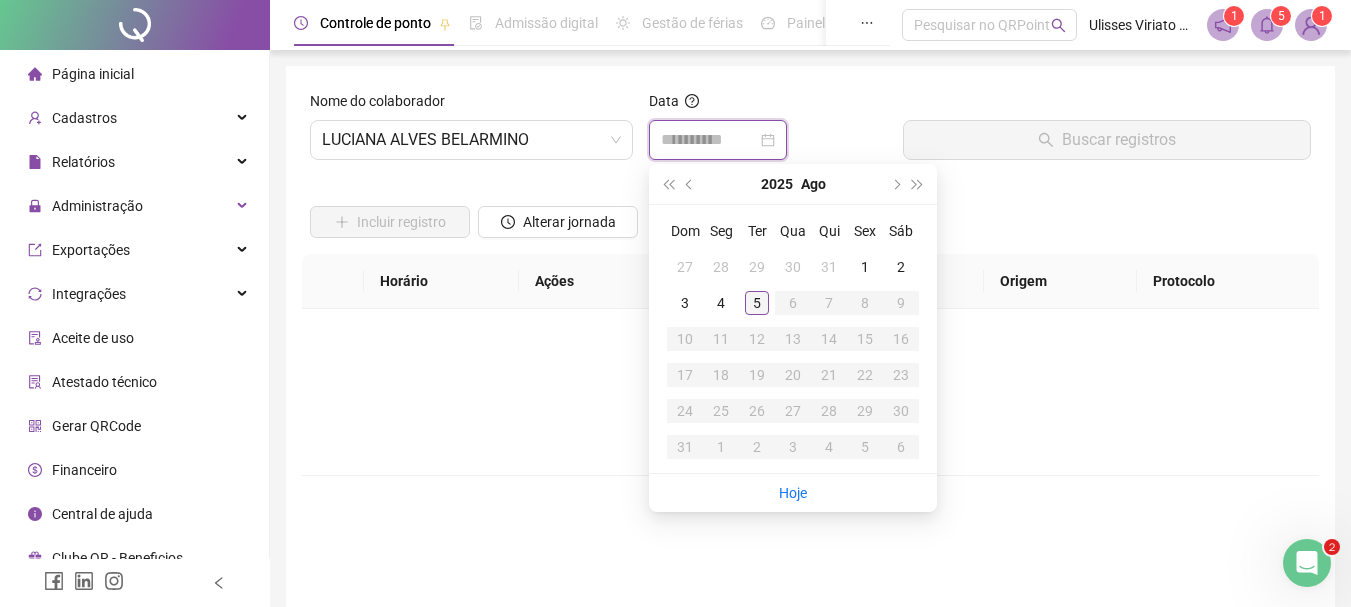 type on "**********" 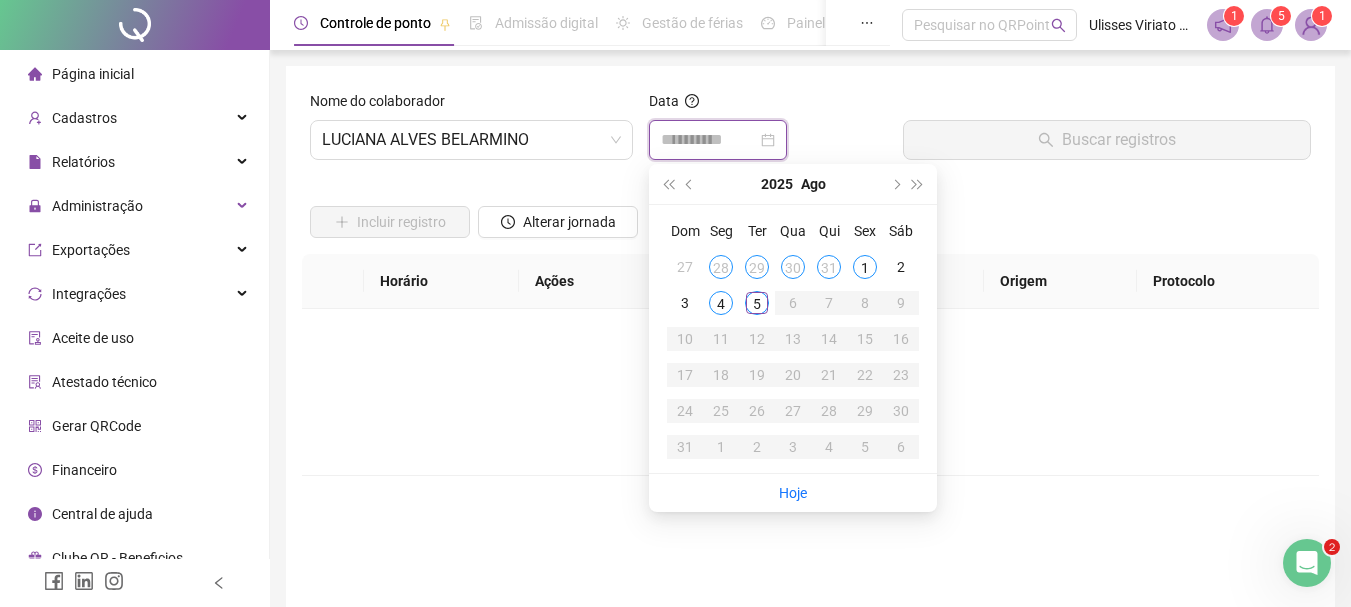 type on "**********" 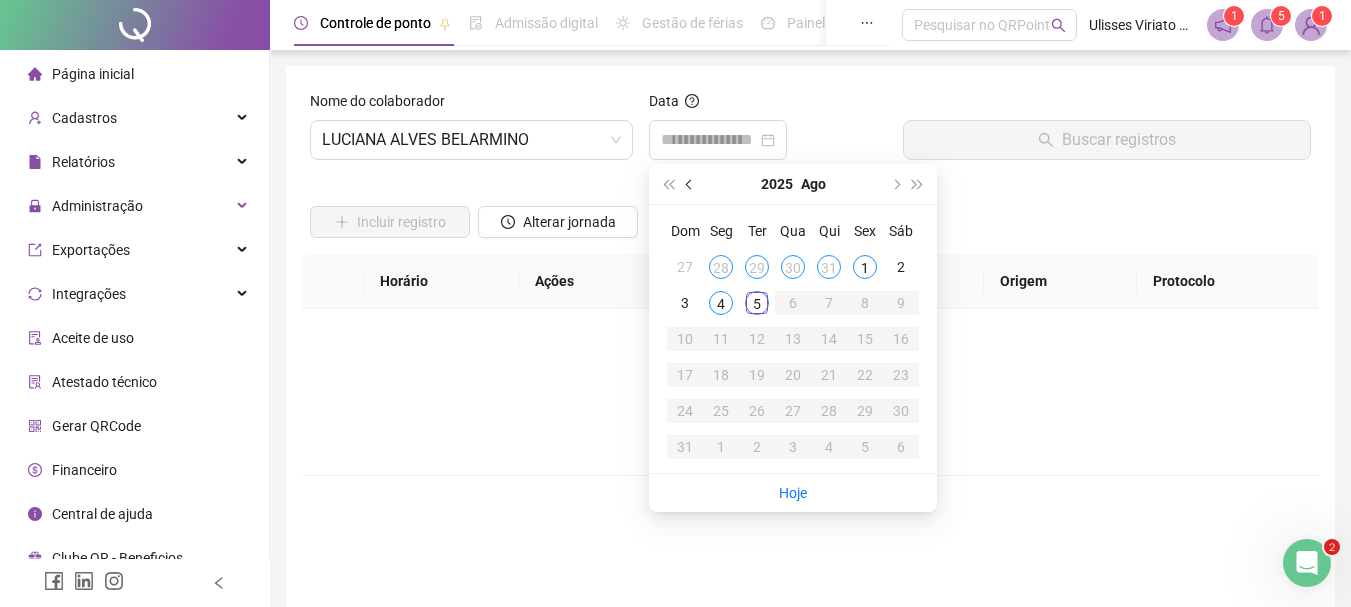 click at bounding box center (691, 184) 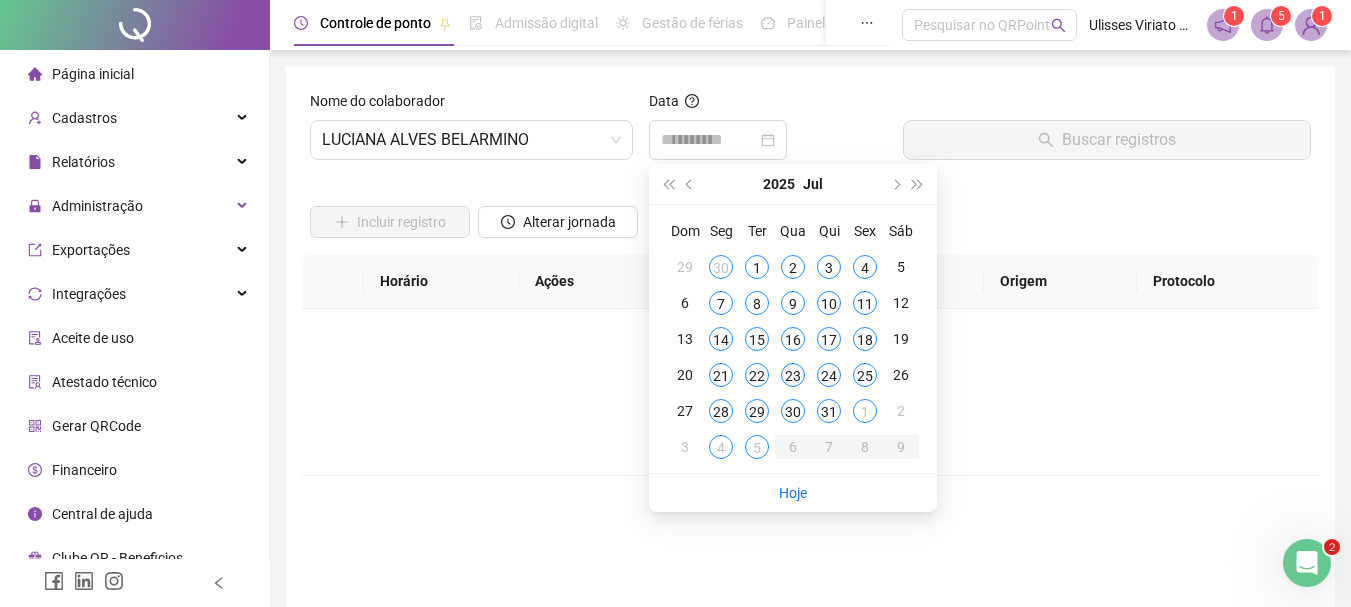 type on "**********" 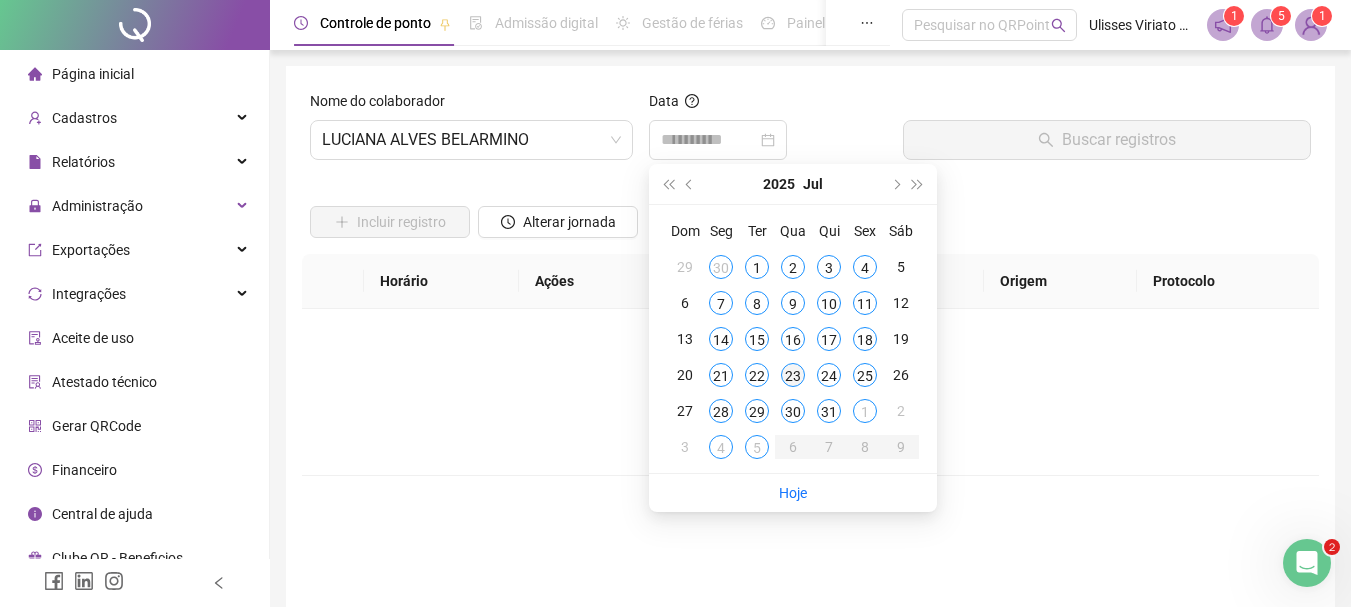 click on "23" at bounding box center (793, 375) 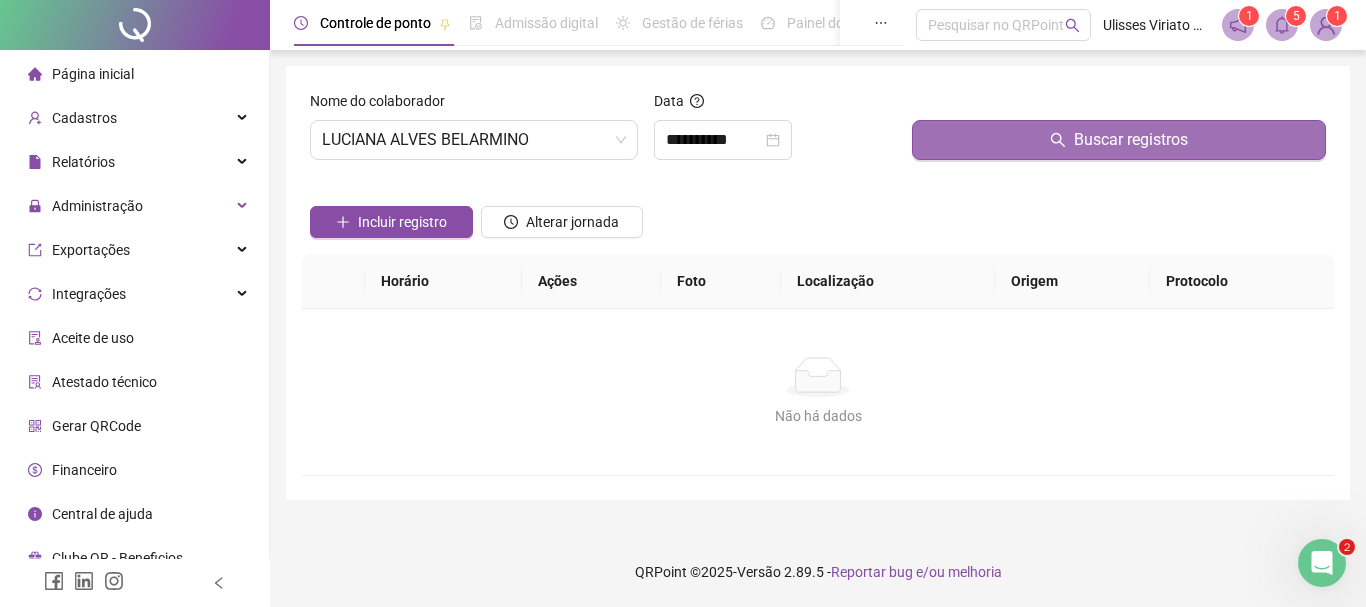 click on "Buscar registros" at bounding box center (1119, 140) 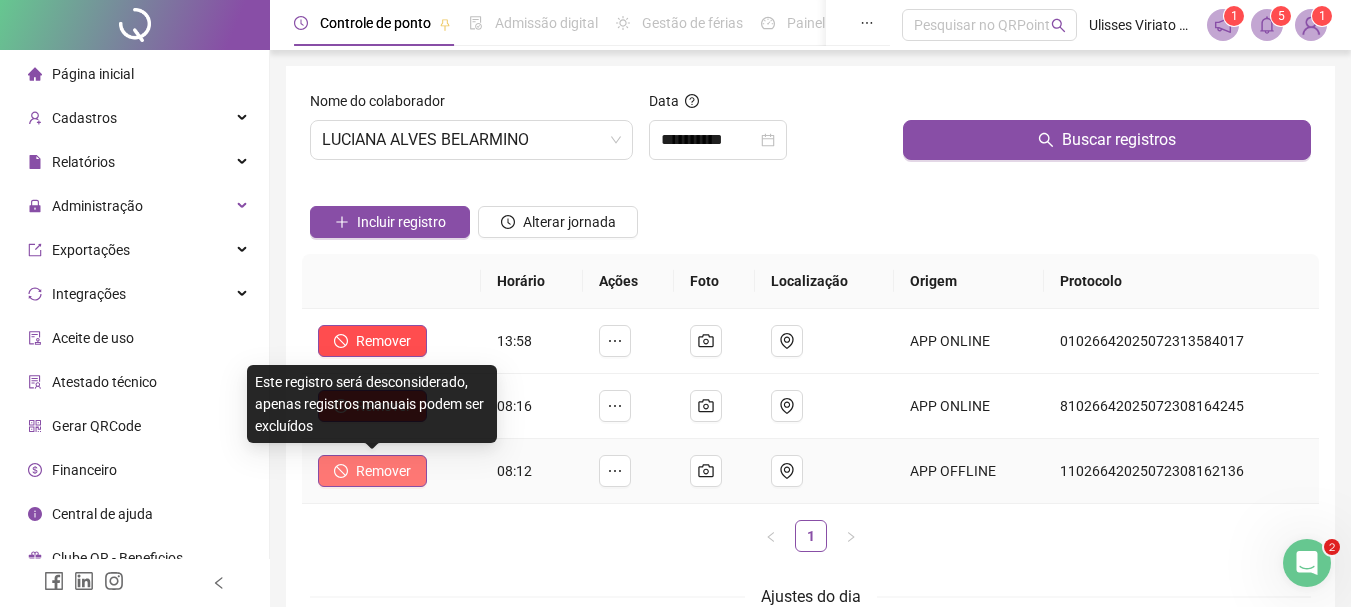 click on "Remover" at bounding box center (383, 471) 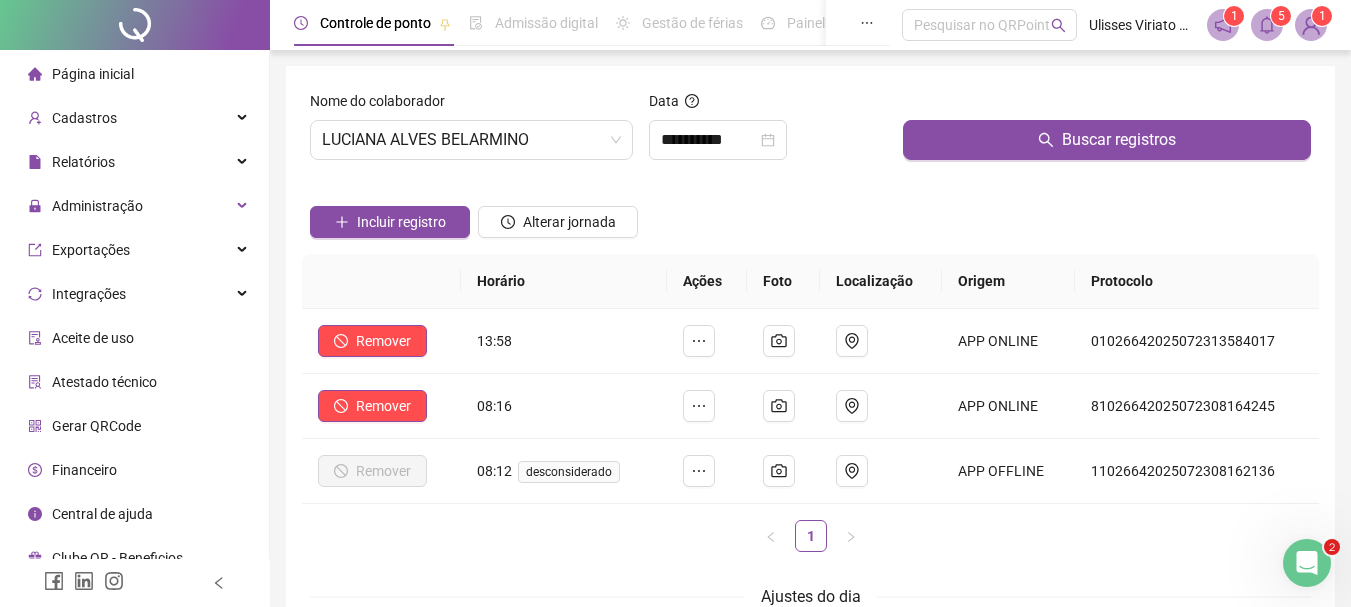 click on "Página inicial" at bounding box center (93, 74) 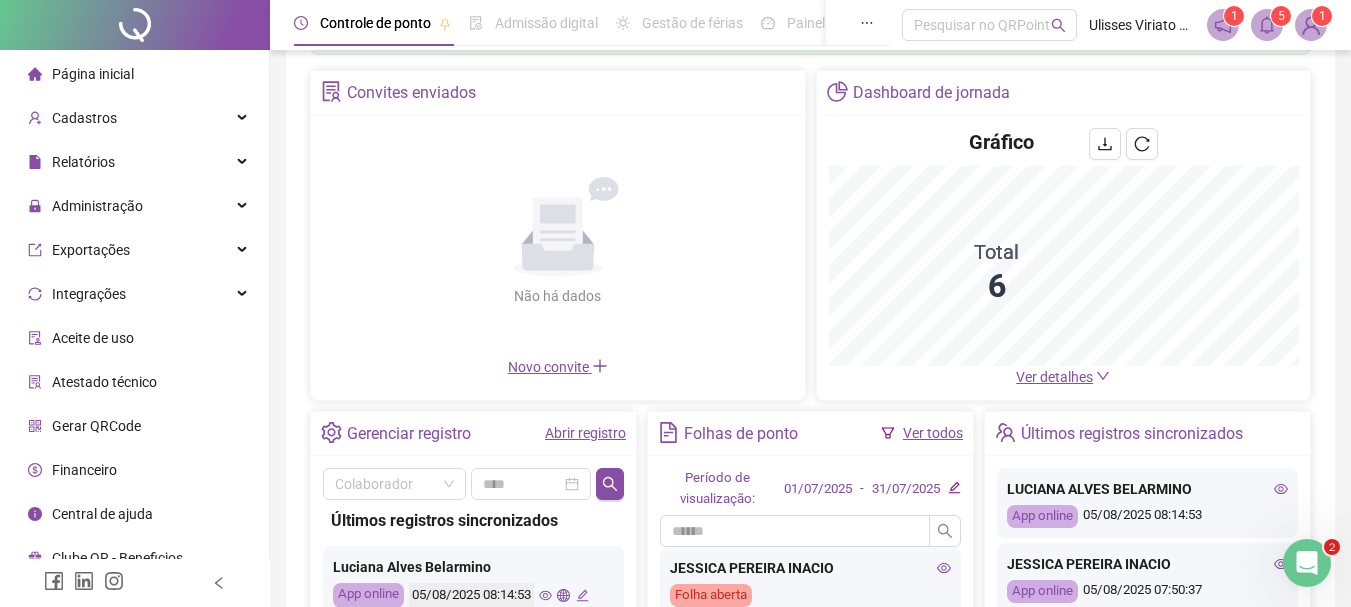 scroll, scrollTop: 100, scrollLeft: 0, axis: vertical 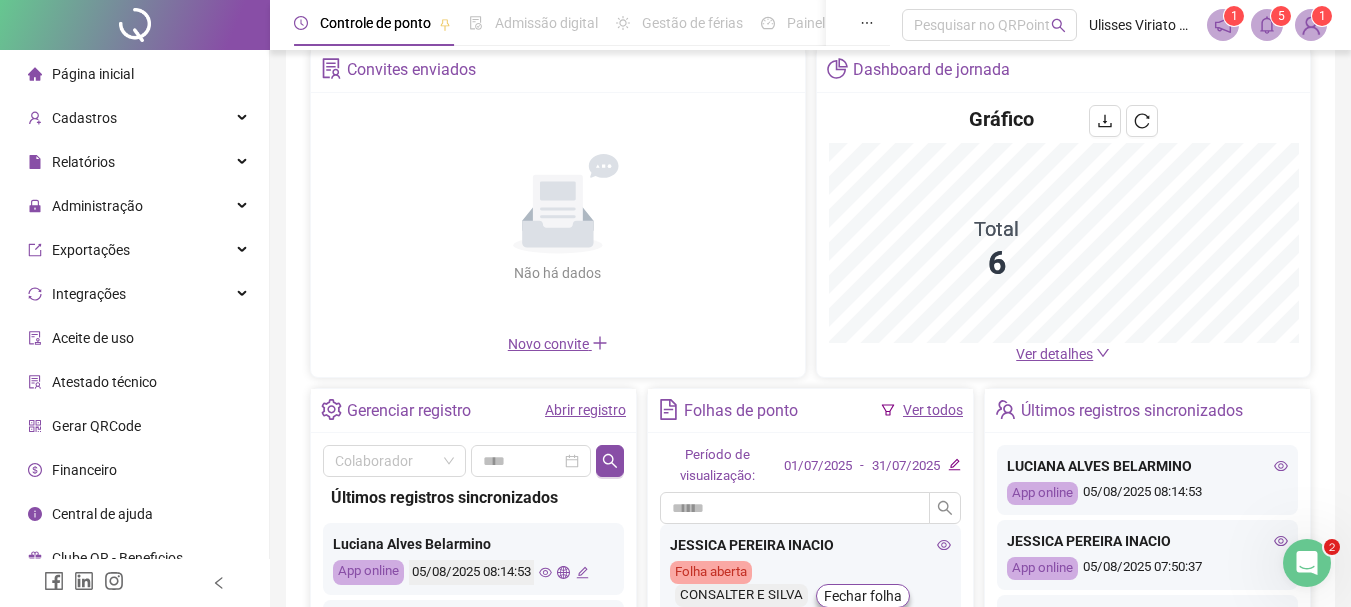 click on "Ver todos" at bounding box center [933, 410] 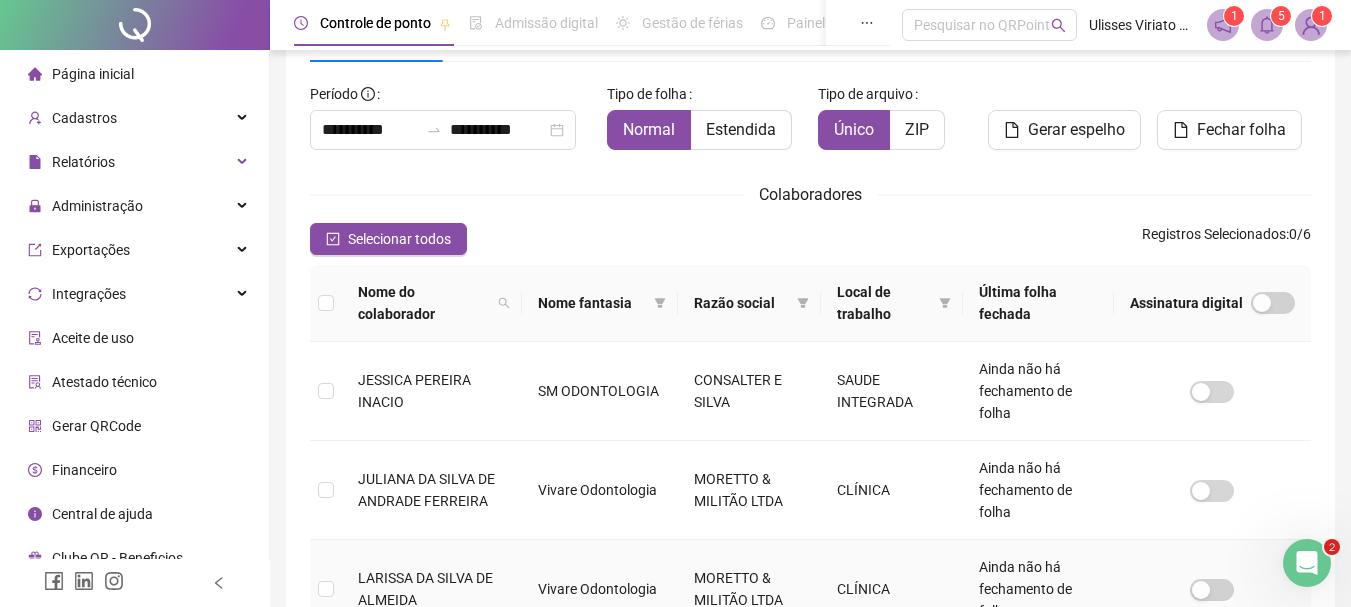 scroll, scrollTop: 205, scrollLeft: 0, axis: vertical 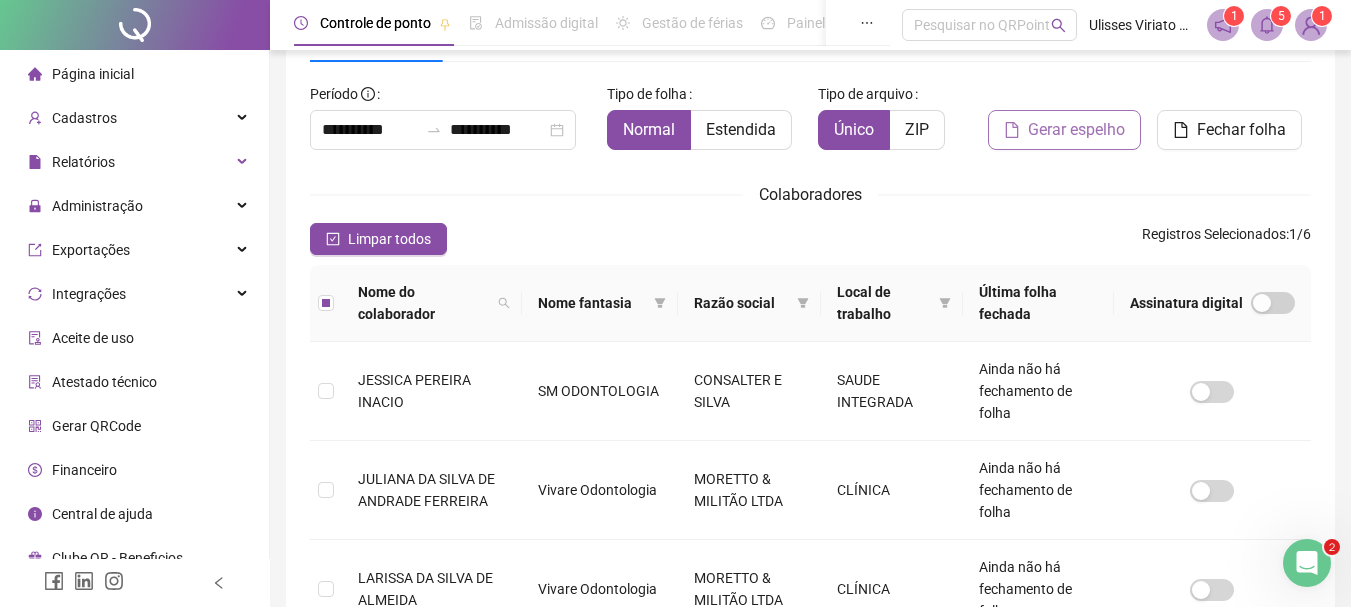 click on "Gerar espelho" at bounding box center (1076, 130) 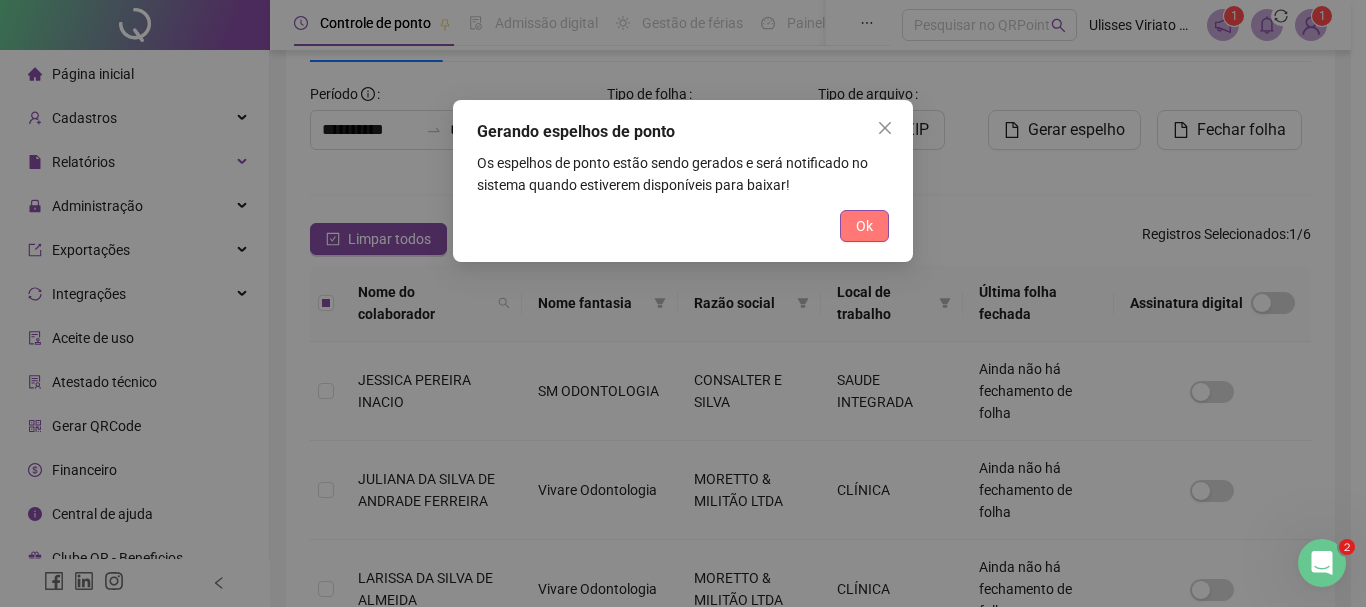 click on "Ok" at bounding box center (864, 226) 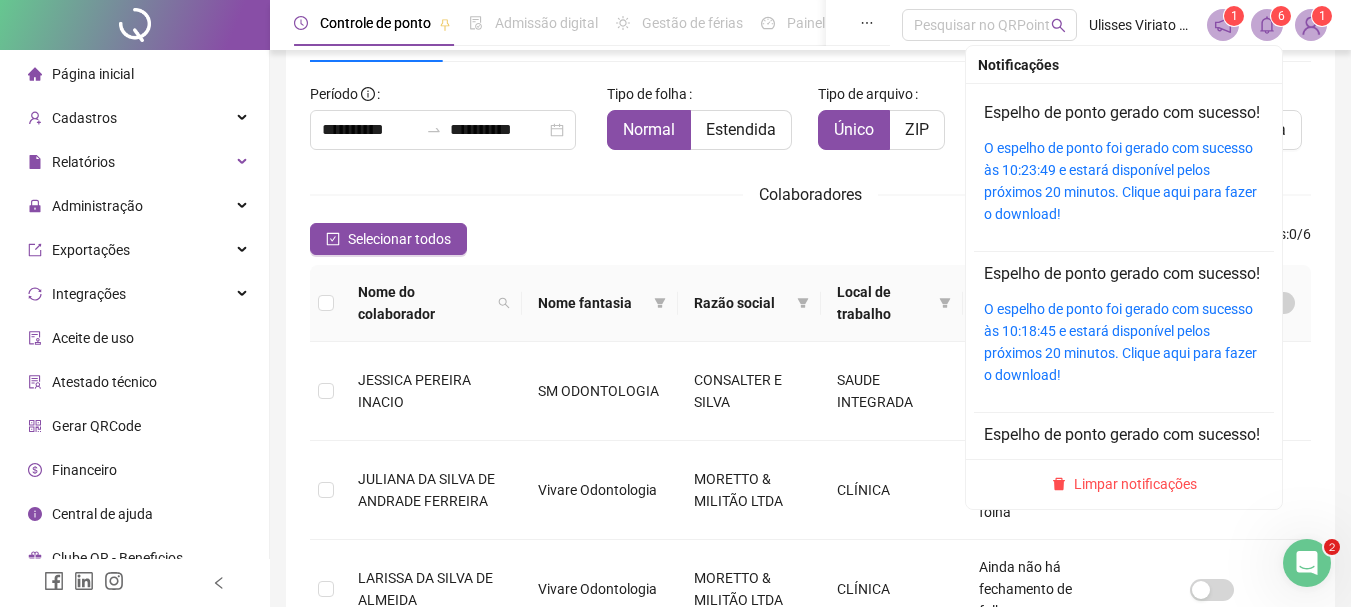 click on "6" at bounding box center [1281, 16] 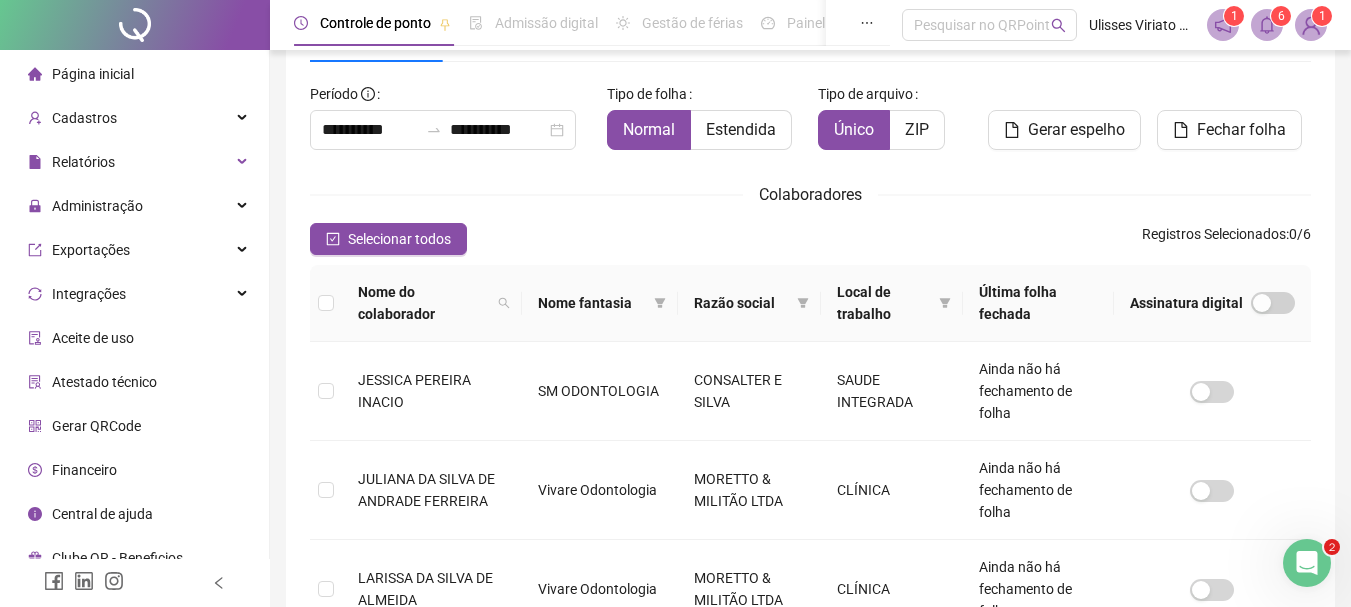 click 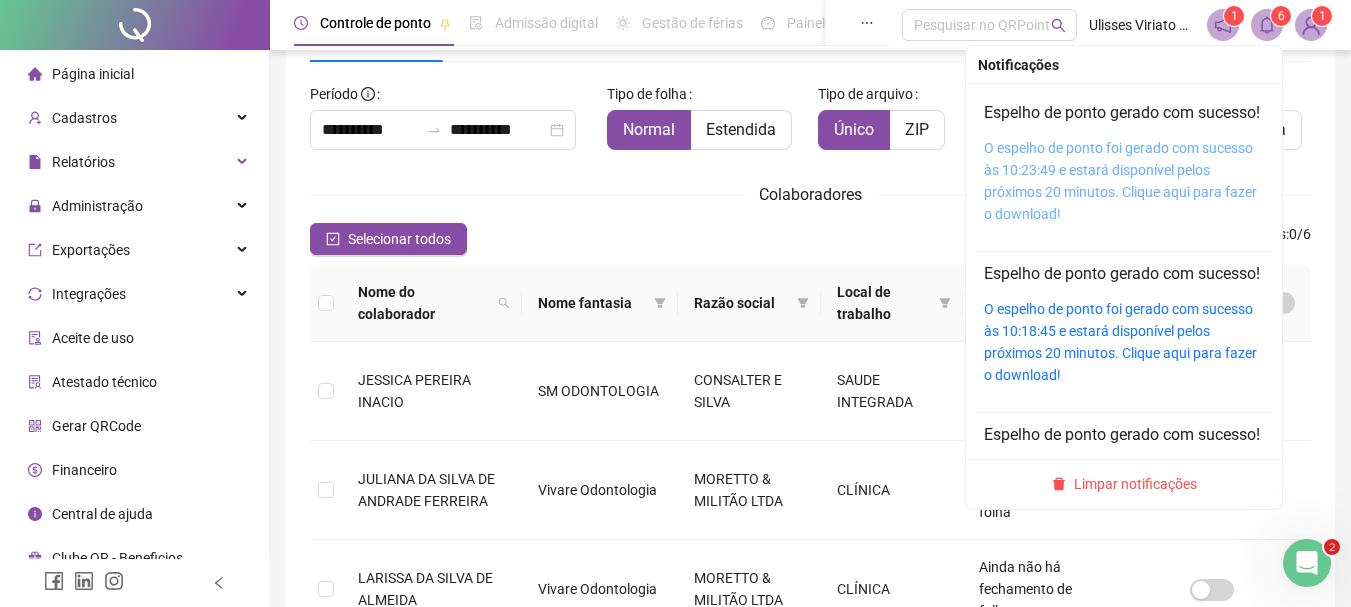 click on "O espelho de ponto foi gerado com sucesso às 10:23:49 e estará disponível pelos próximos 20 minutos.
Clique aqui para fazer o download!" at bounding box center [1120, 181] 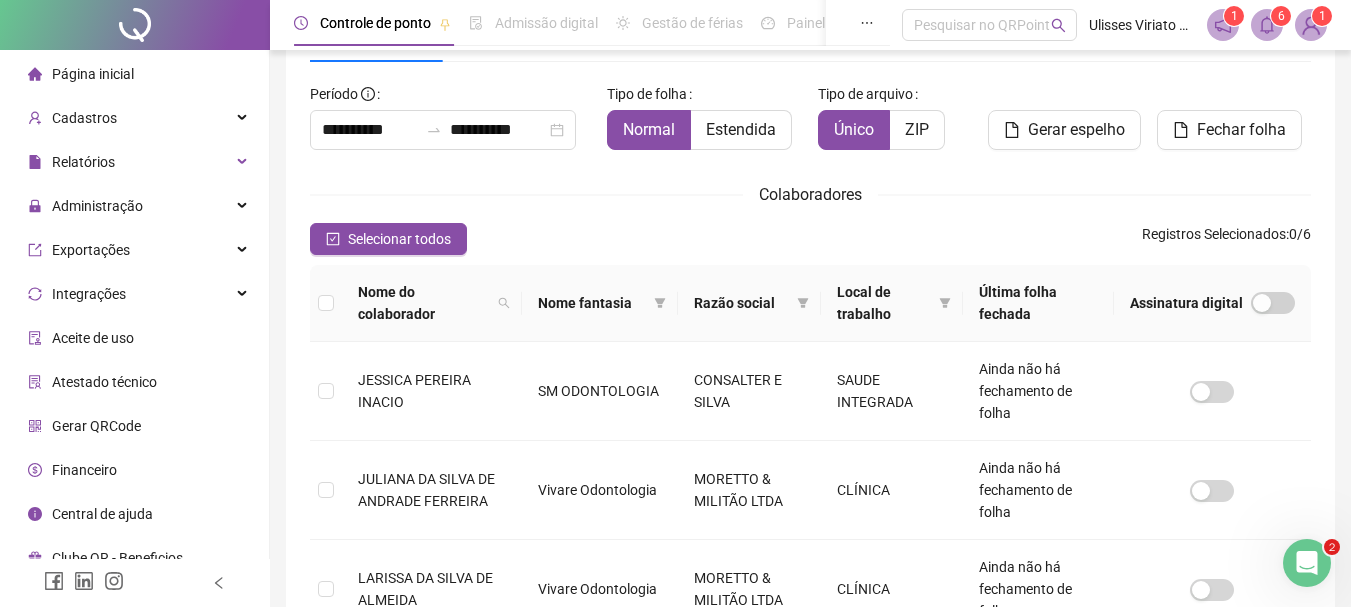 drag, startPoint x: 104, startPoint y: 82, endPoint x: 125, endPoint y: 86, distance: 21.377558 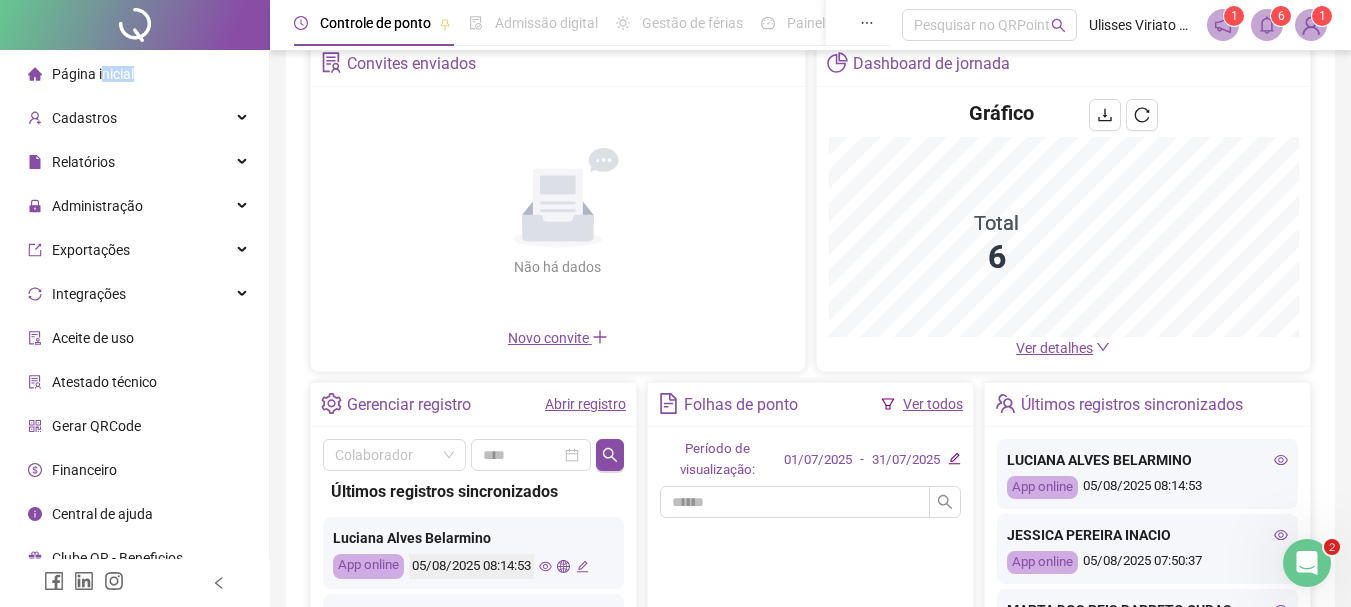 click on "Abrir registro" at bounding box center (585, 404) 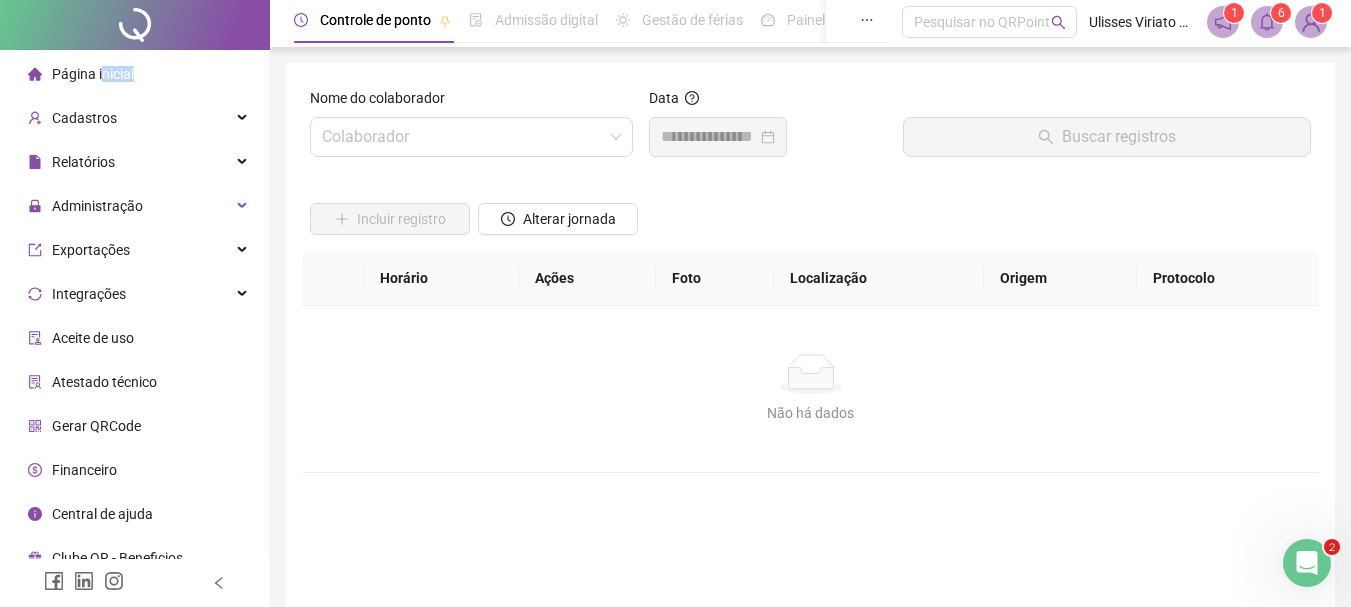 scroll, scrollTop: 0, scrollLeft: 0, axis: both 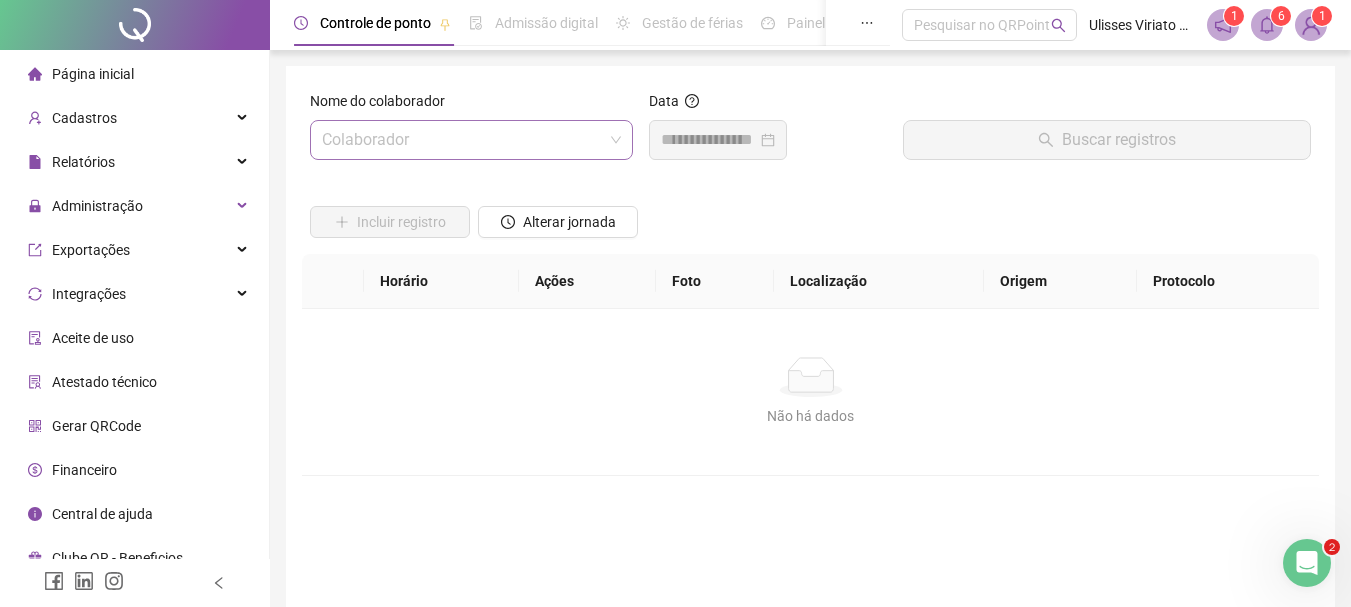 click at bounding box center [462, 140] 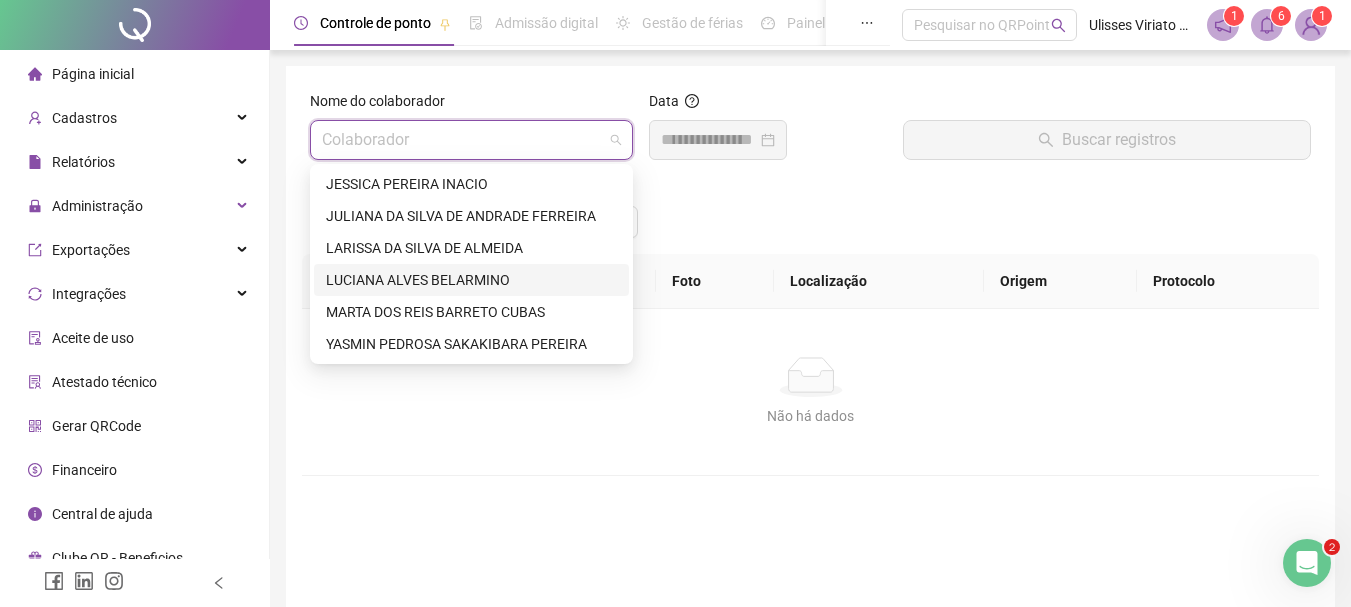 click on "LUCIANA ALVES BELARMINO" at bounding box center (471, 280) 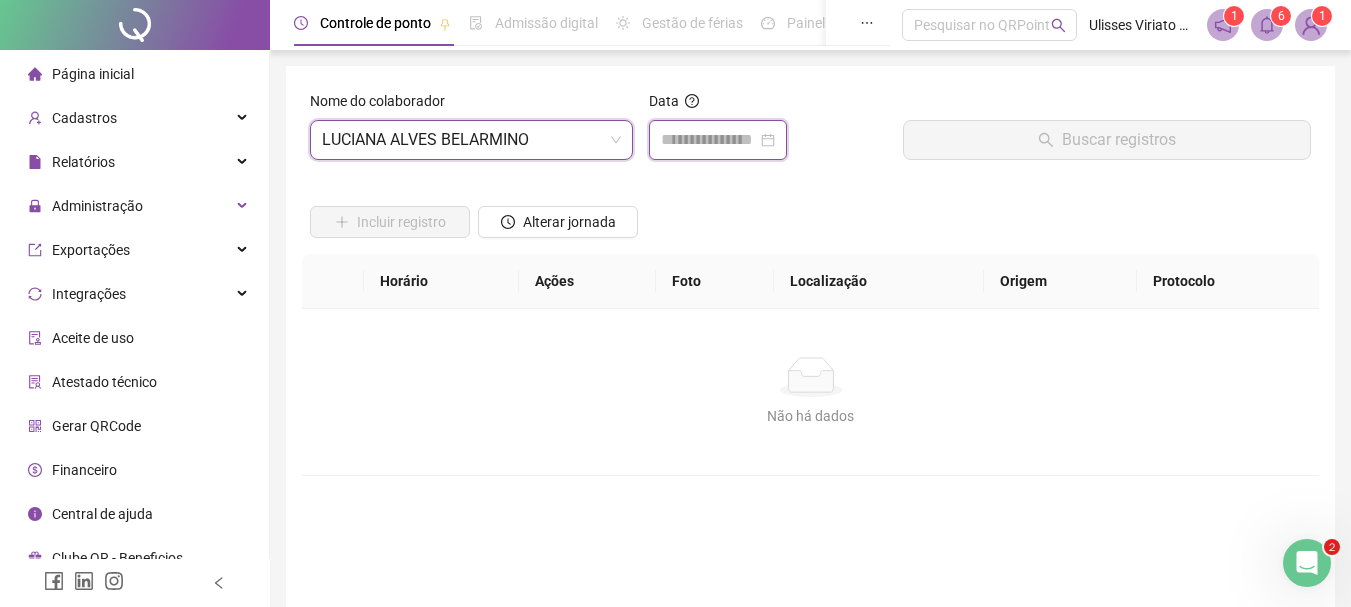 click at bounding box center [709, 140] 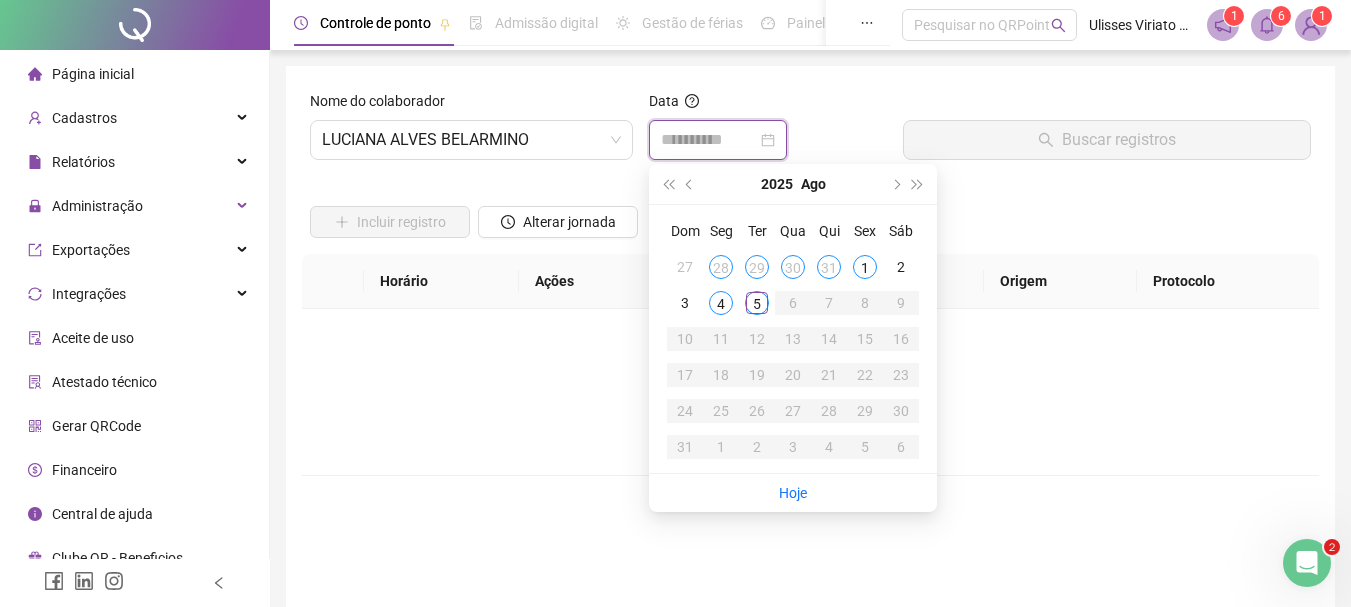 type on "**********" 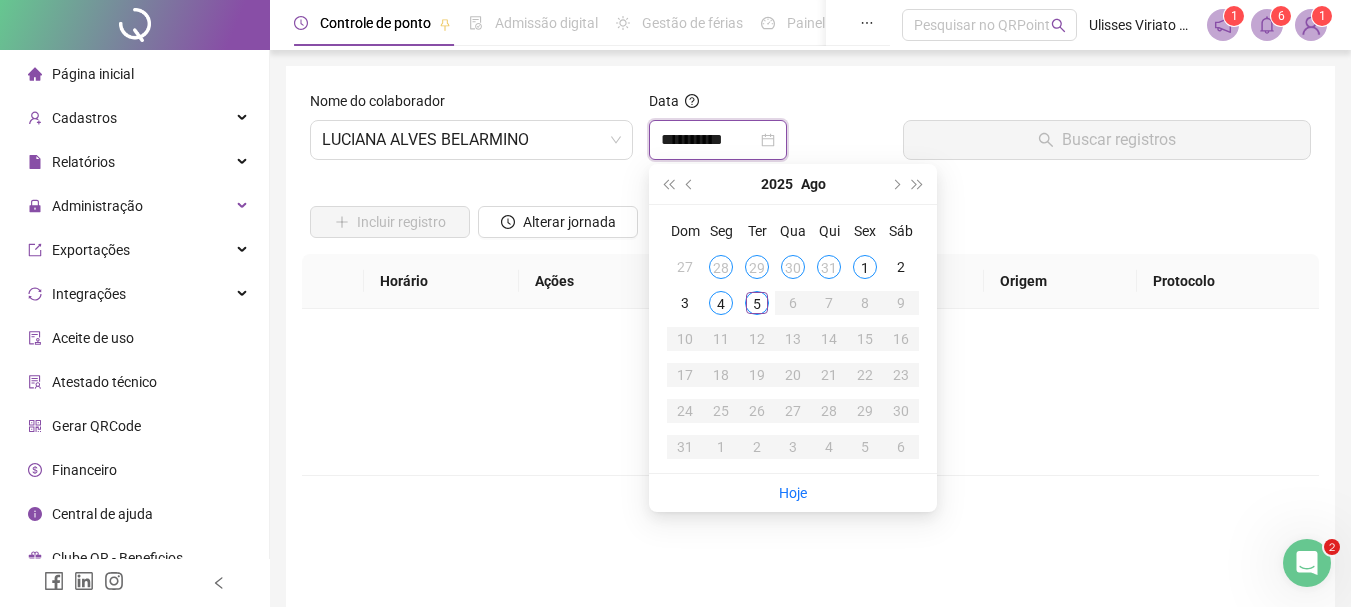 type on "**********" 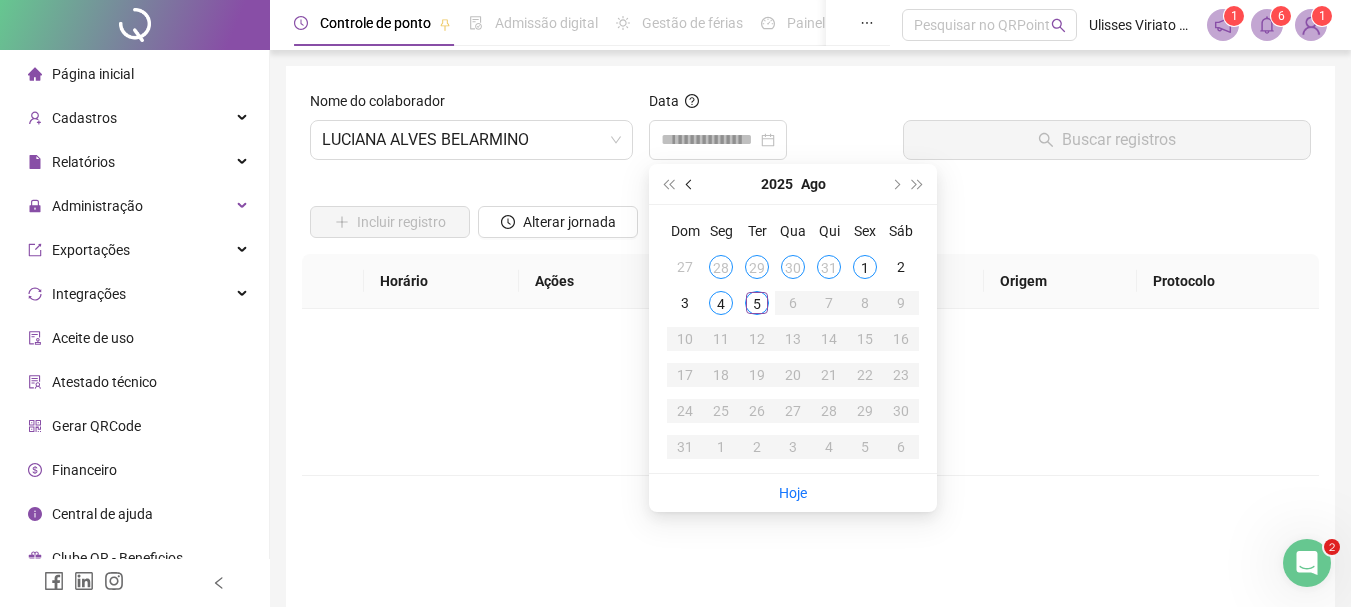 click at bounding box center [690, 184] 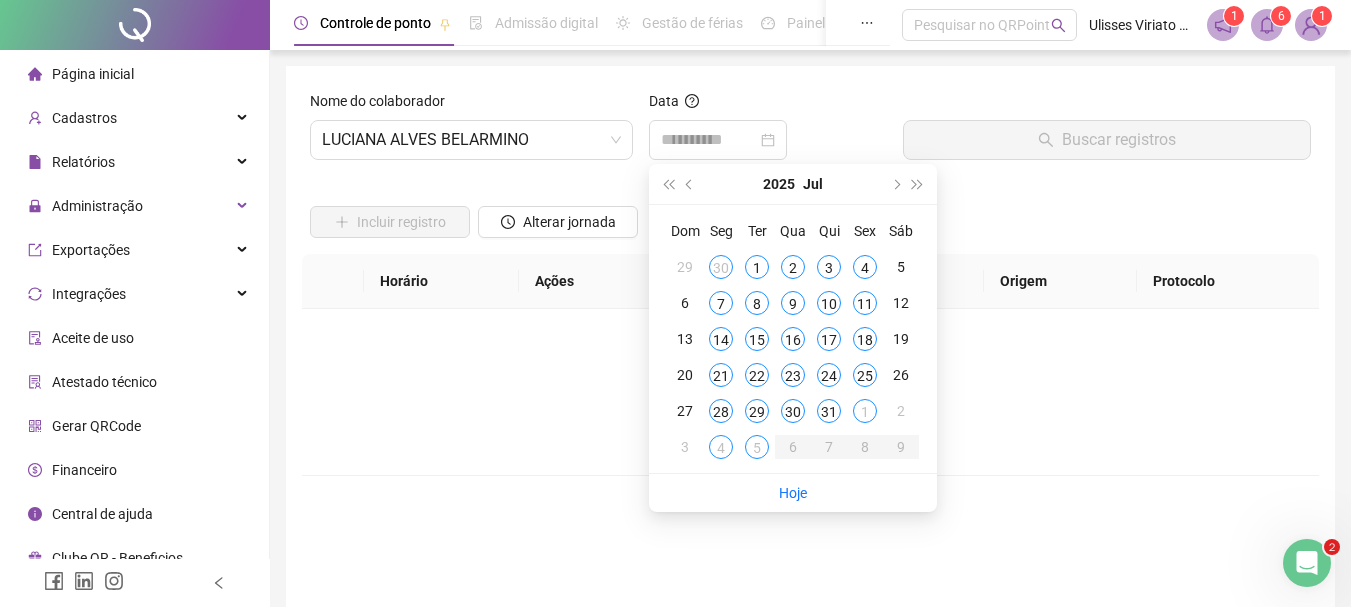 type on "**********" 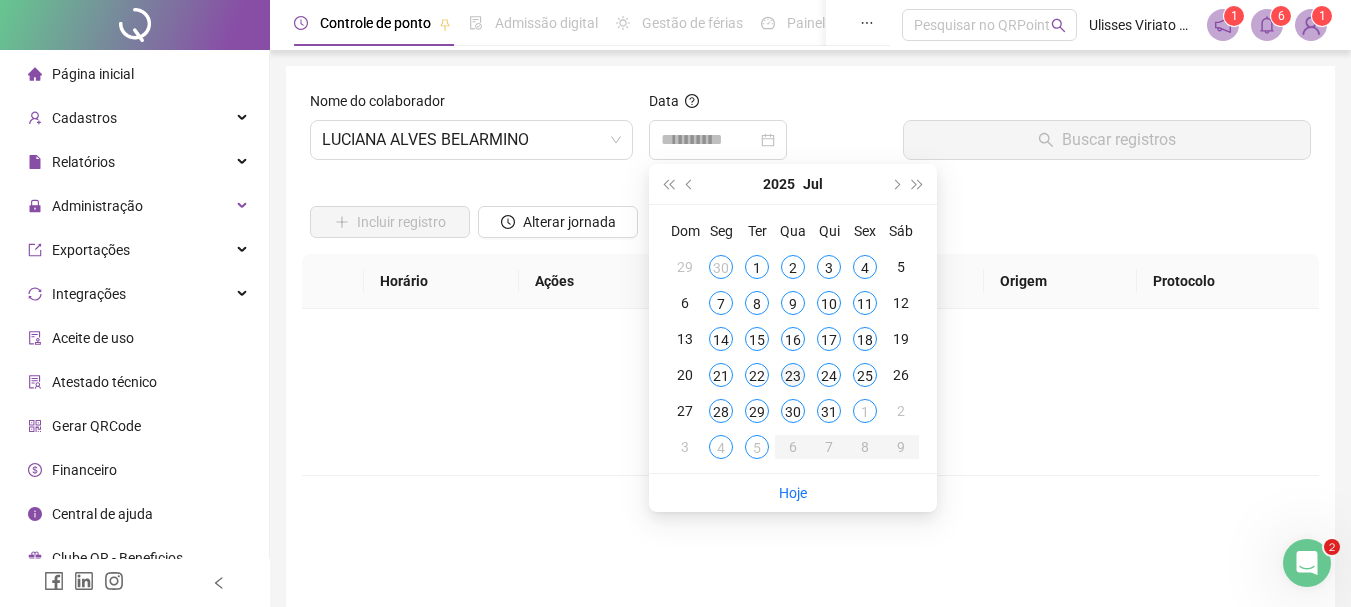 type on "**********" 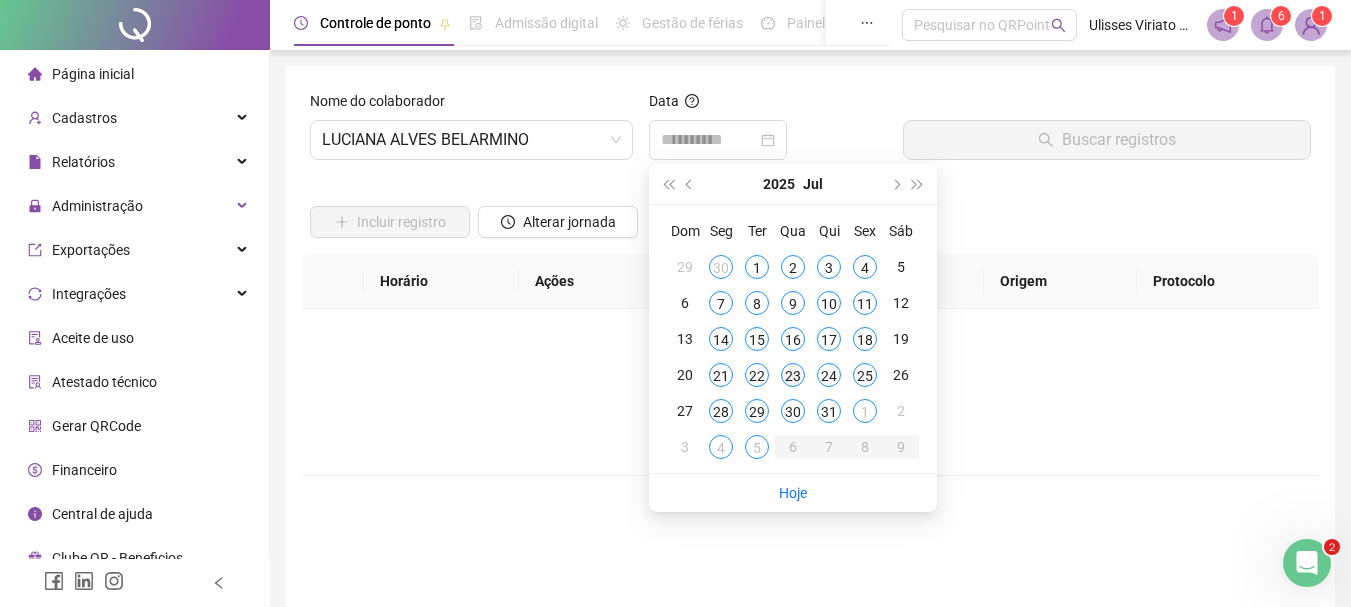 click on "23" at bounding box center (793, 375) 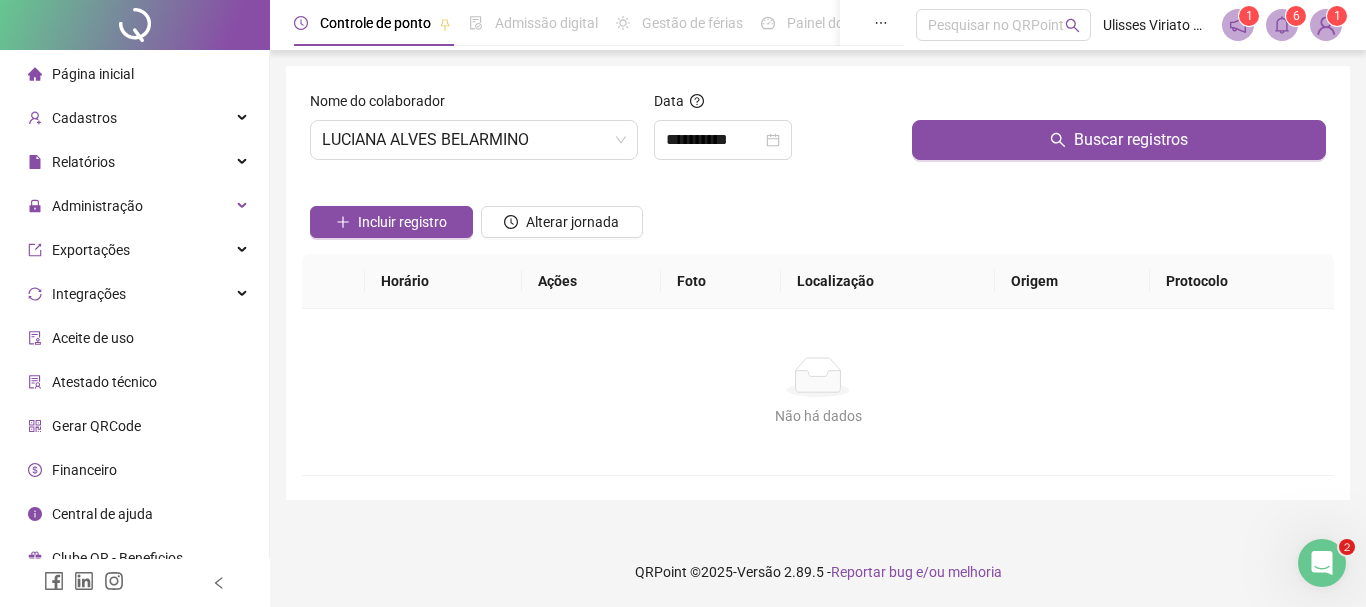 click on "Buscar registros" at bounding box center (1119, 133) 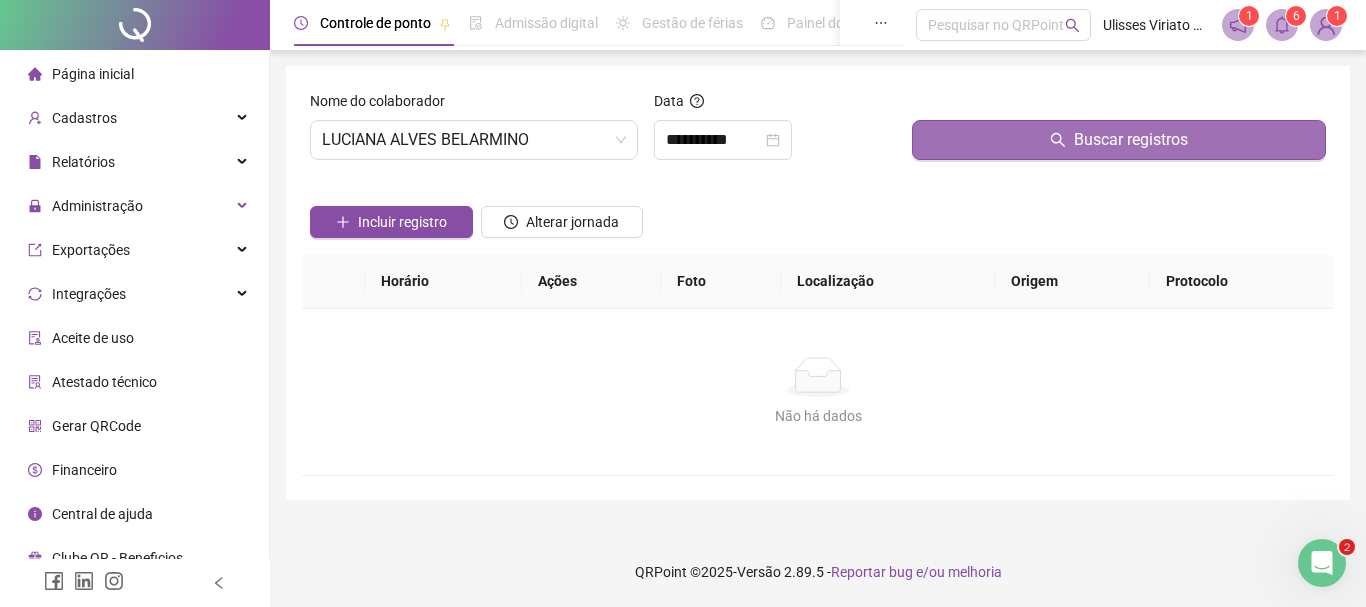 click on "Buscar registros" at bounding box center [1119, 140] 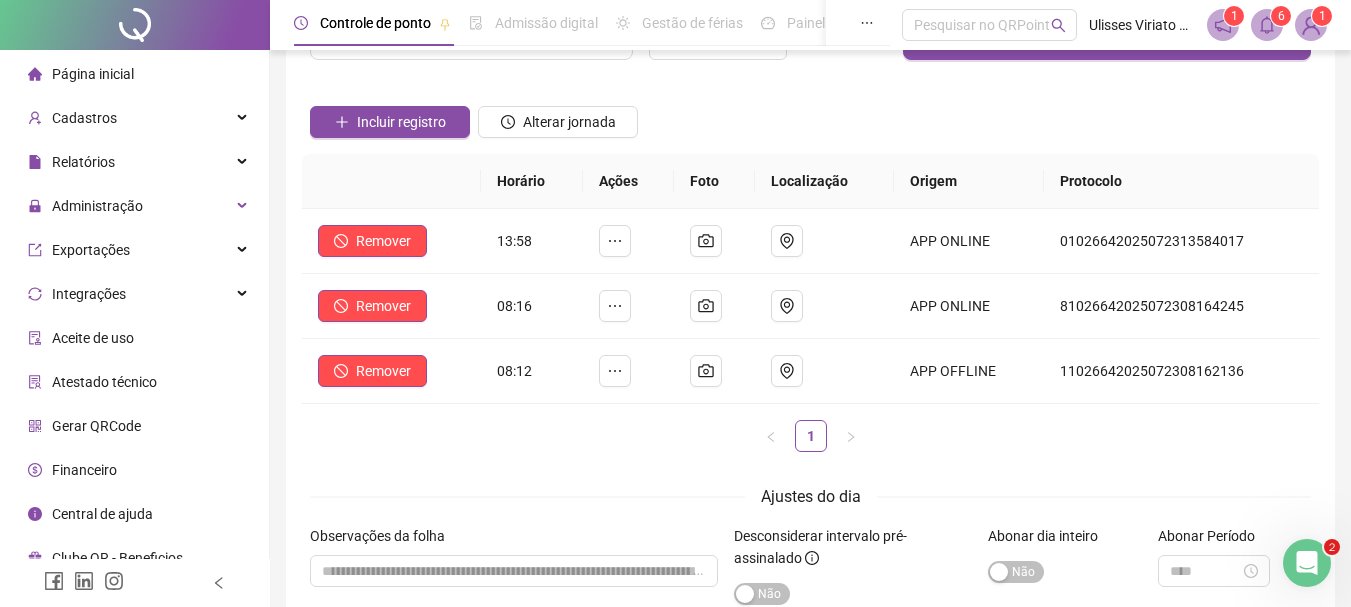 scroll, scrollTop: 200, scrollLeft: 0, axis: vertical 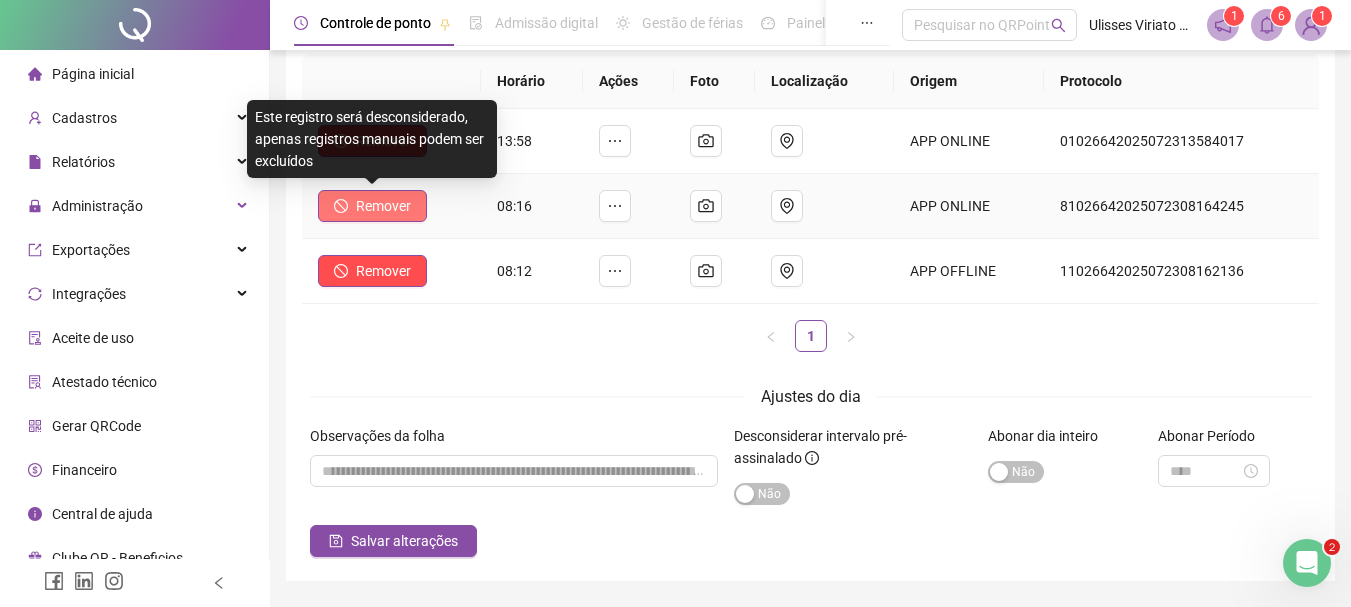 click on "Remover" at bounding box center [383, 206] 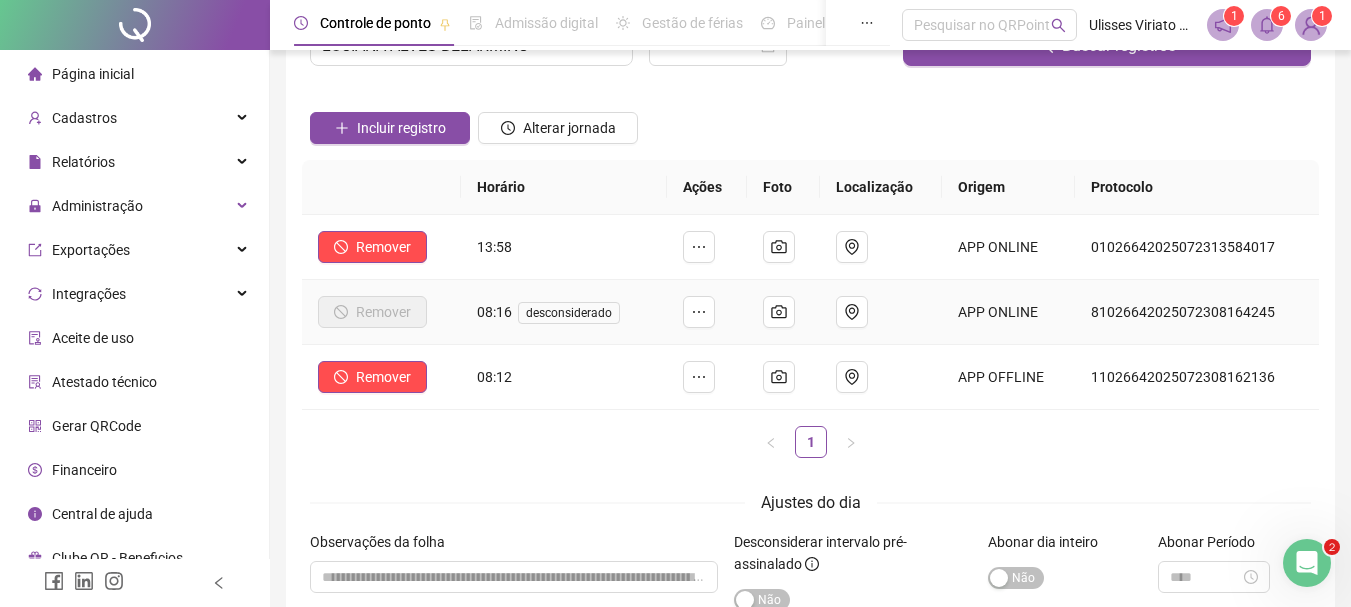 scroll, scrollTop: 260, scrollLeft: 0, axis: vertical 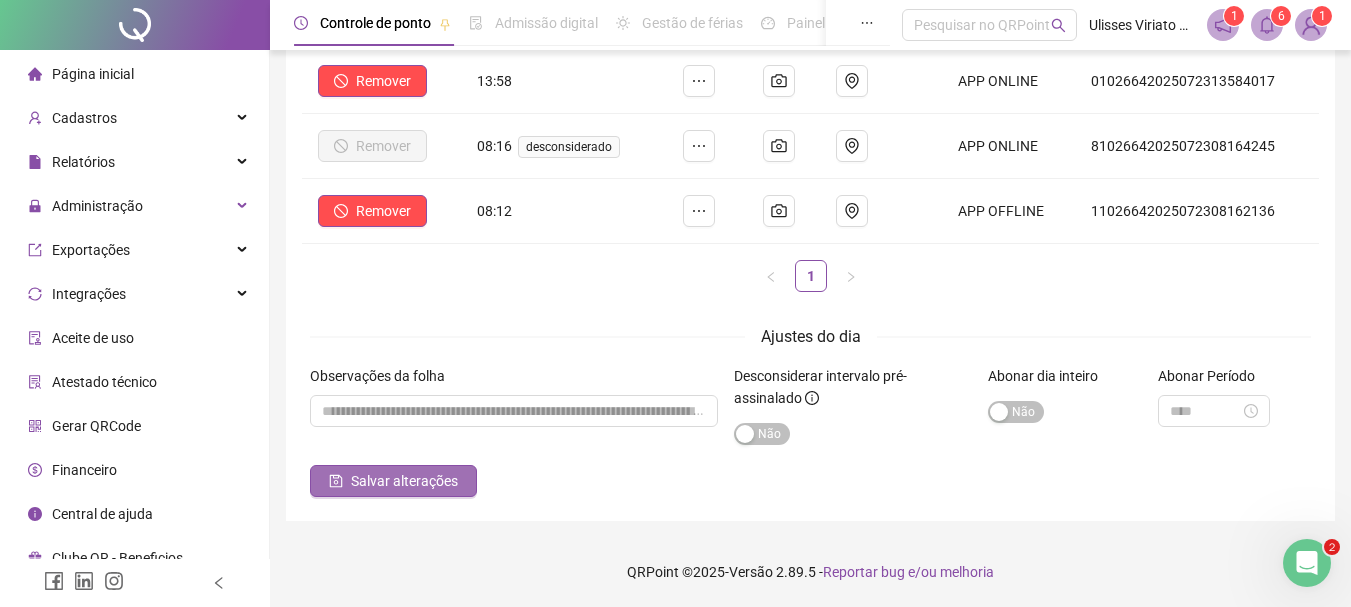 click on "Salvar alterações" at bounding box center (404, 481) 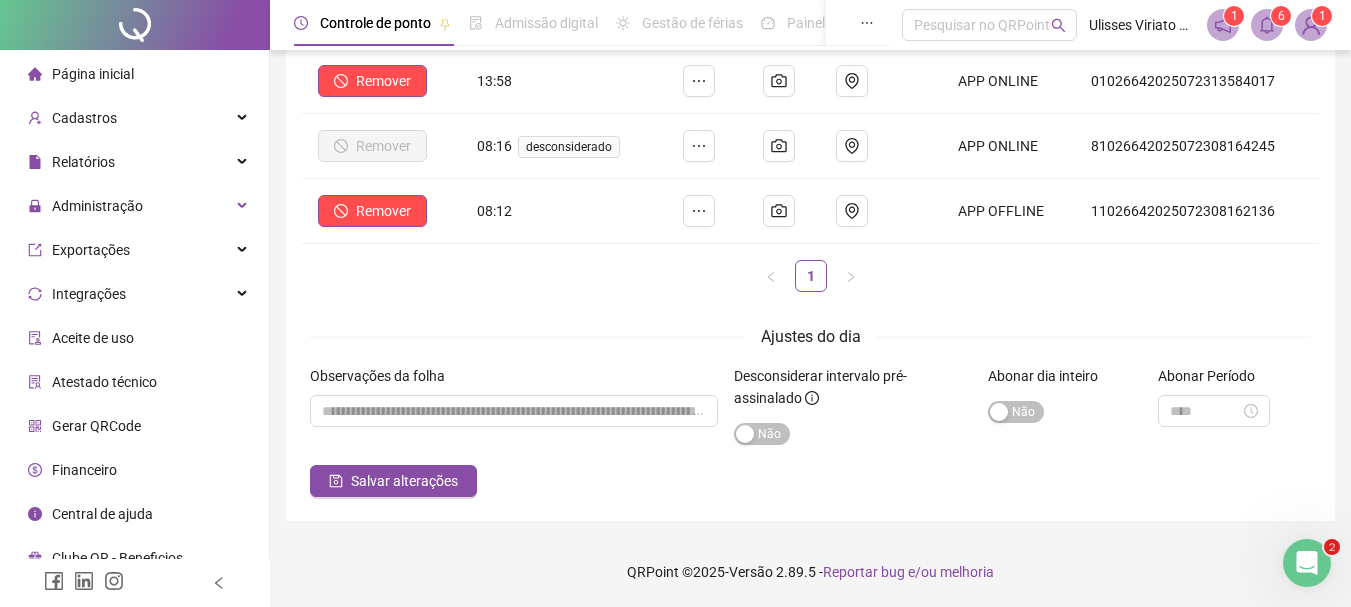 click on "Página inicial" at bounding box center (134, 74) 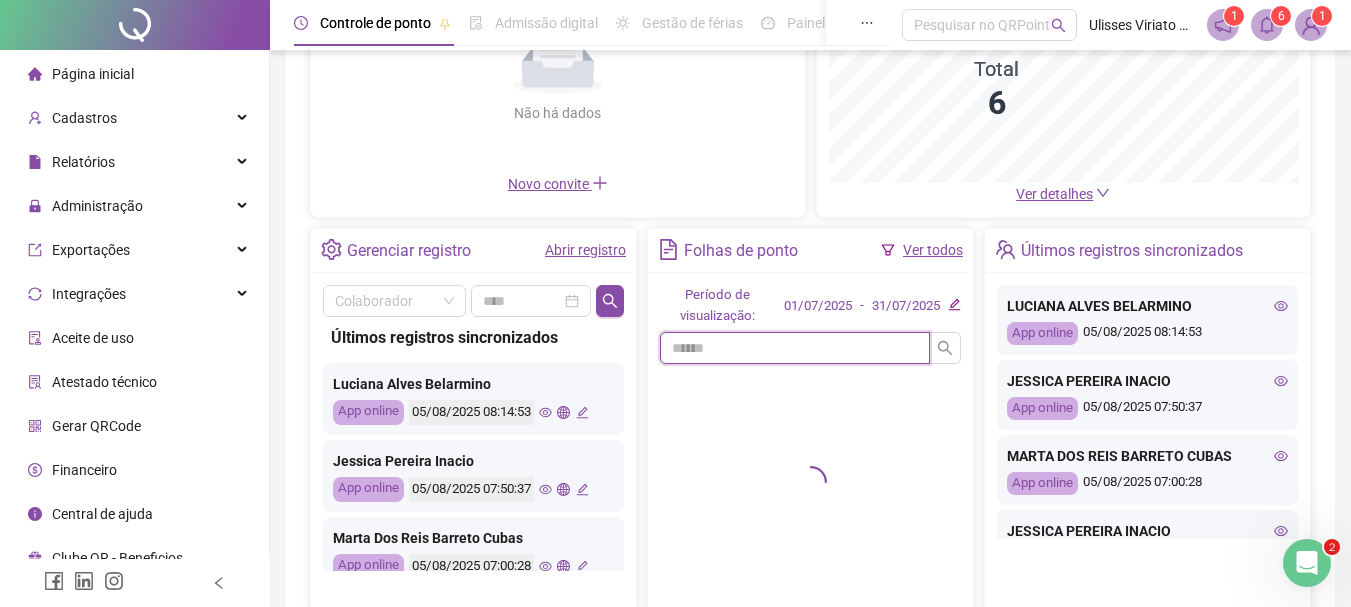click at bounding box center [795, 348] 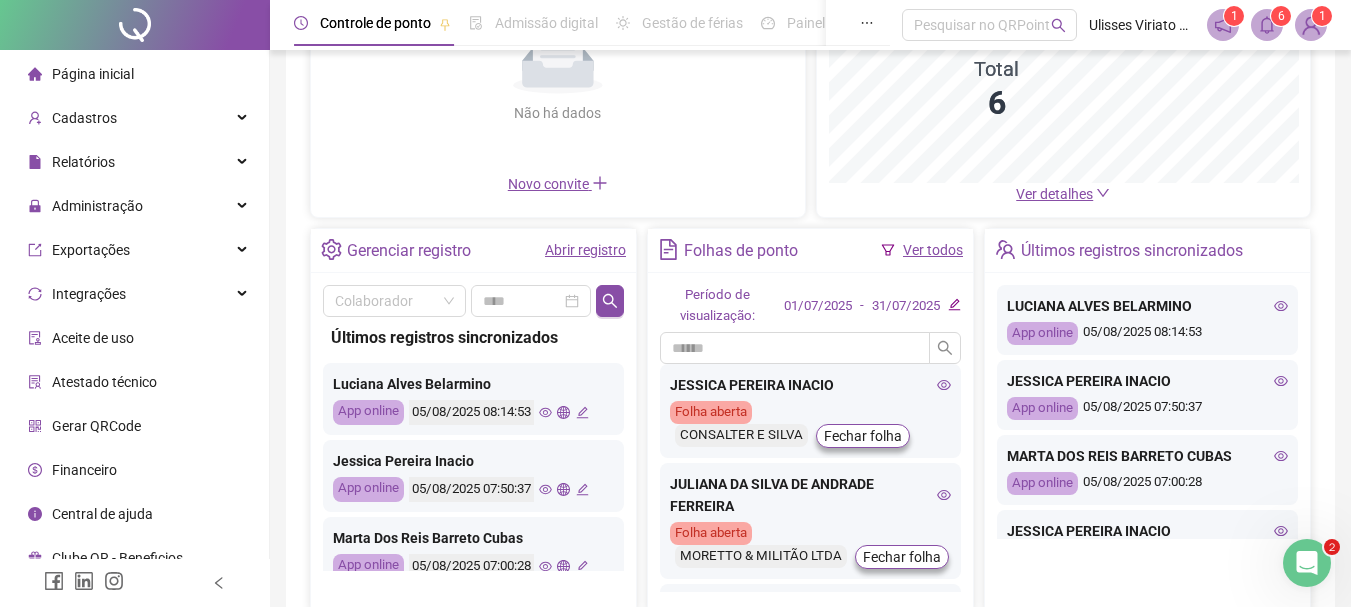 click on "Ver todos" at bounding box center (933, 250) 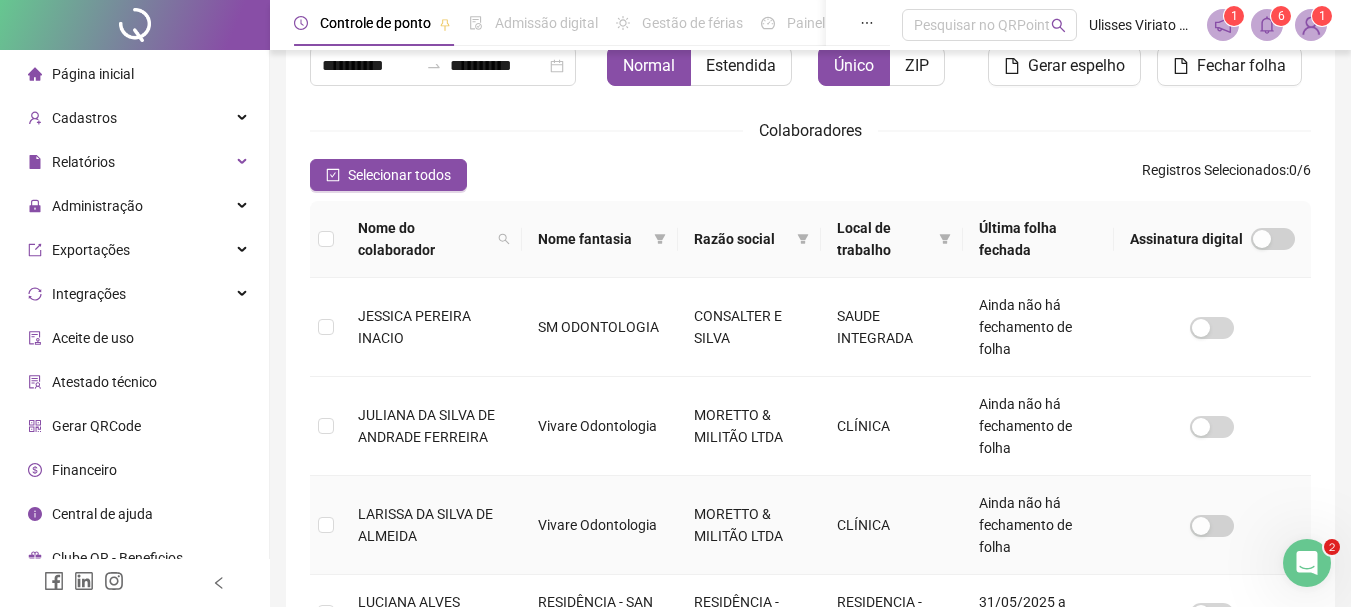 scroll, scrollTop: 427, scrollLeft: 0, axis: vertical 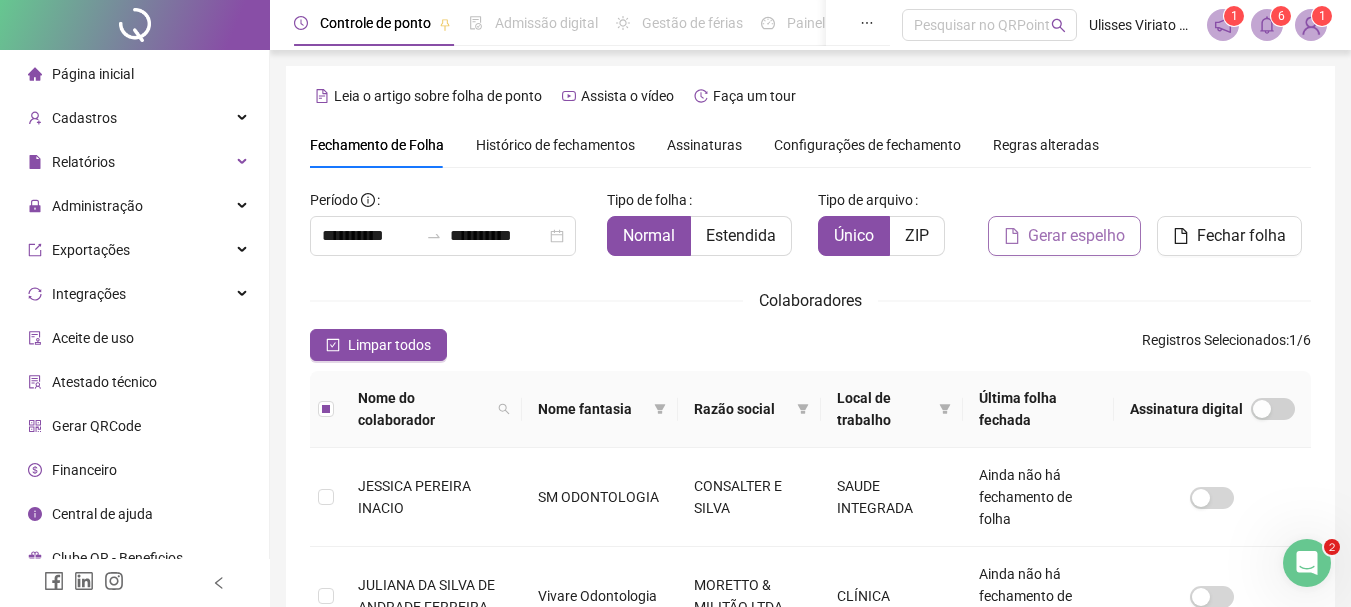 click on "Gerar espelho" at bounding box center (1076, 236) 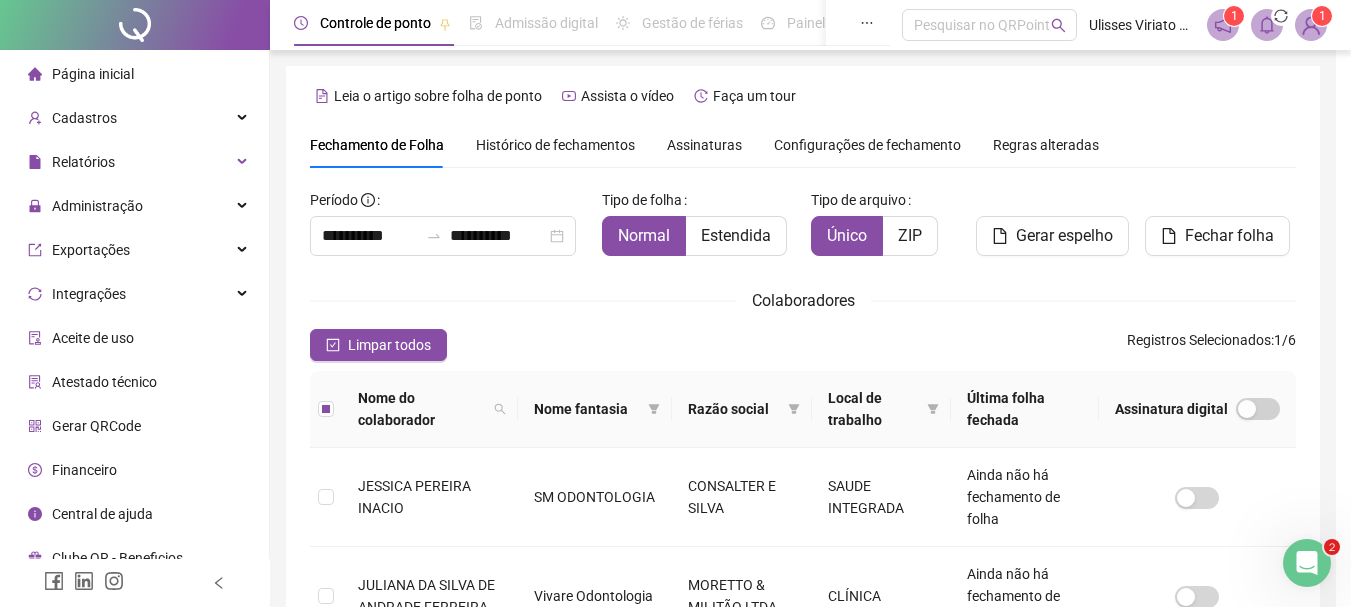 scroll, scrollTop: 106, scrollLeft: 0, axis: vertical 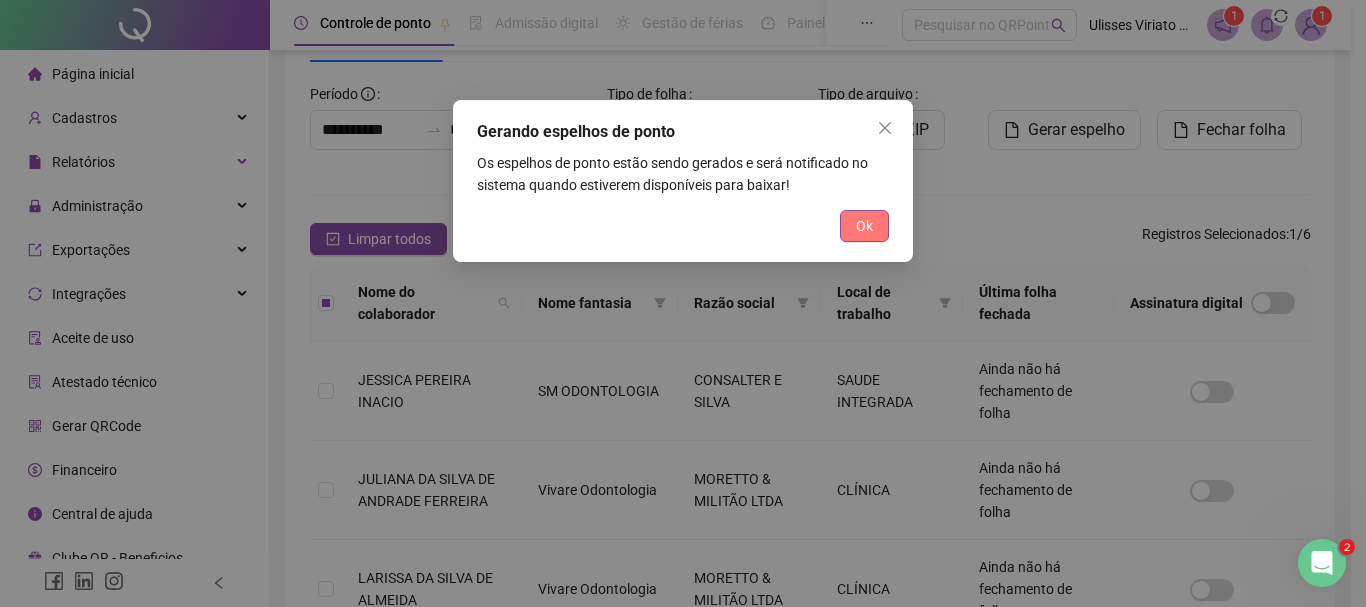 click on "Ok" at bounding box center [864, 226] 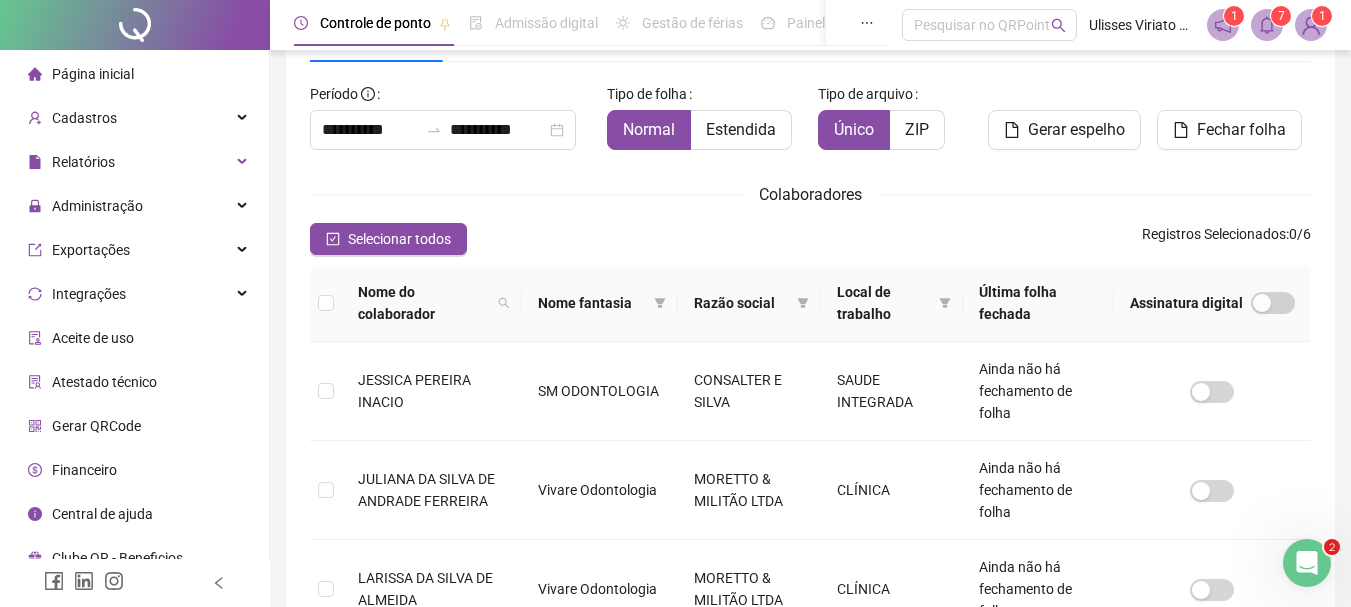 click 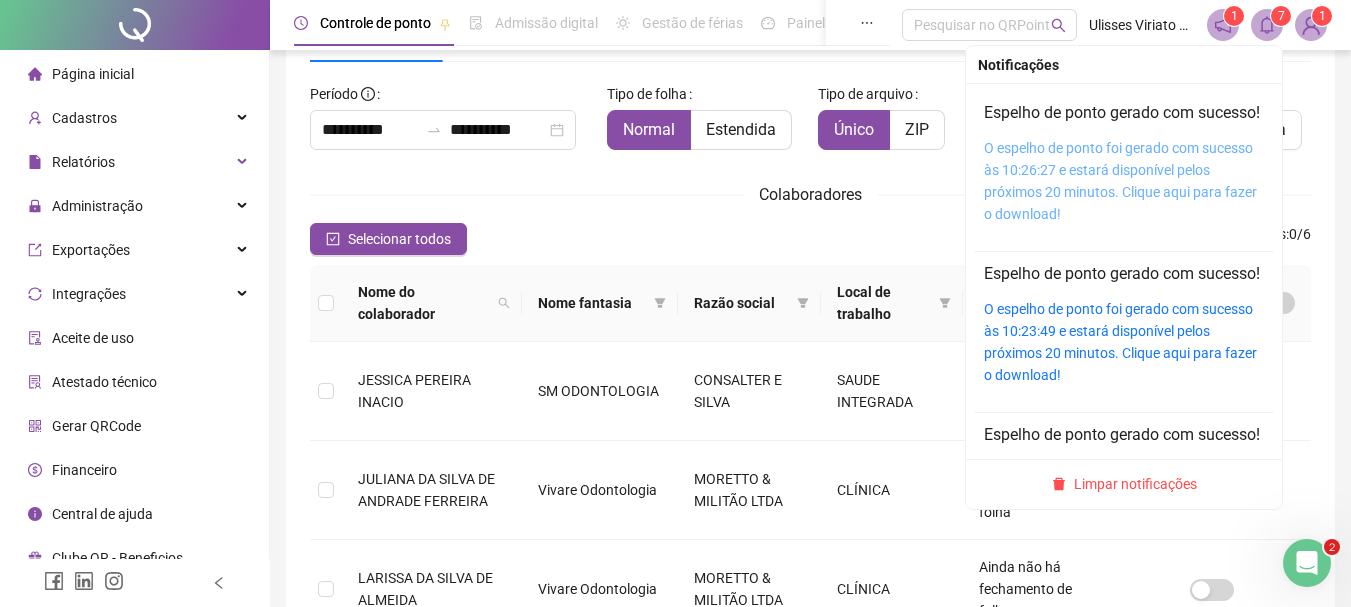click on "O espelho de ponto foi gerado com sucesso às 10:26:27 e estará disponível pelos próximos 20 minutos.
Clique aqui para fazer o download!" at bounding box center (1120, 181) 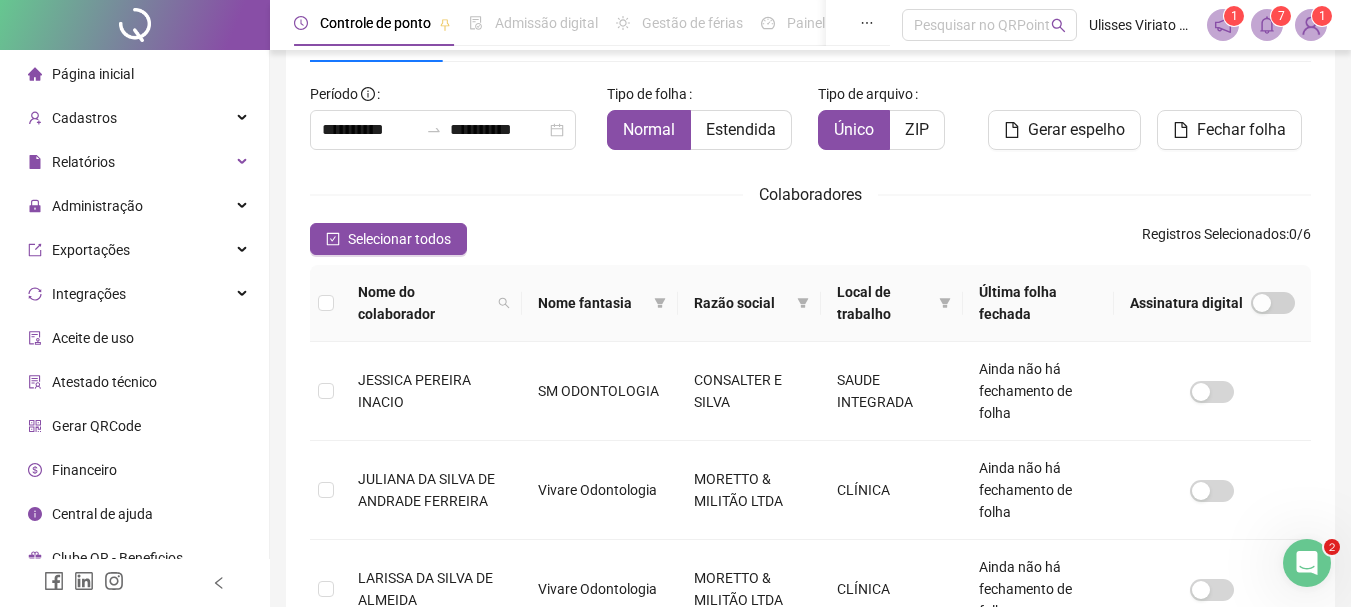 click on "Página inicial" at bounding box center (134, 74) 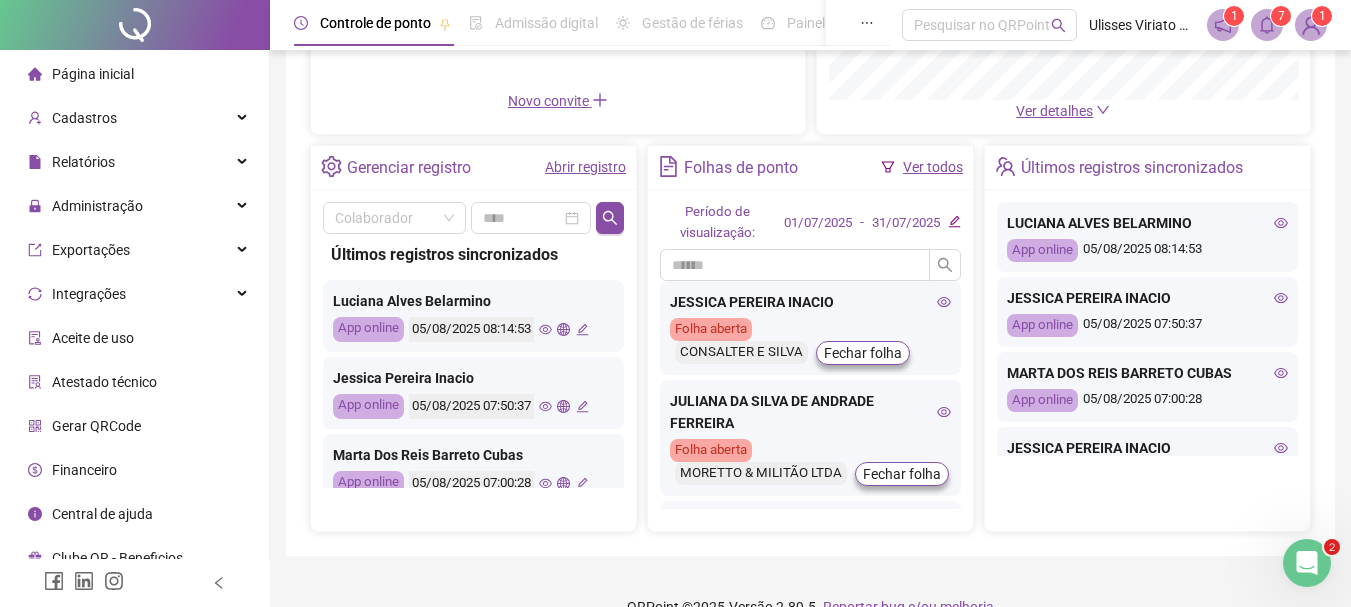 scroll, scrollTop: 376, scrollLeft: 0, axis: vertical 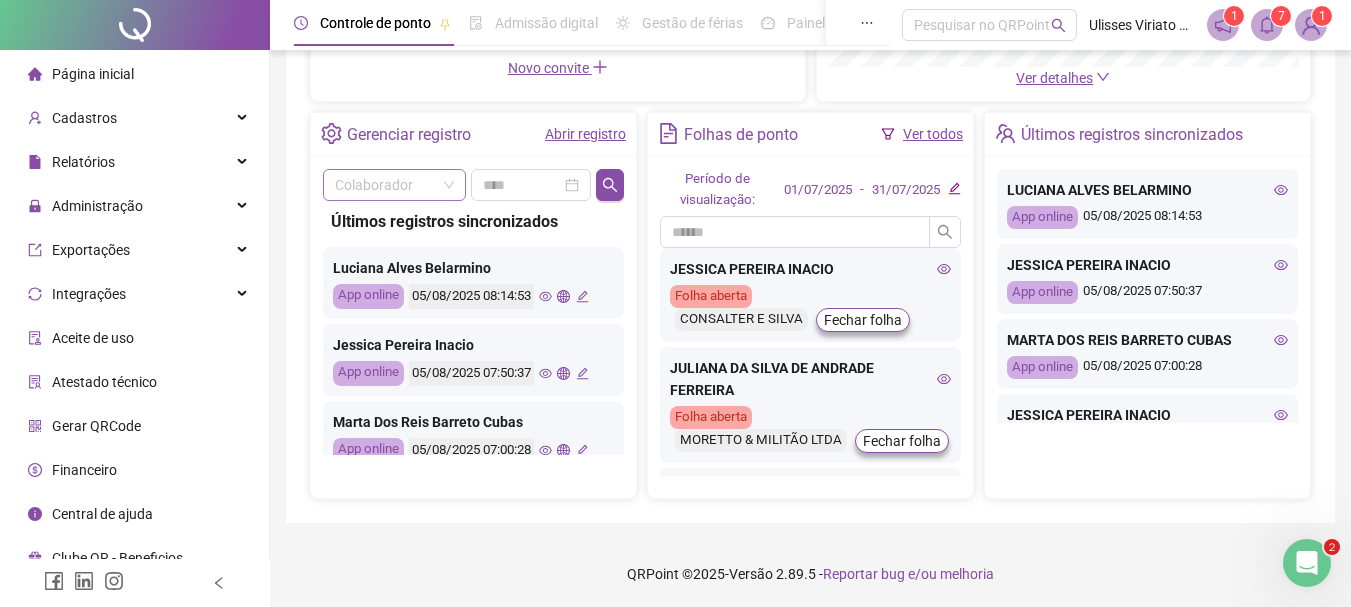click at bounding box center (385, 185) 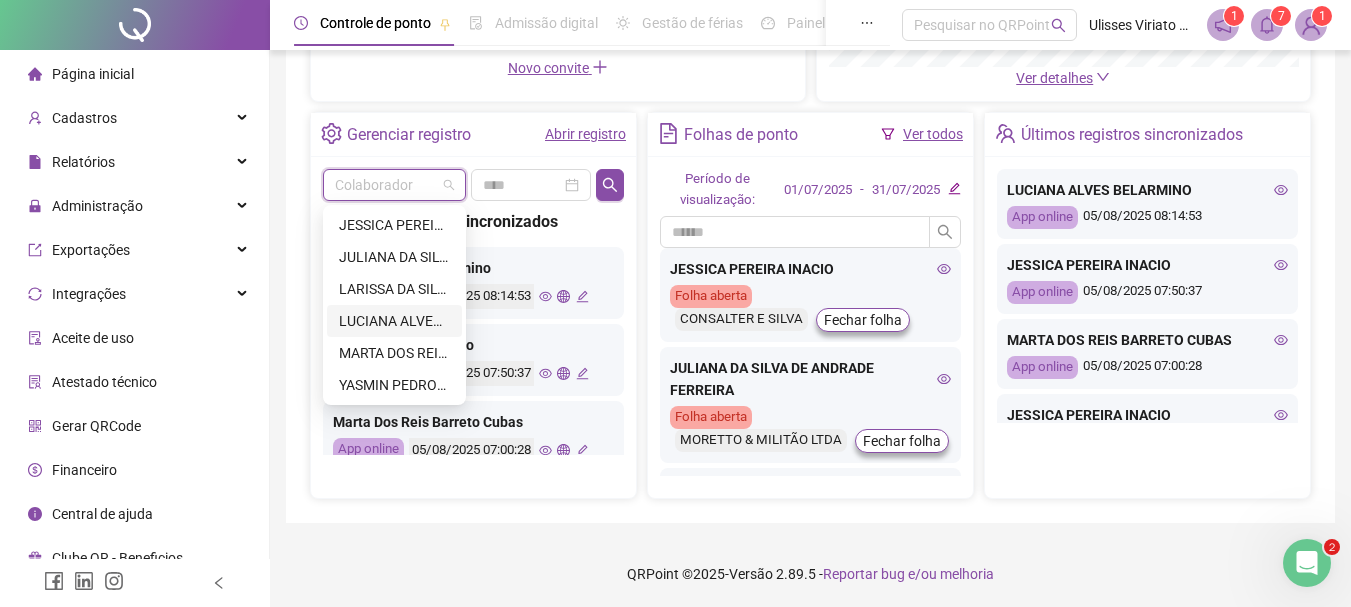 click on "LUCIANA ALVES BELARMINO" at bounding box center [394, 321] 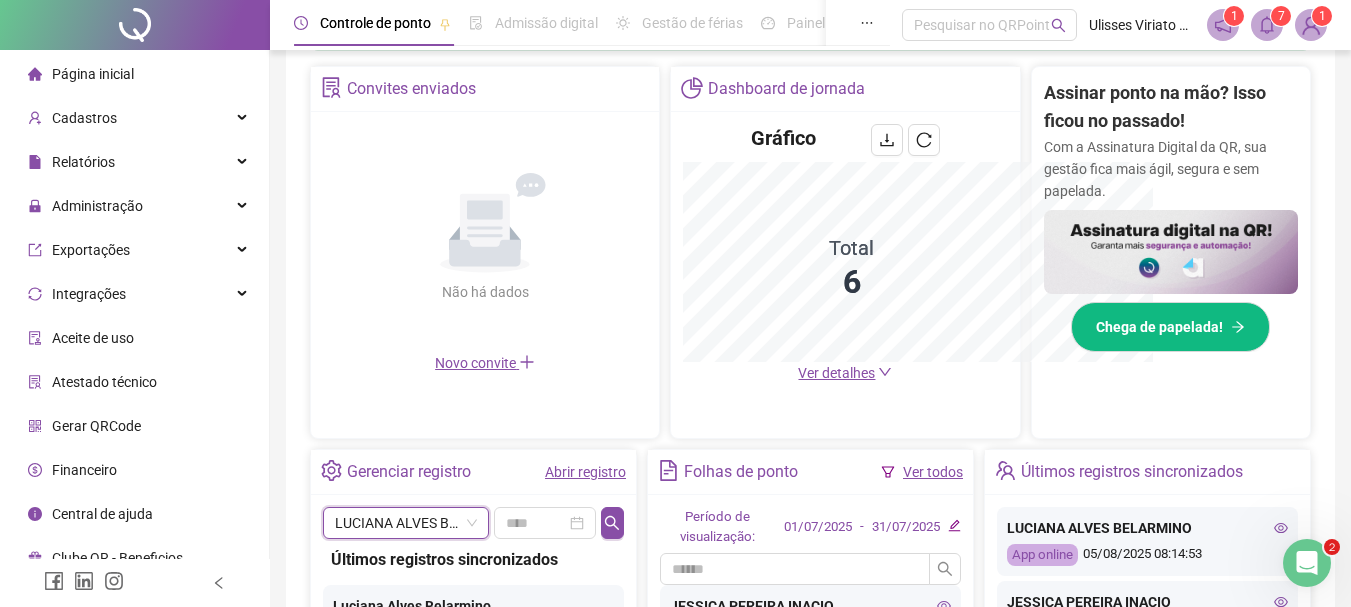 scroll, scrollTop: 671, scrollLeft: 0, axis: vertical 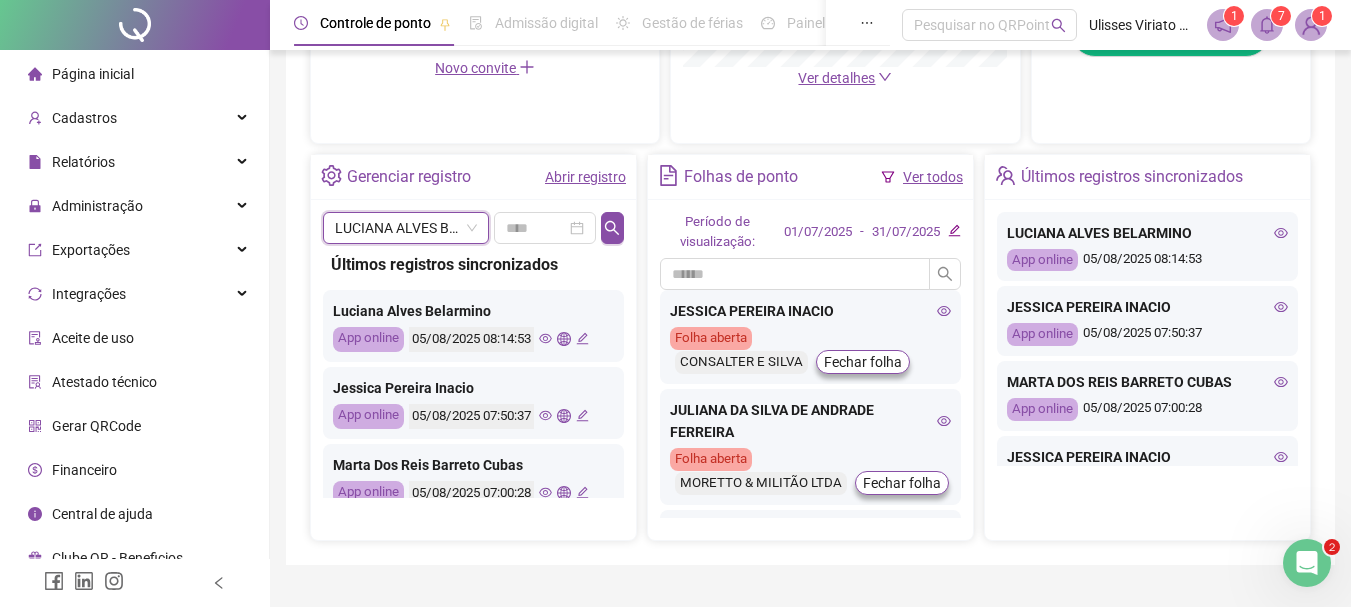 click on "Abrir registro" at bounding box center (585, 177) 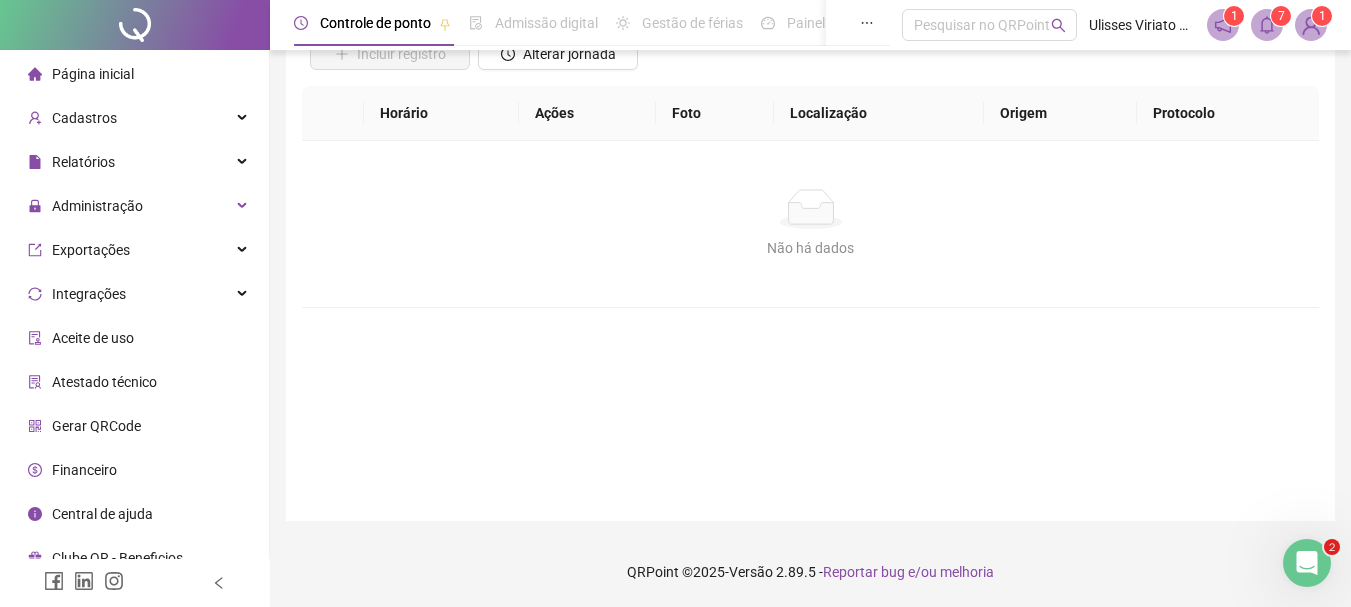 scroll, scrollTop: 0, scrollLeft: 0, axis: both 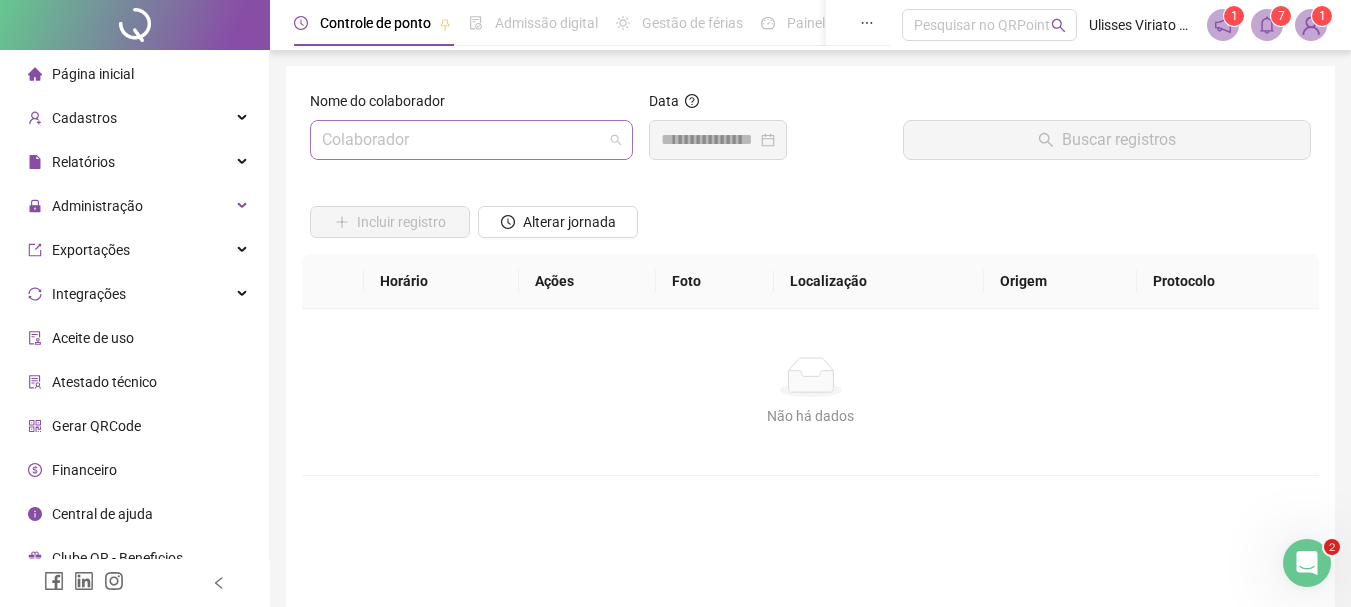 click at bounding box center (462, 140) 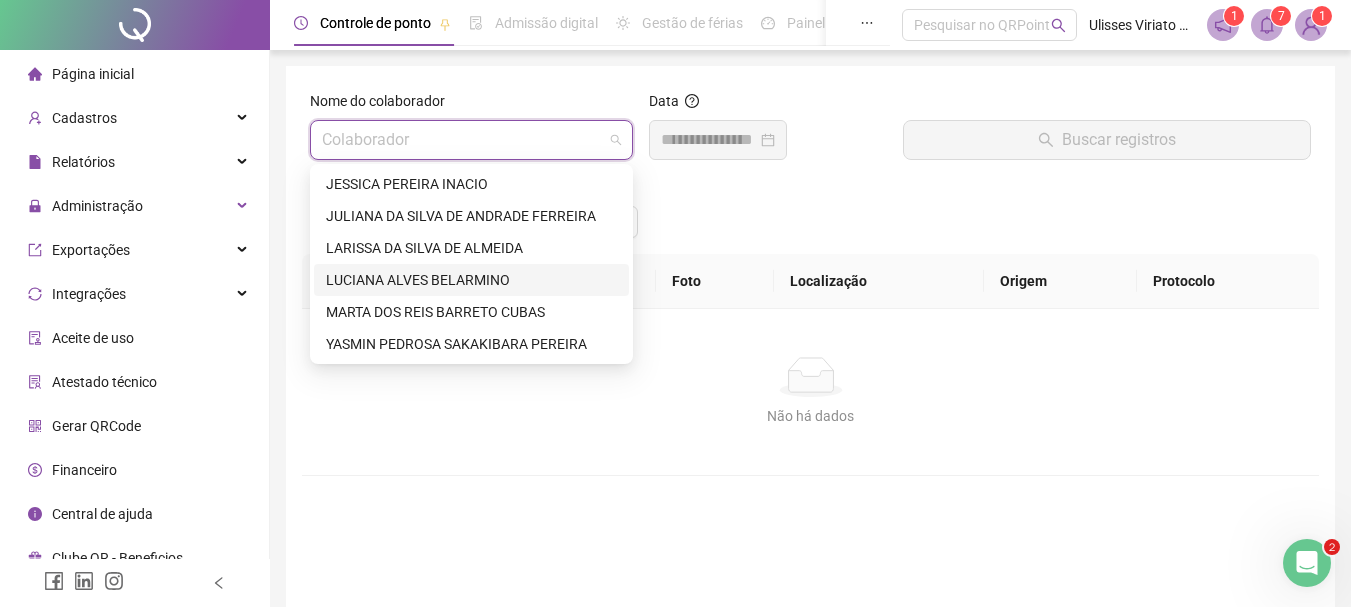 click on "LUCIANA ALVES BELARMINO" at bounding box center (471, 280) 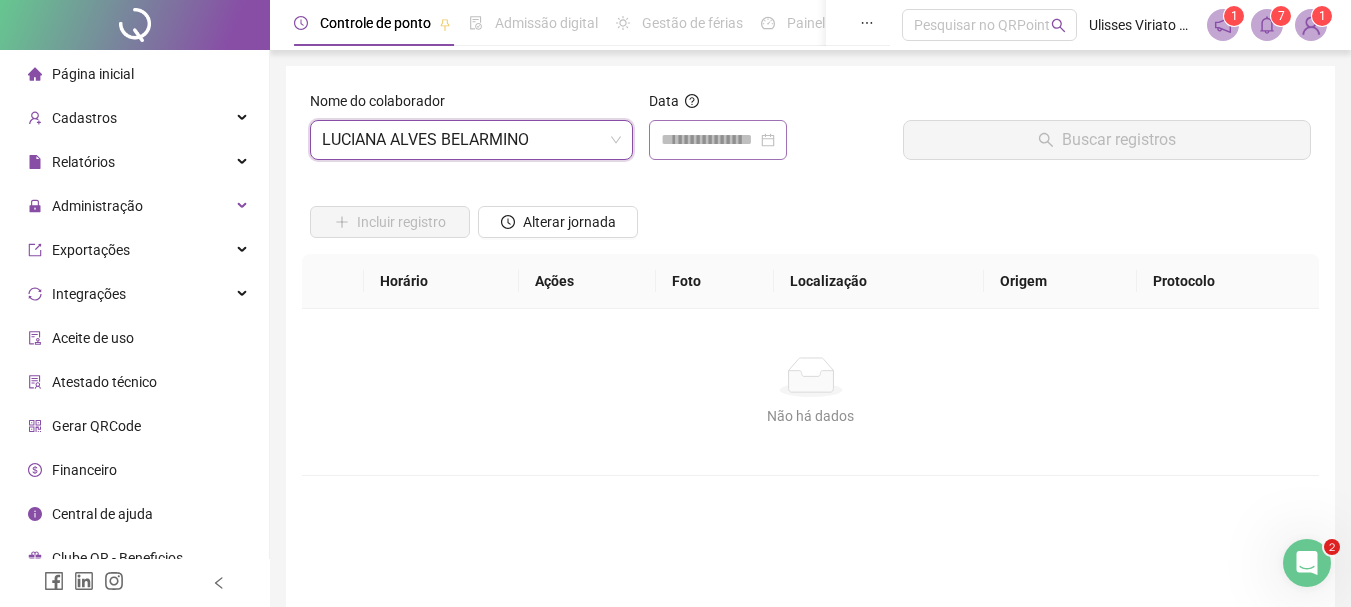 click at bounding box center (718, 140) 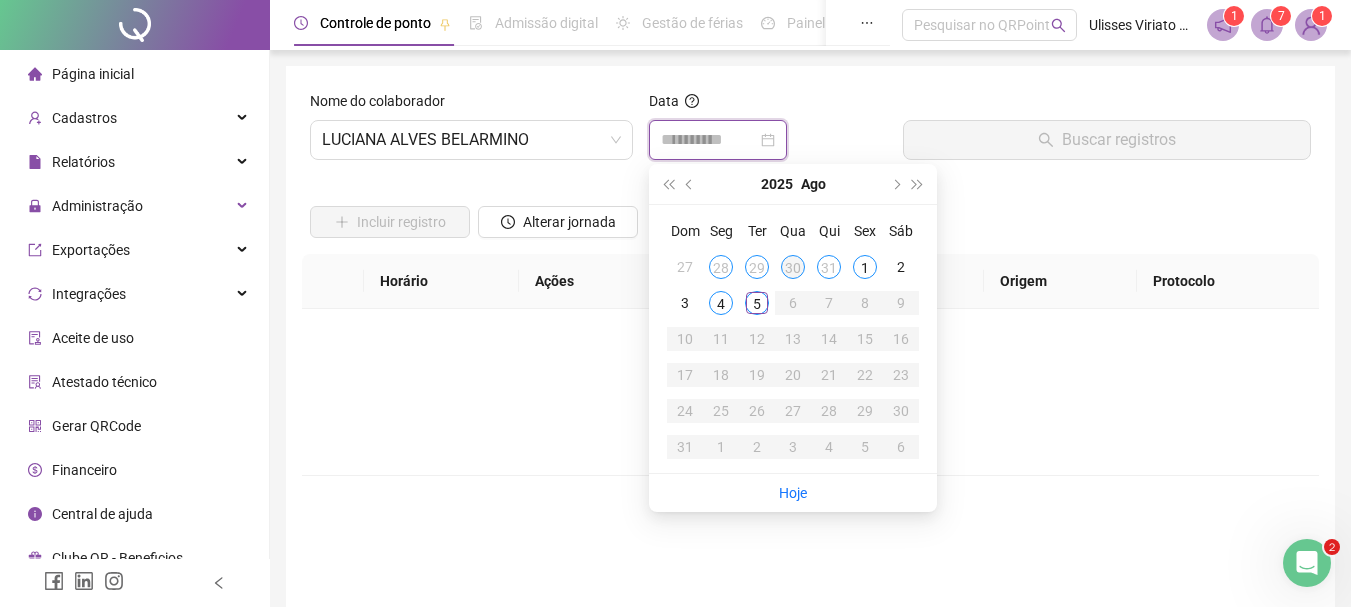 type on "**********" 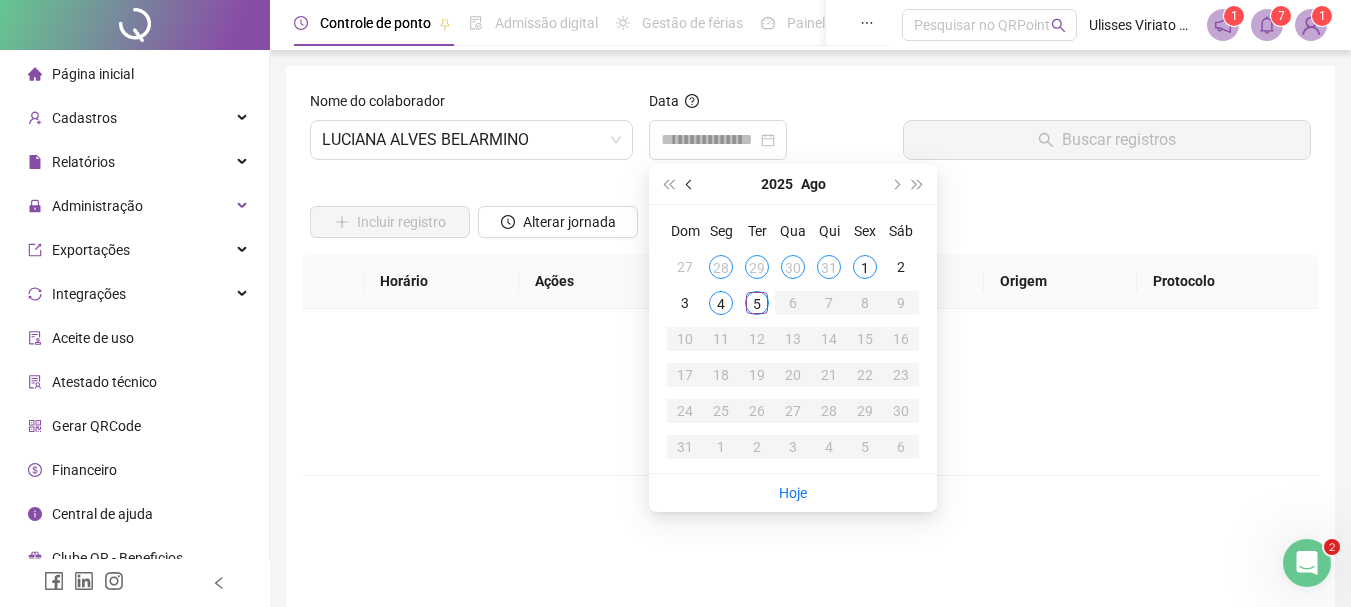 click at bounding box center [690, 184] 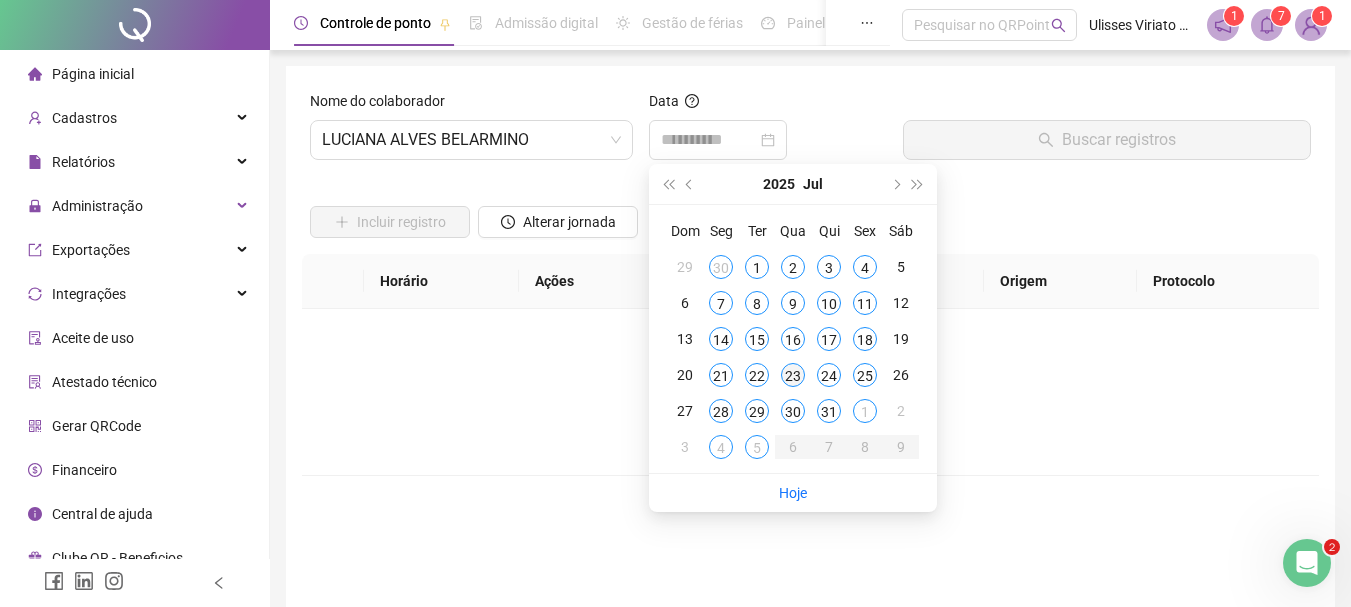 type on "**********" 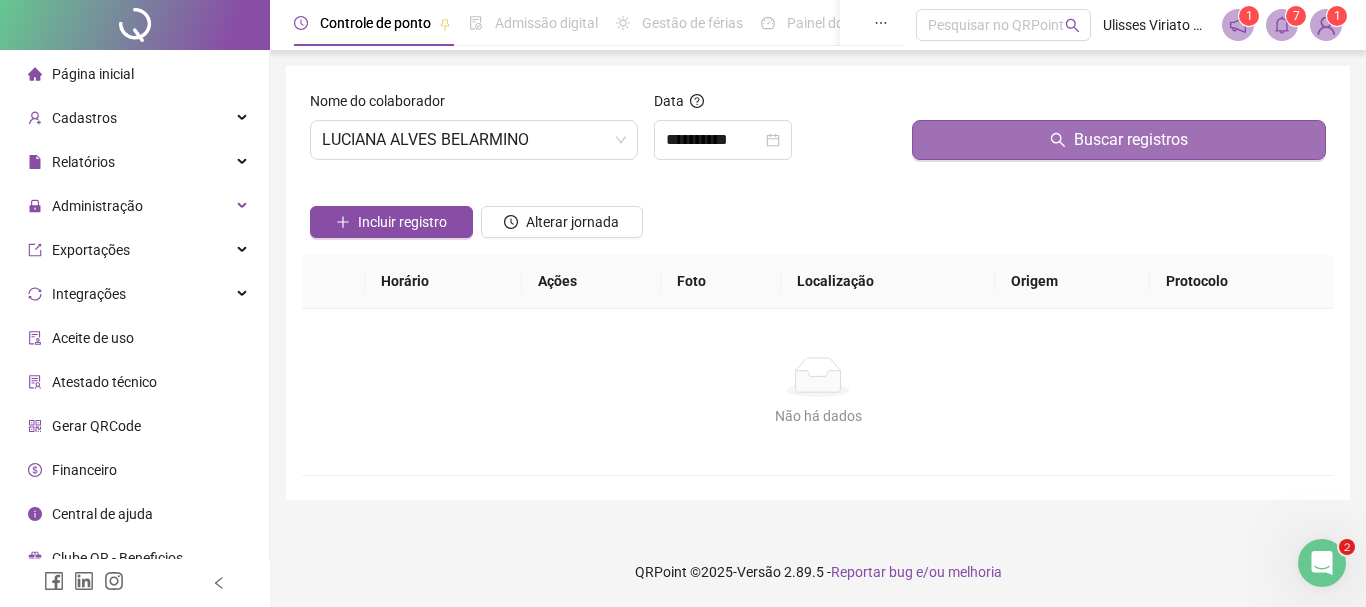 click on "Buscar registros" at bounding box center (1119, 140) 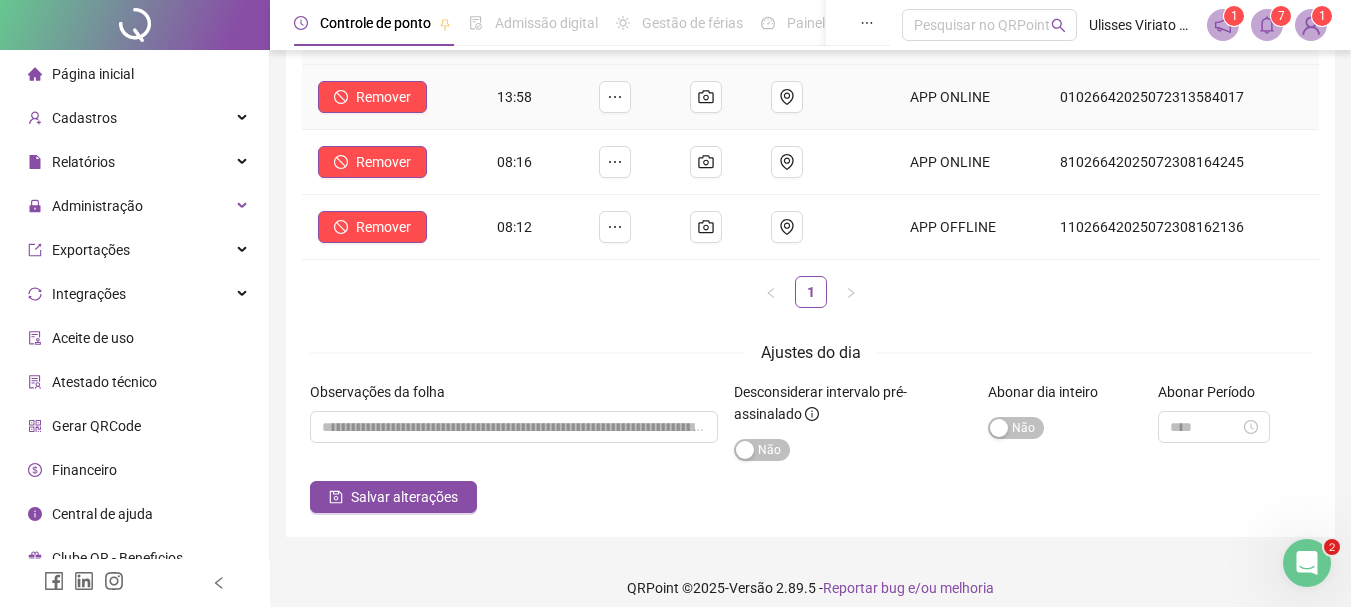 scroll, scrollTop: 260, scrollLeft: 0, axis: vertical 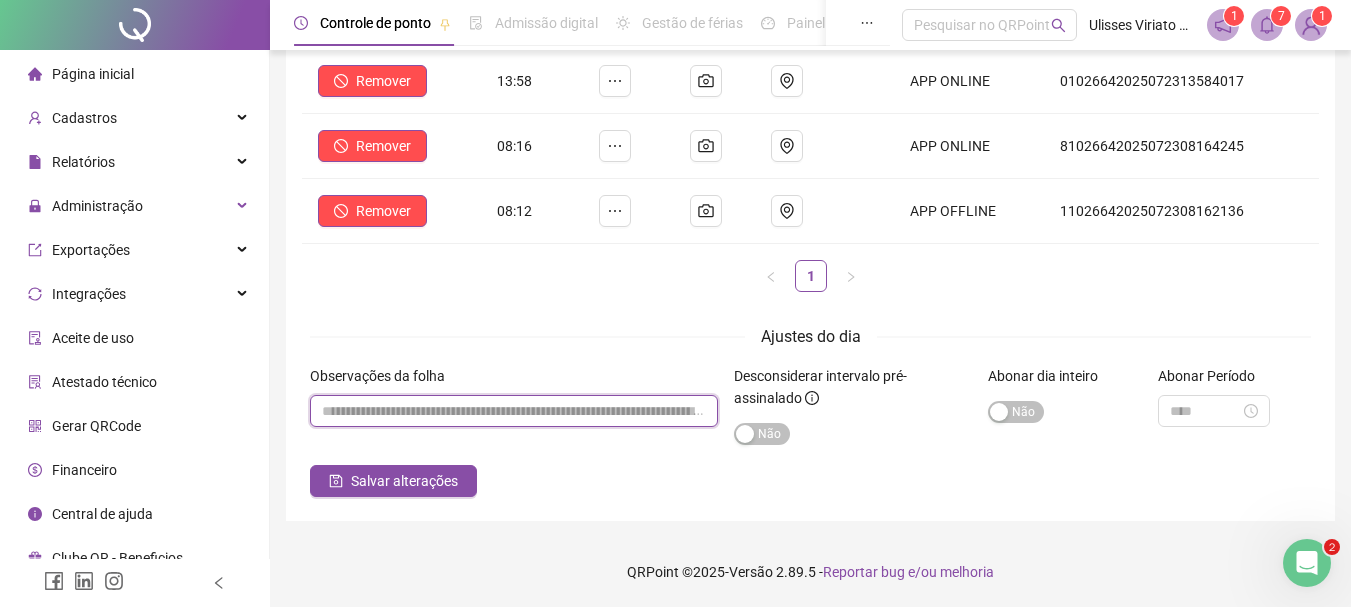 click at bounding box center (514, 411) 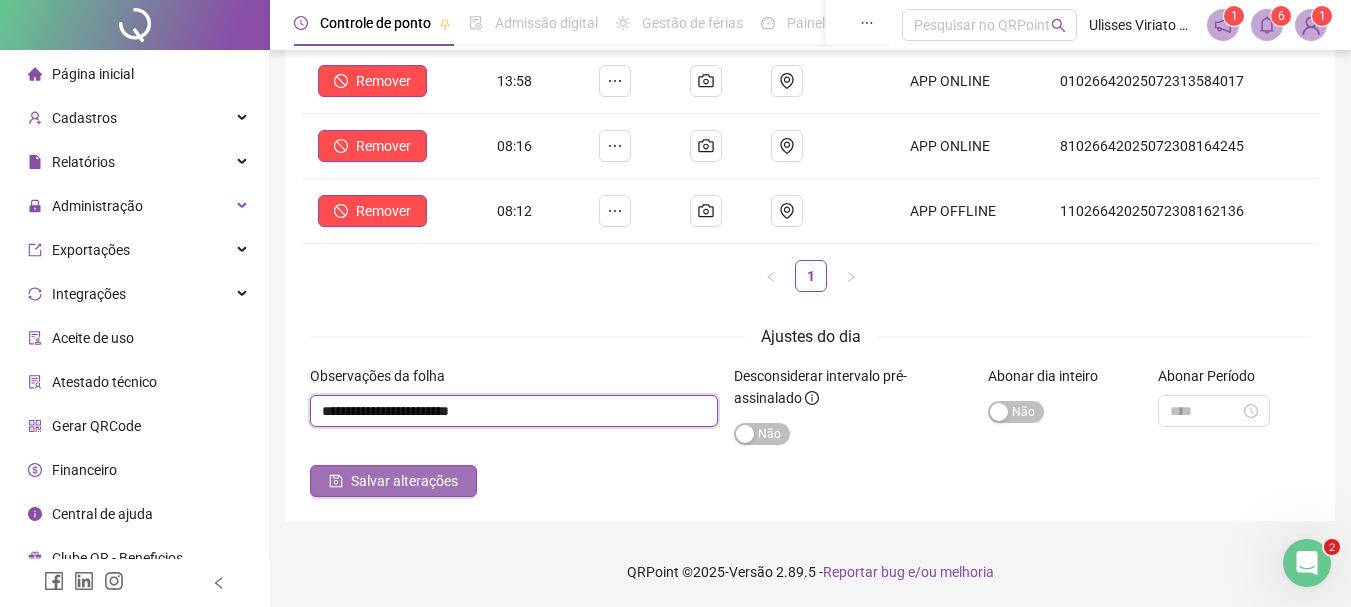 type on "**********" 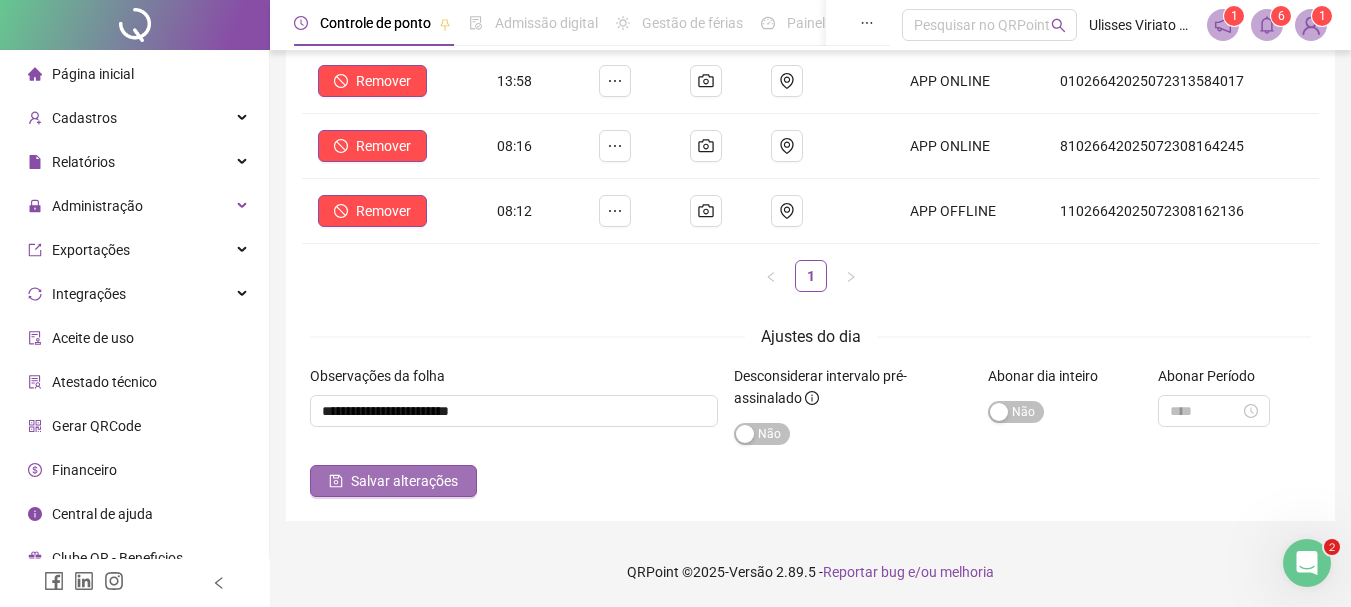 click on "Salvar alterações" at bounding box center [404, 481] 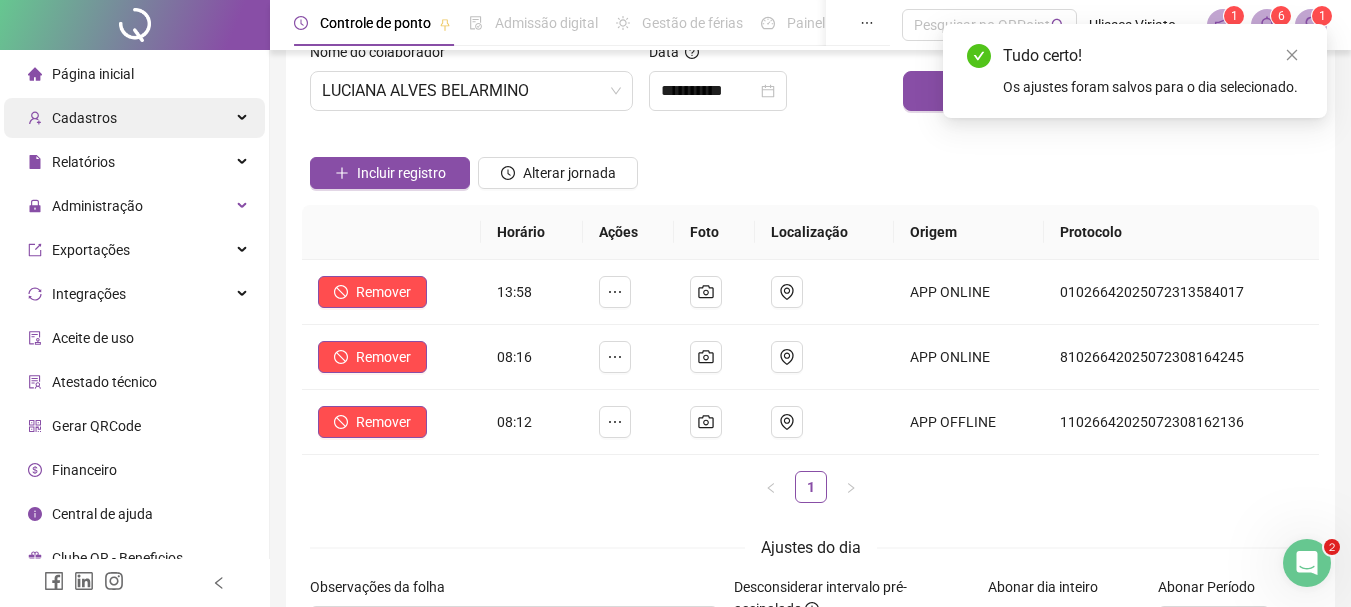 scroll, scrollTop: 0, scrollLeft: 0, axis: both 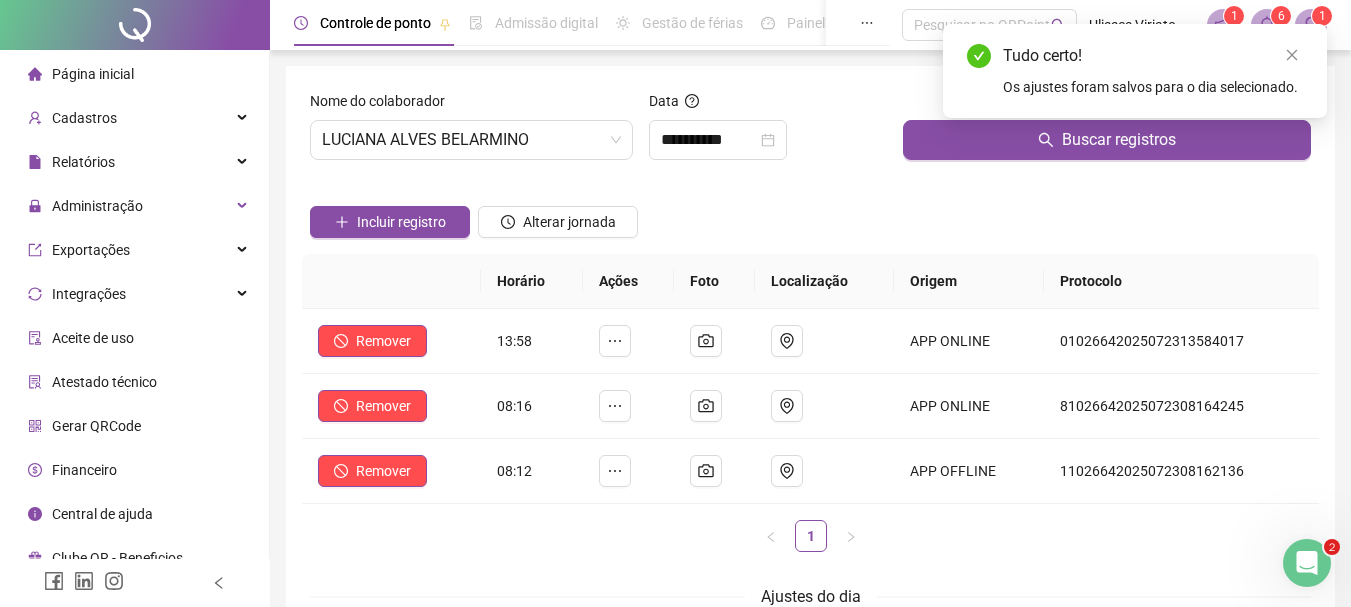 click on "Página inicial" at bounding box center [93, 74] 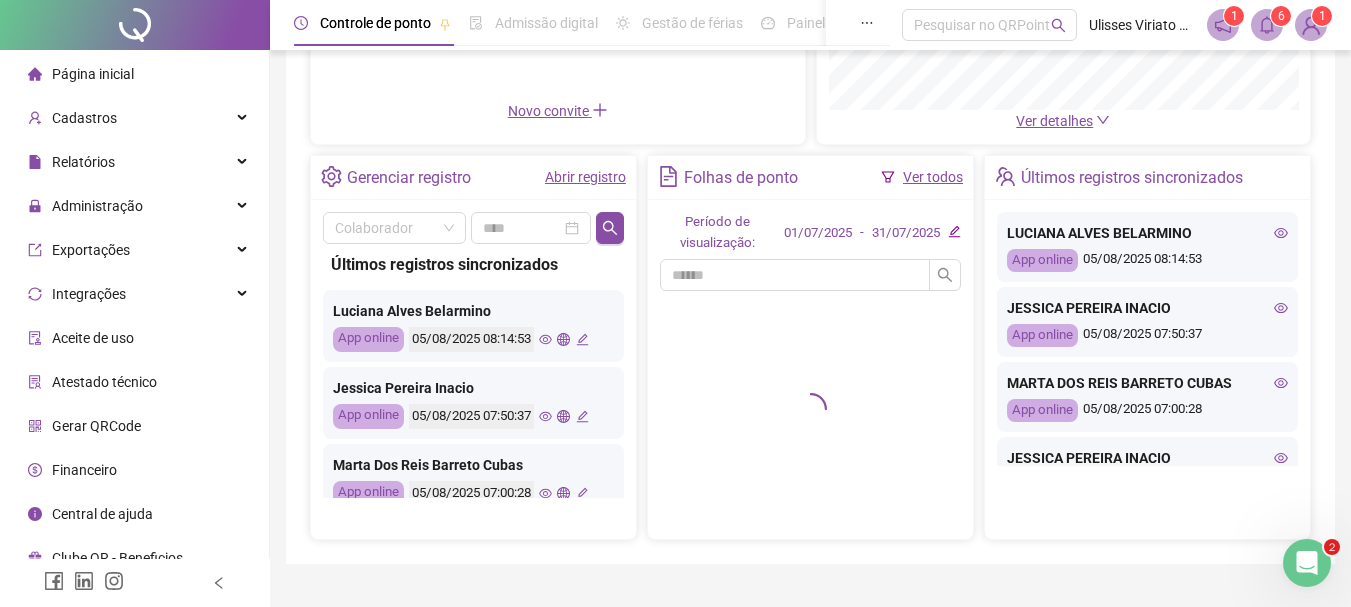 scroll, scrollTop: 376, scrollLeft: 0, axis: vertical 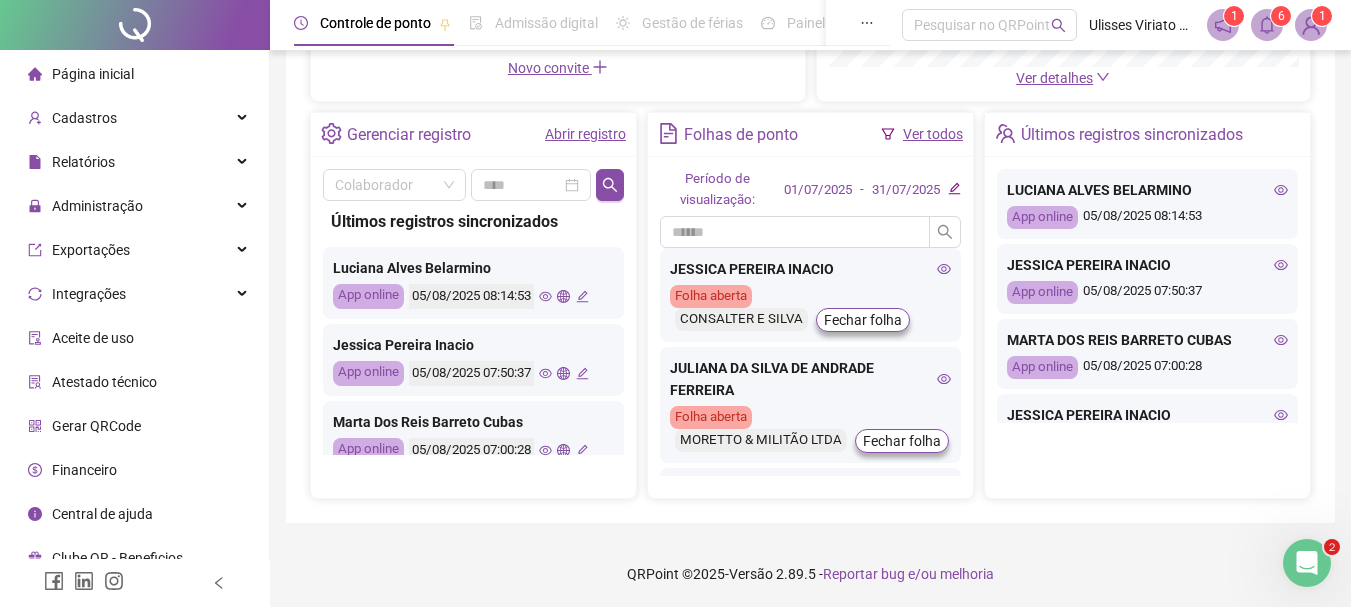 click on "Ver todos" at bounding box center (933, 134) 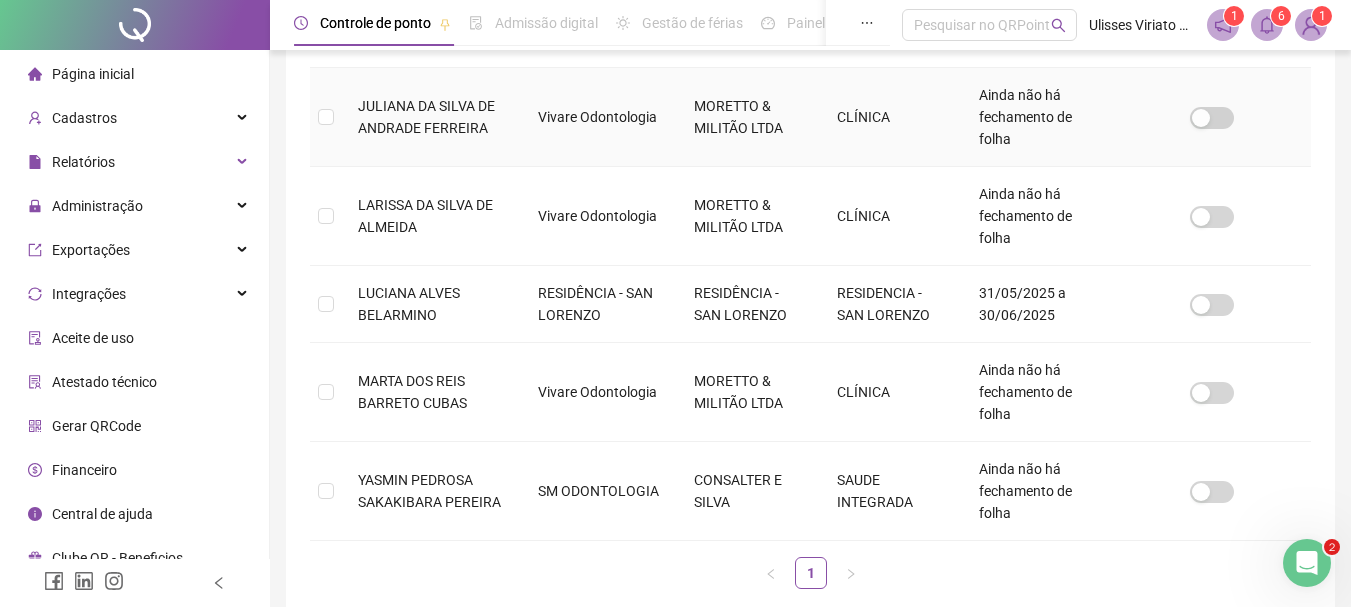 scroll, scrollTop: 506, scrollLeft: 0, axis: vertical 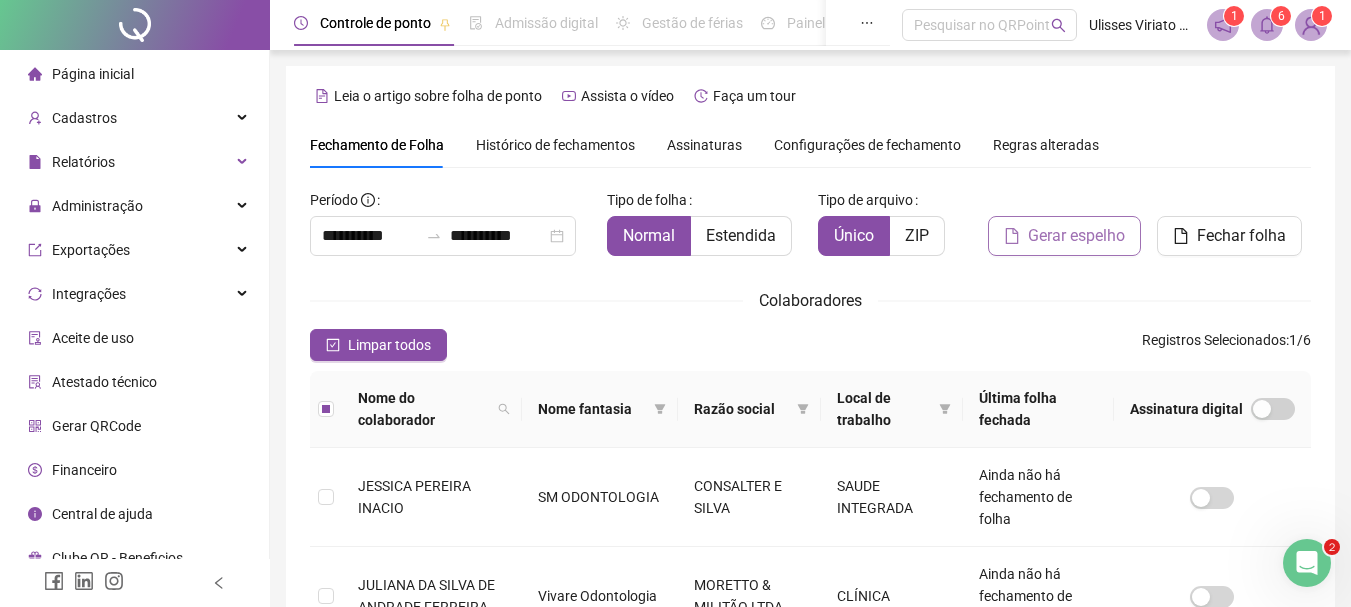click on "Gerar espelho" at bounding box center [1076, 236] 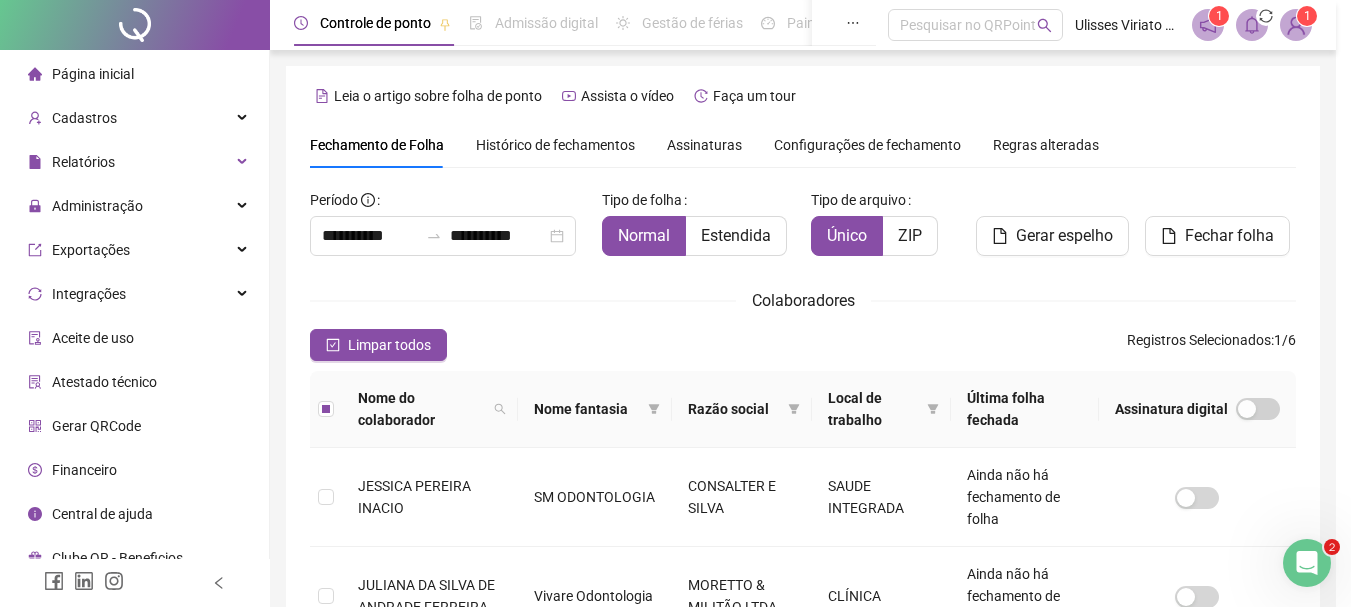 scroll, scrollTop: 106, scrollLeft: 0, axis: vertical 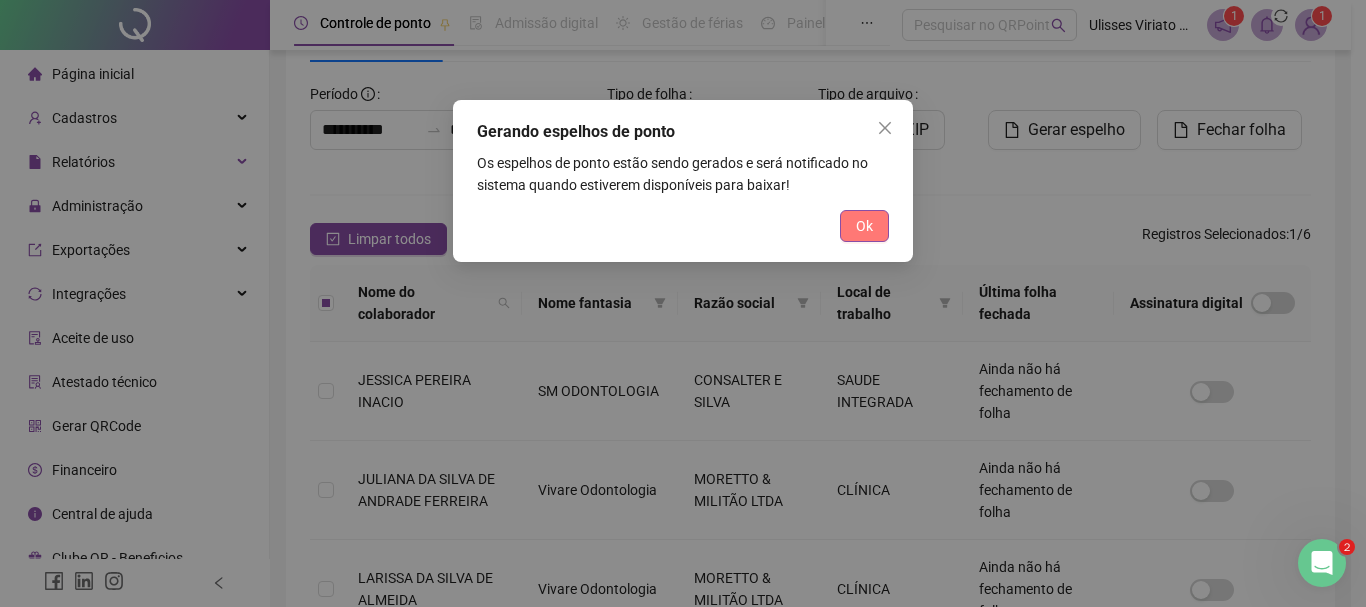 click on "Ok" at bounding box center (864, 226) 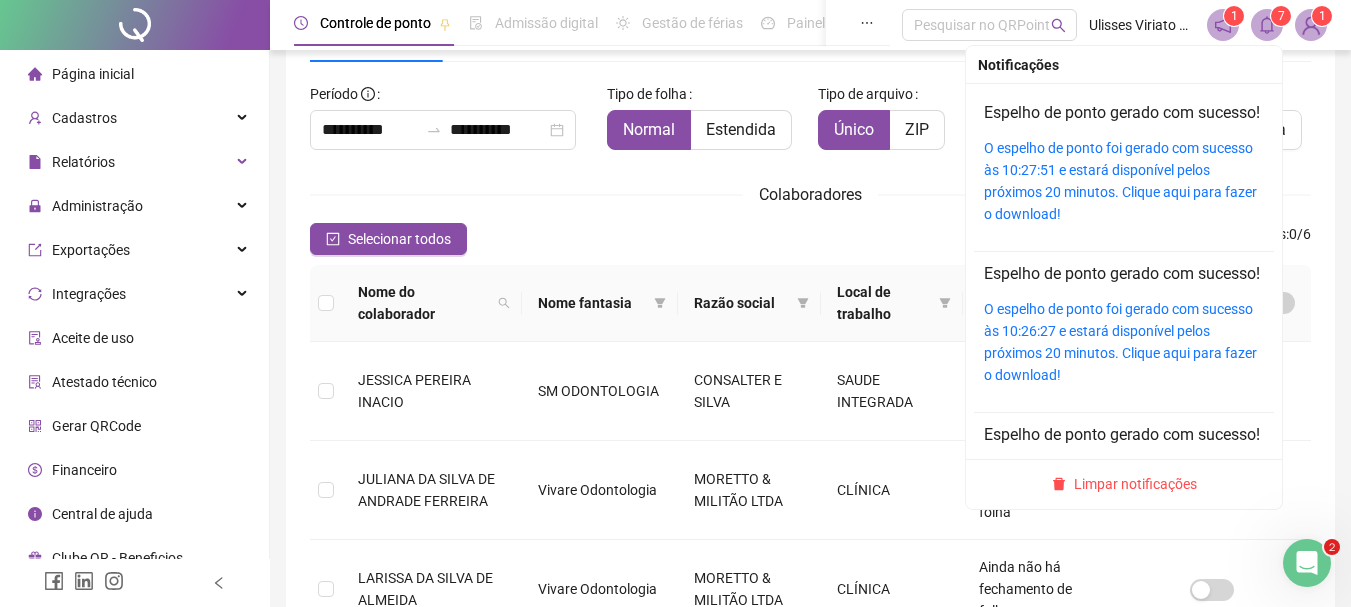 click 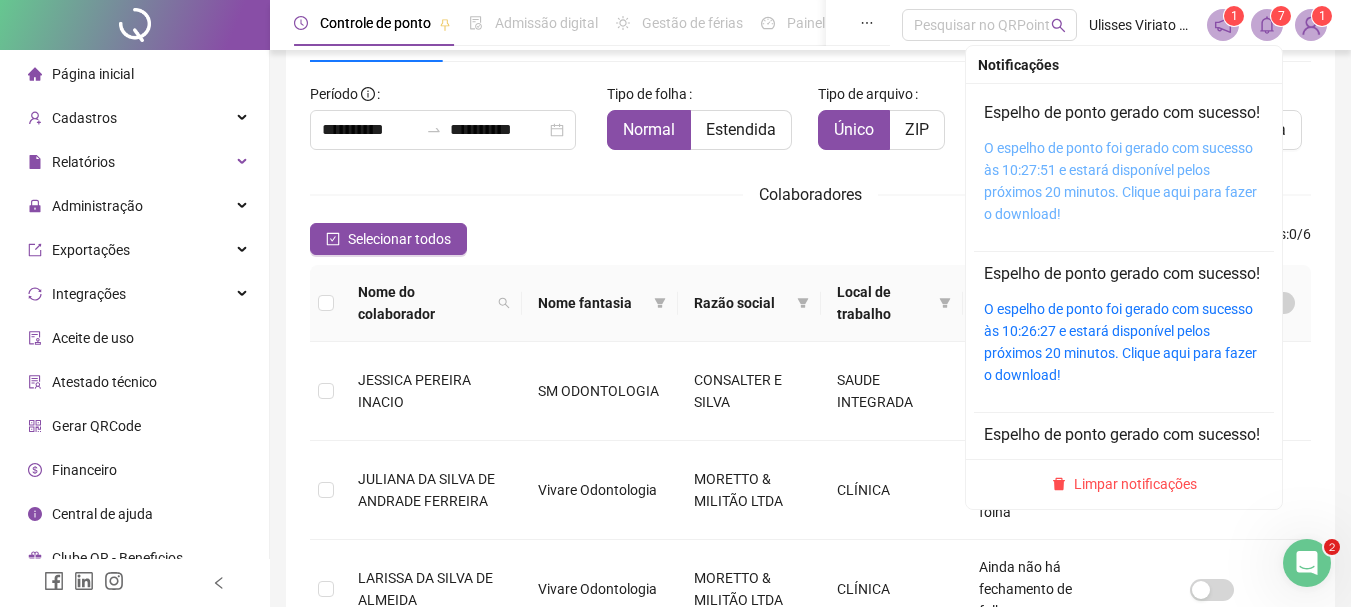 click on "O espelho de ponto foi gerado com sucesso às 10:27:51 e estará disponível pelos próximos 20 minutos.
Clique aqui para fazer o download!" at bounding box center (1120, 181) 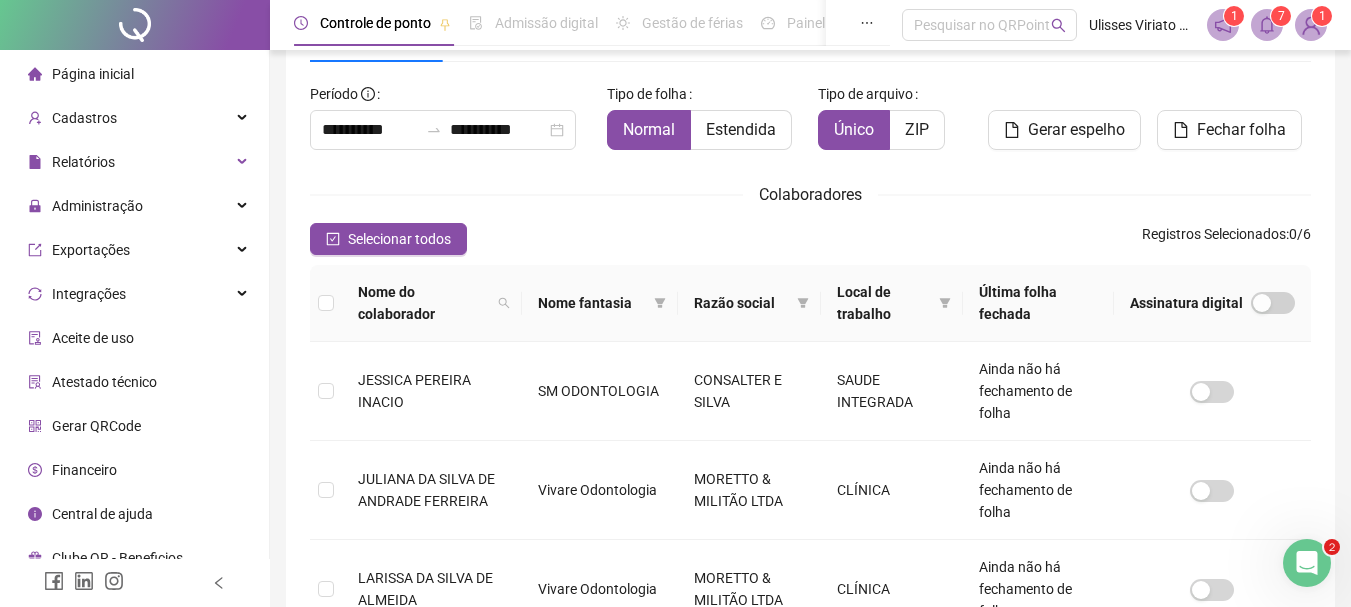 click on "7" at bounding box center [1281, 16] 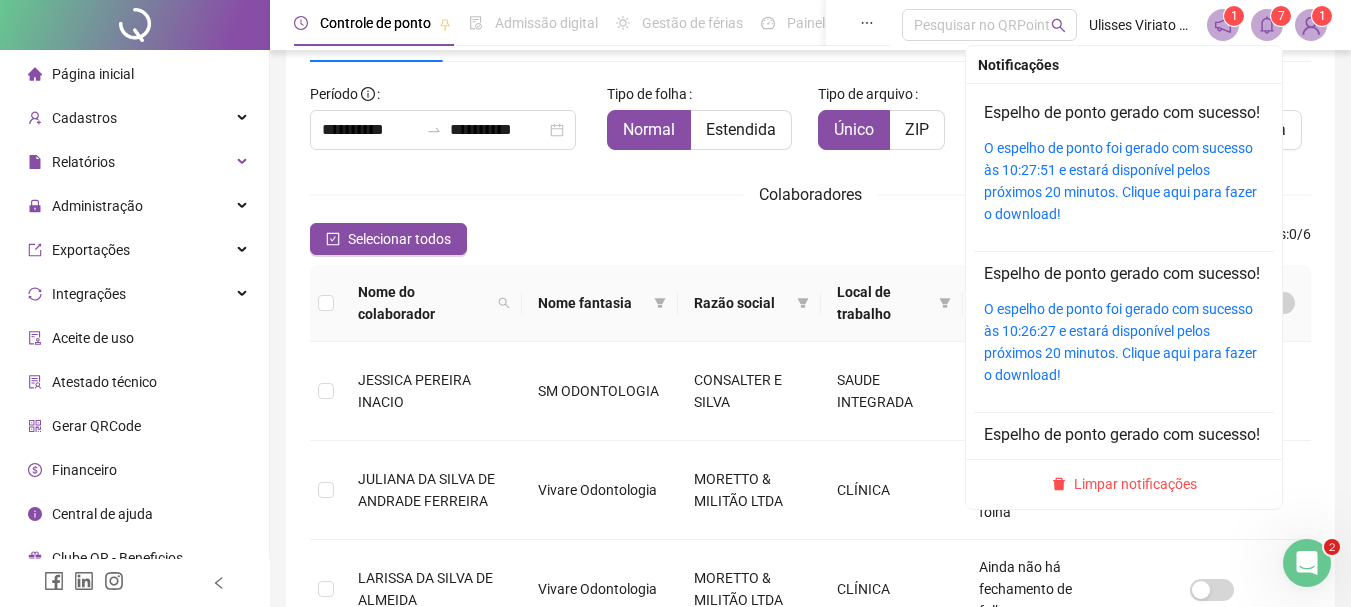 click on "O espelho de ponto foi gerado com sucesso às 10:27:51 e estará disponível pelos próximos 20 minutos.
Clique aqui para fazer o download!" at bounding box center [1124, 181] 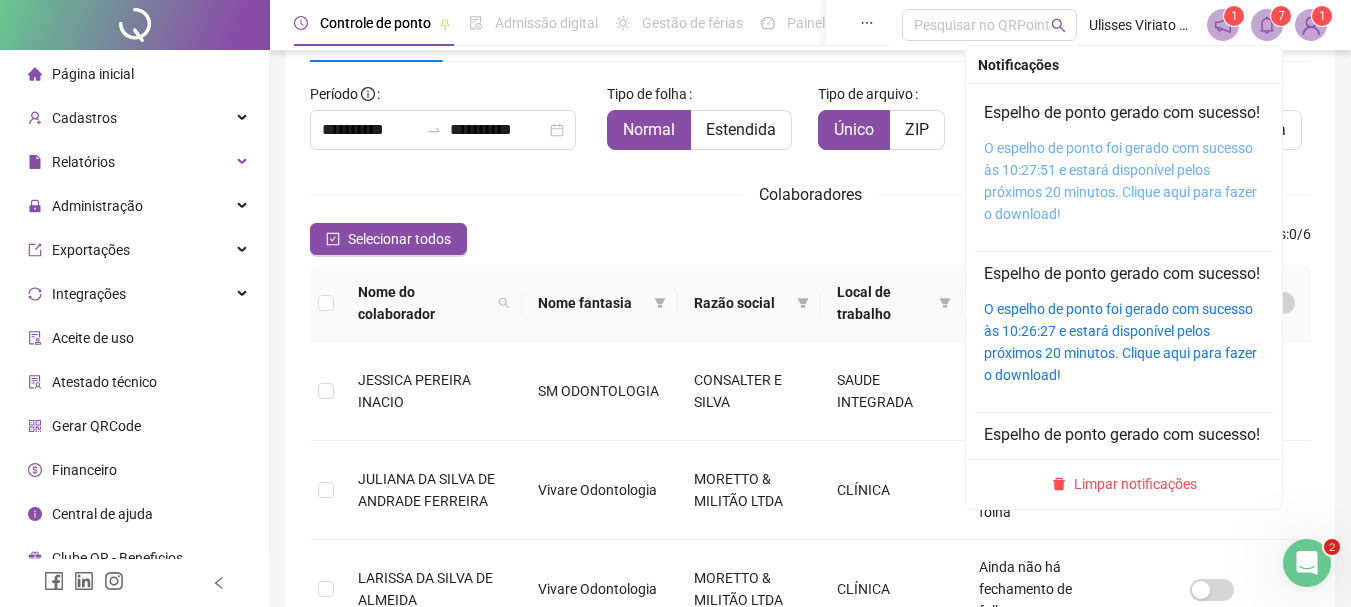 click on "O espelho de ponto foi gerado com sucesso às 10:27:51 e estará disponível pelos próximos 20 minutos.
Clique aqui para fazer o download!" at bounding box center [1120, 181] 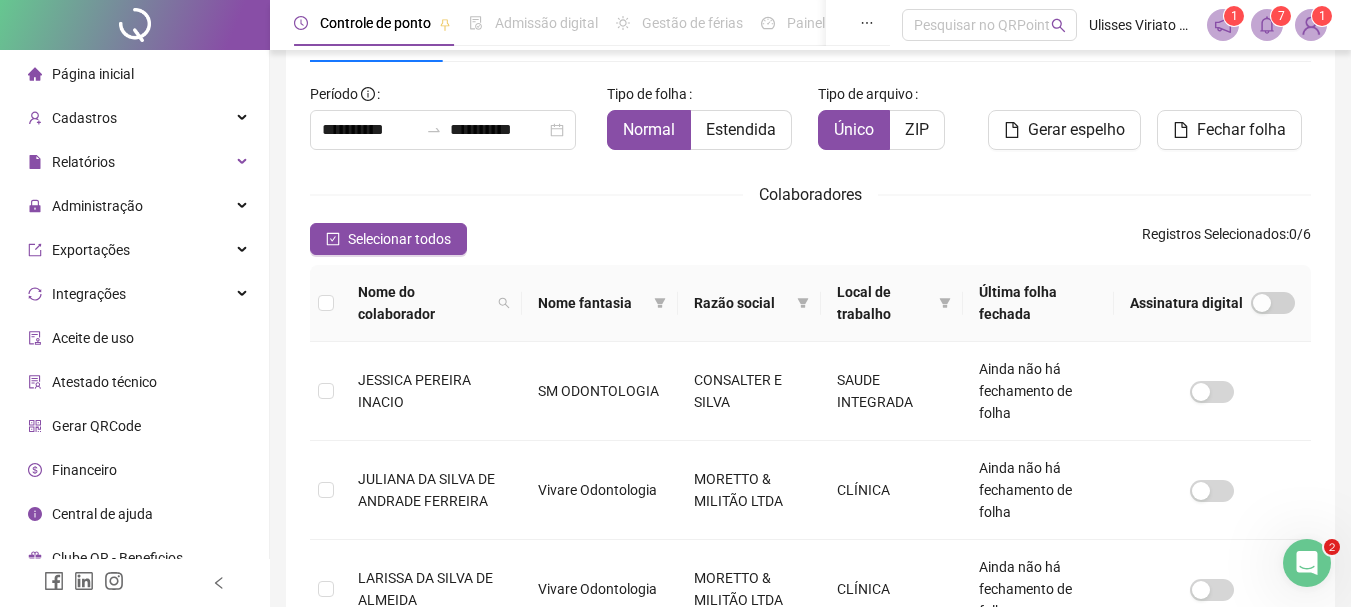 click on "Página inicial" at bounding box center [93, 74] 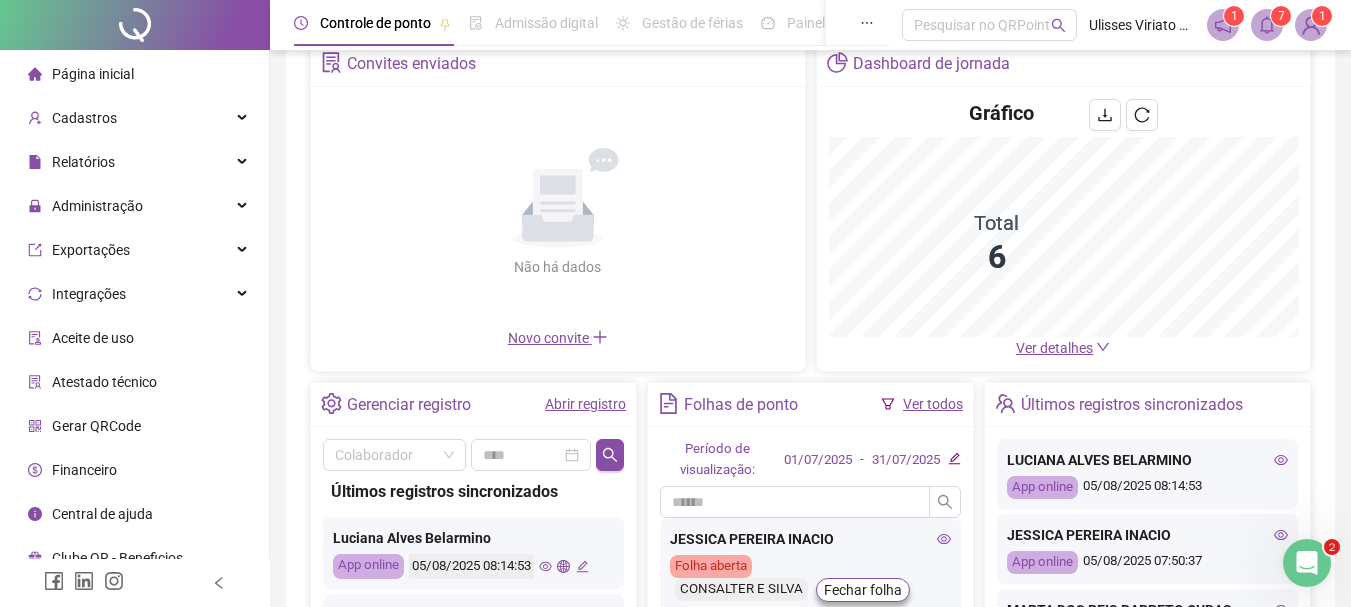 click on "Abrir registro" at bounding box center [585, 404] 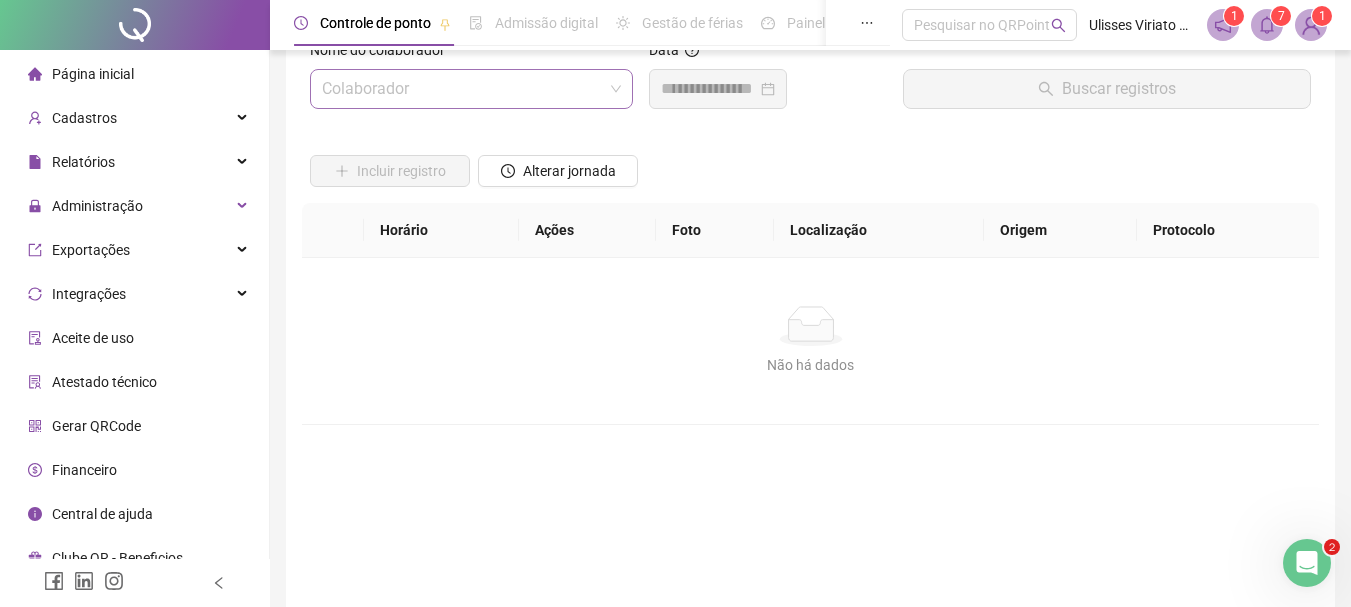 scroll, scrollTop: 0, scrollLeft: 0, axis: both 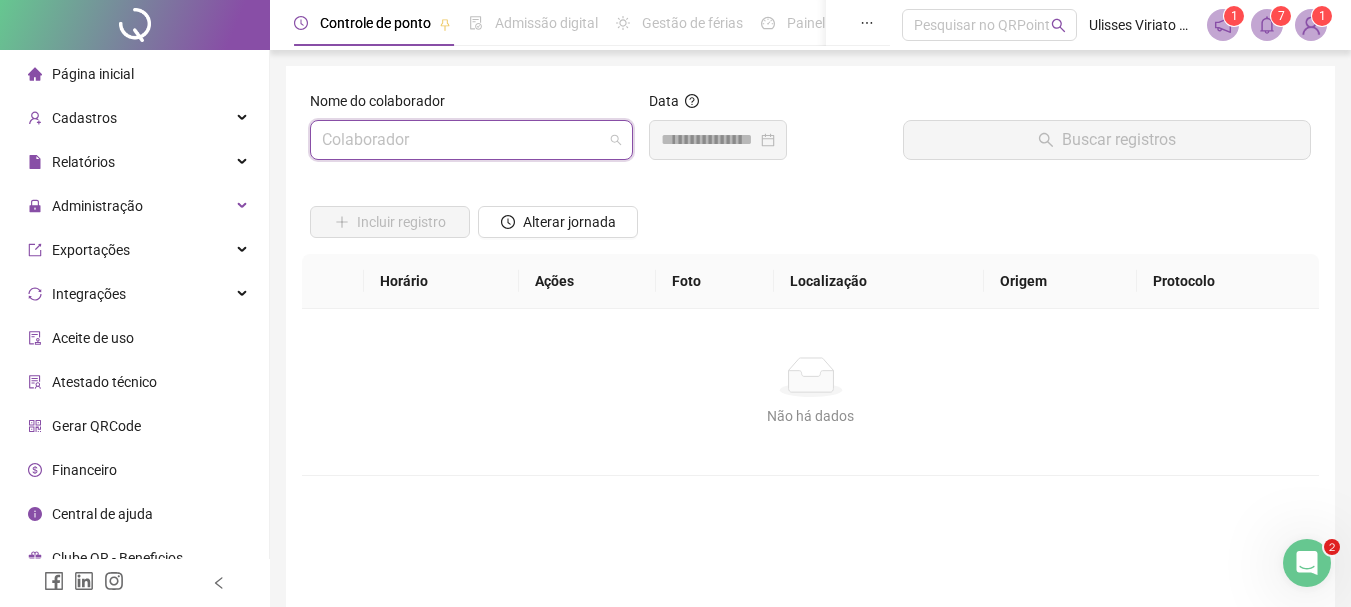 click at bounding box center [462, 140] 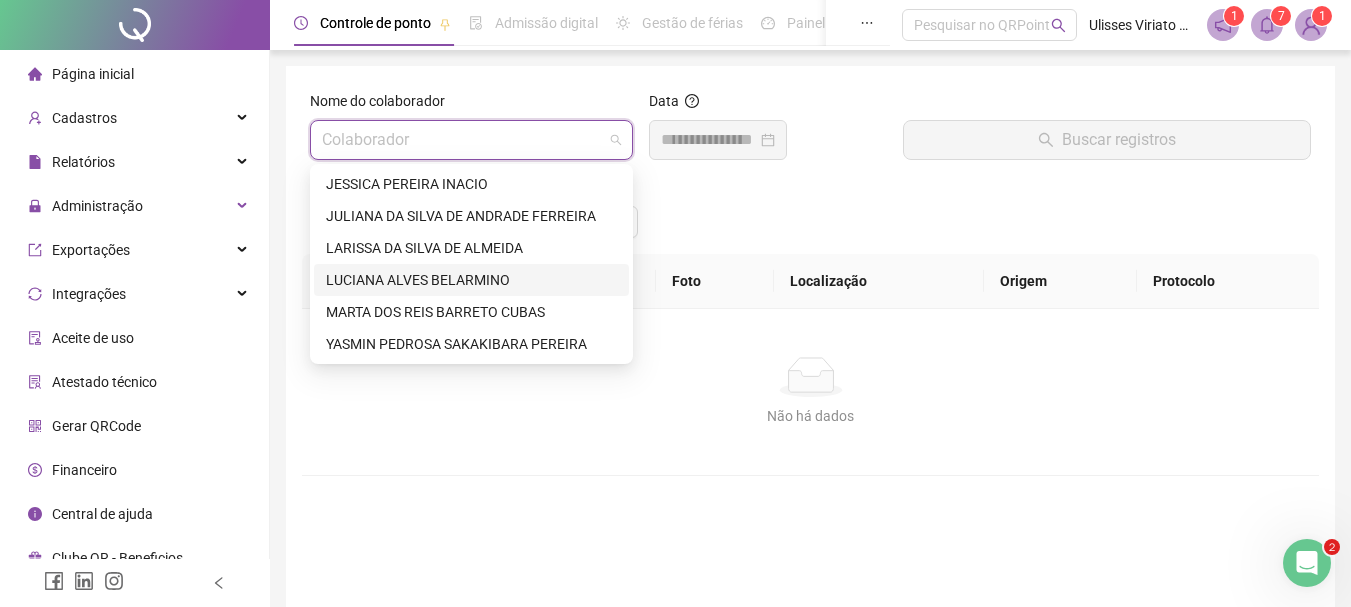 click on "LUCIANA ALVES BELARMINO" at bounding box center [471, 280] 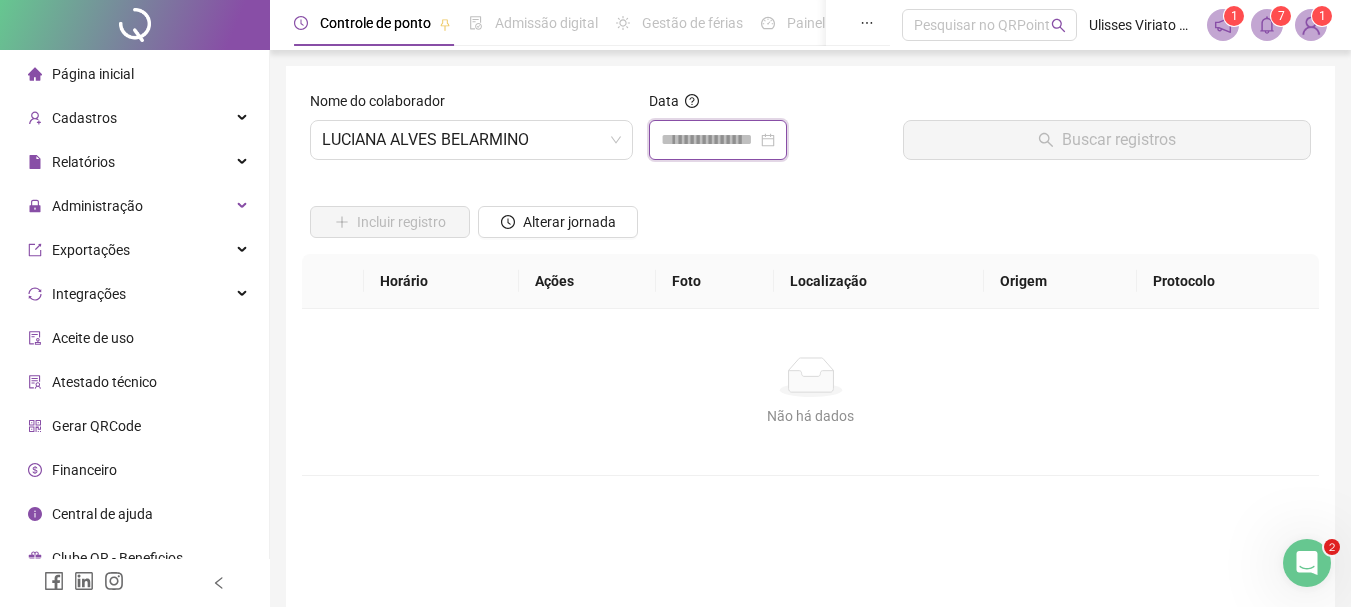 click at bounding box center (709, 140) 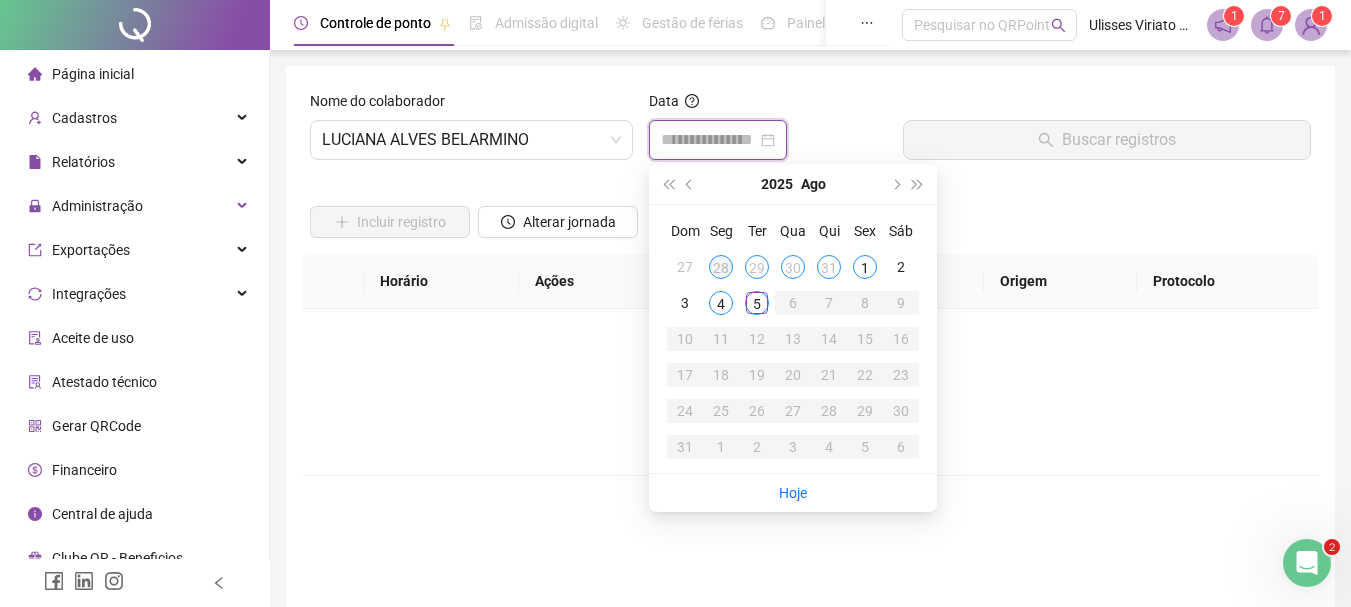 type on "**********" 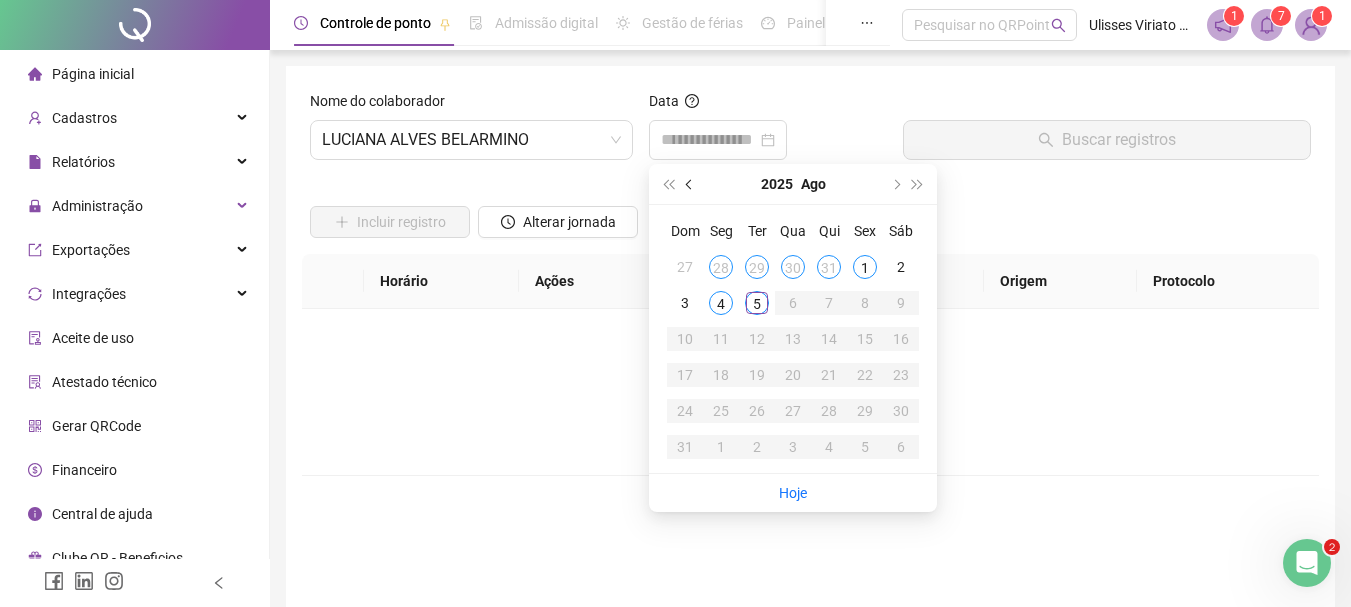 click at bounding box center [691, 184] 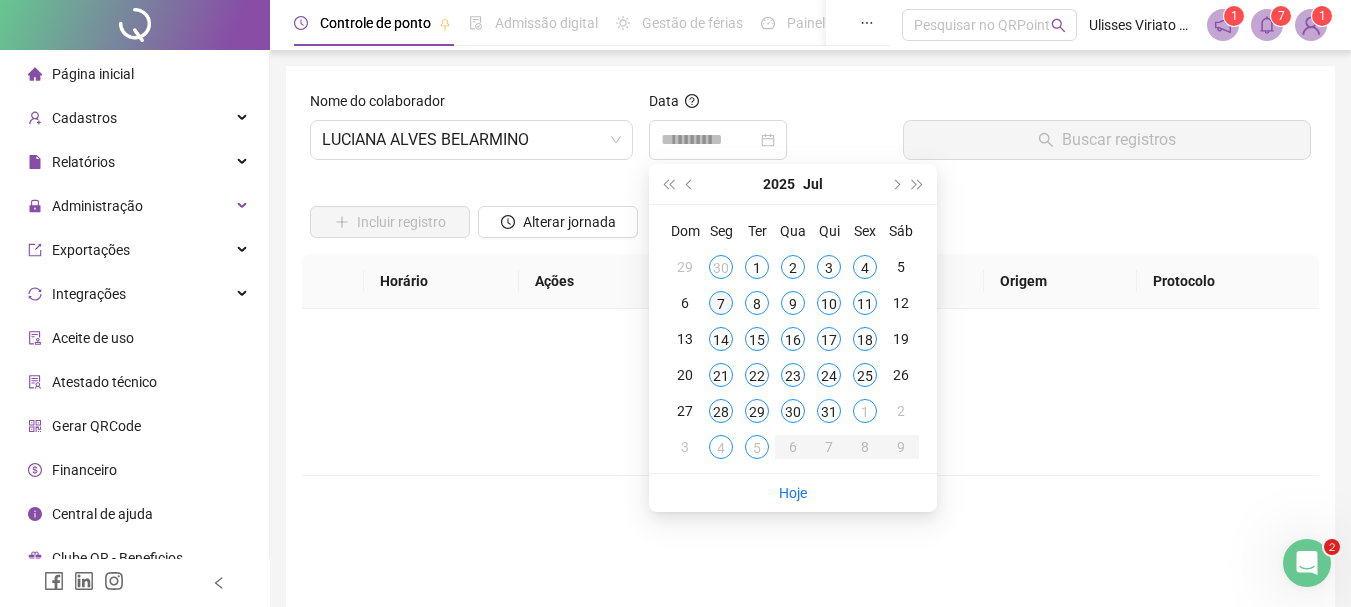 type on "**********" 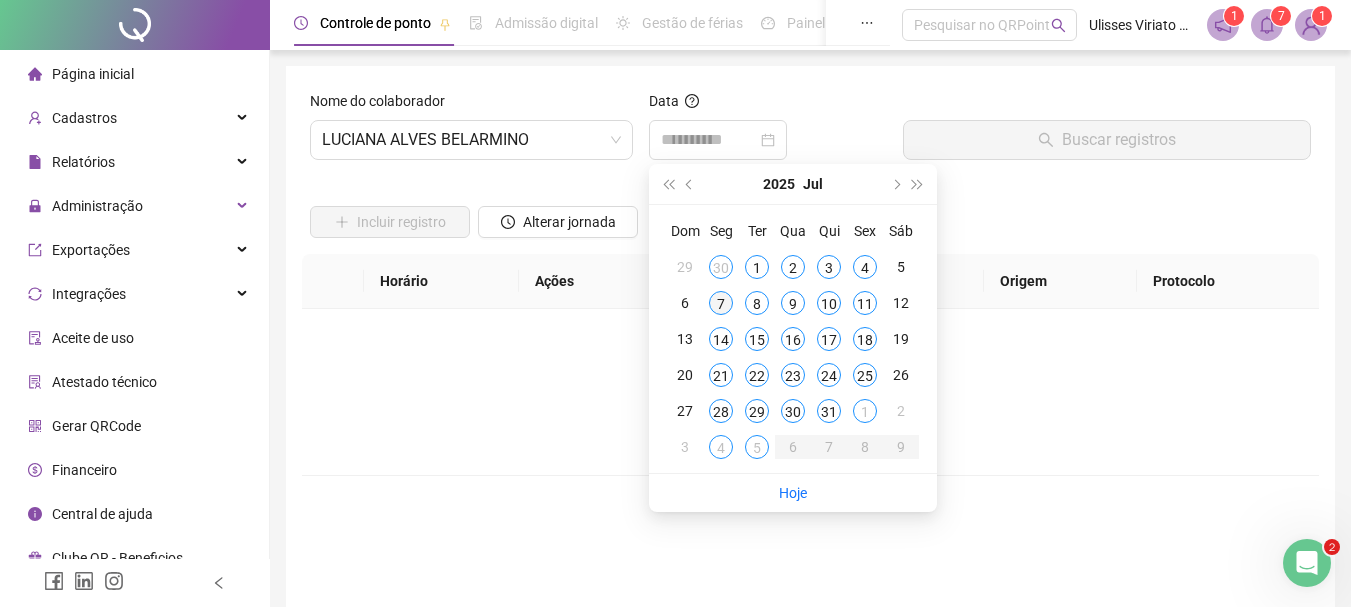 click on "7" at bounding box center (721, 303) 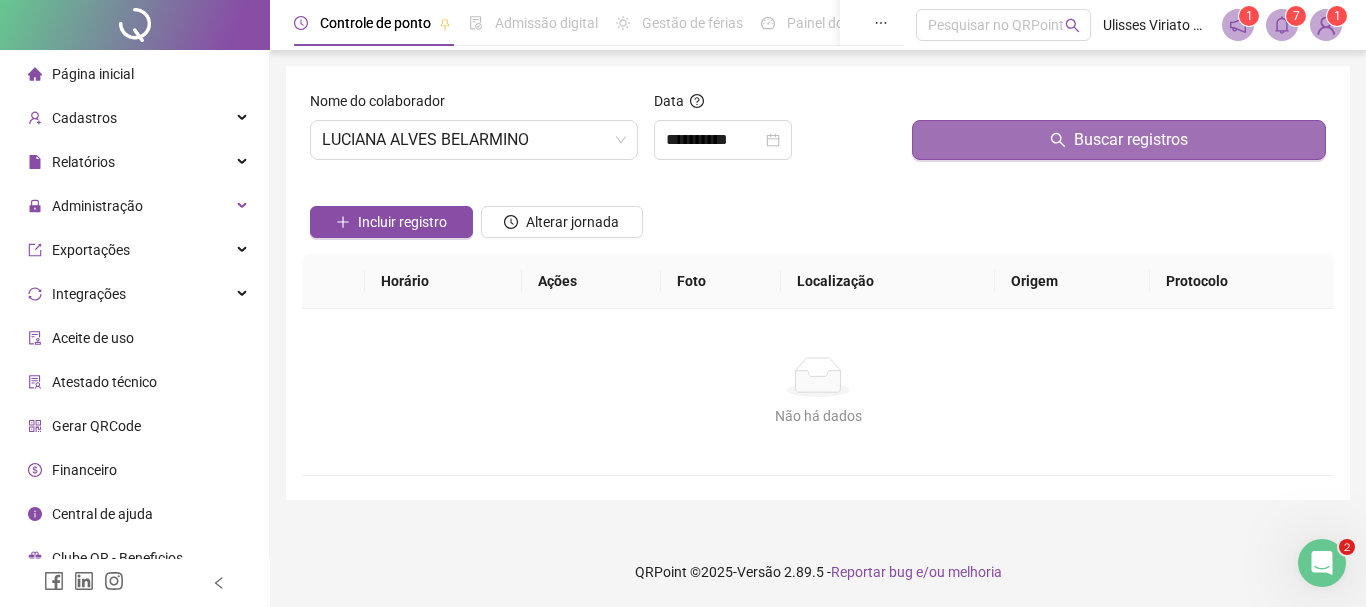 click on "Buscar registros" at bounding box center (1119, 140) 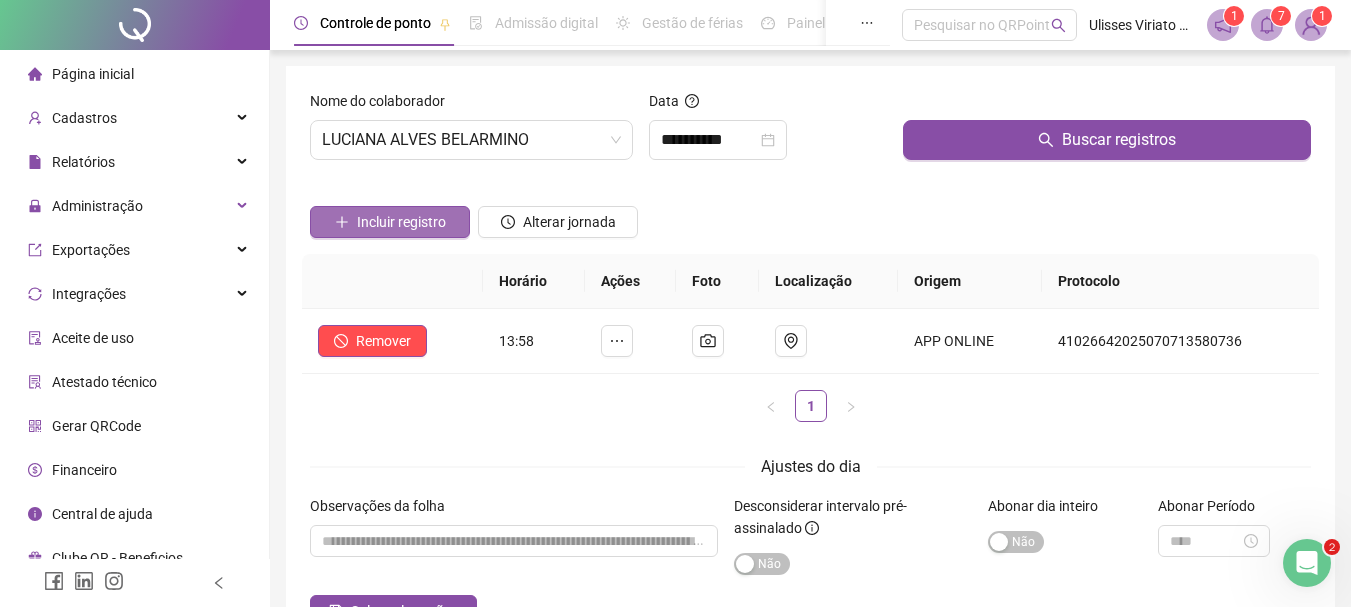 click on "Incluir registro" at bounding box center (390, 222) 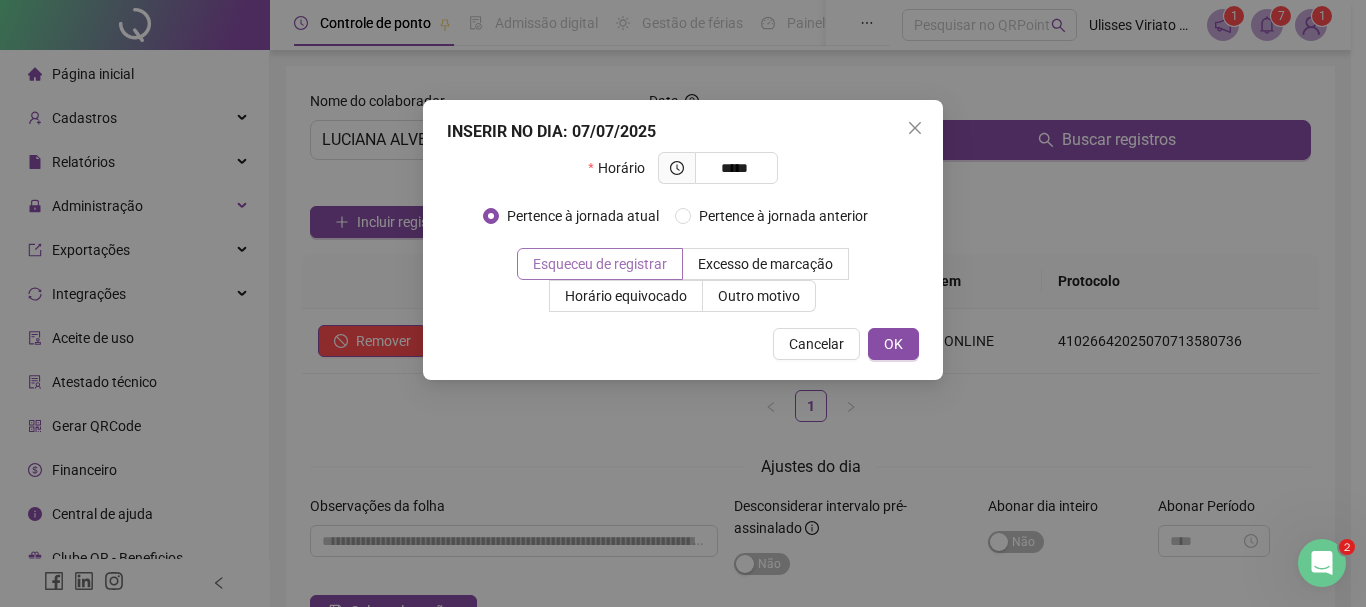 type on "*****" 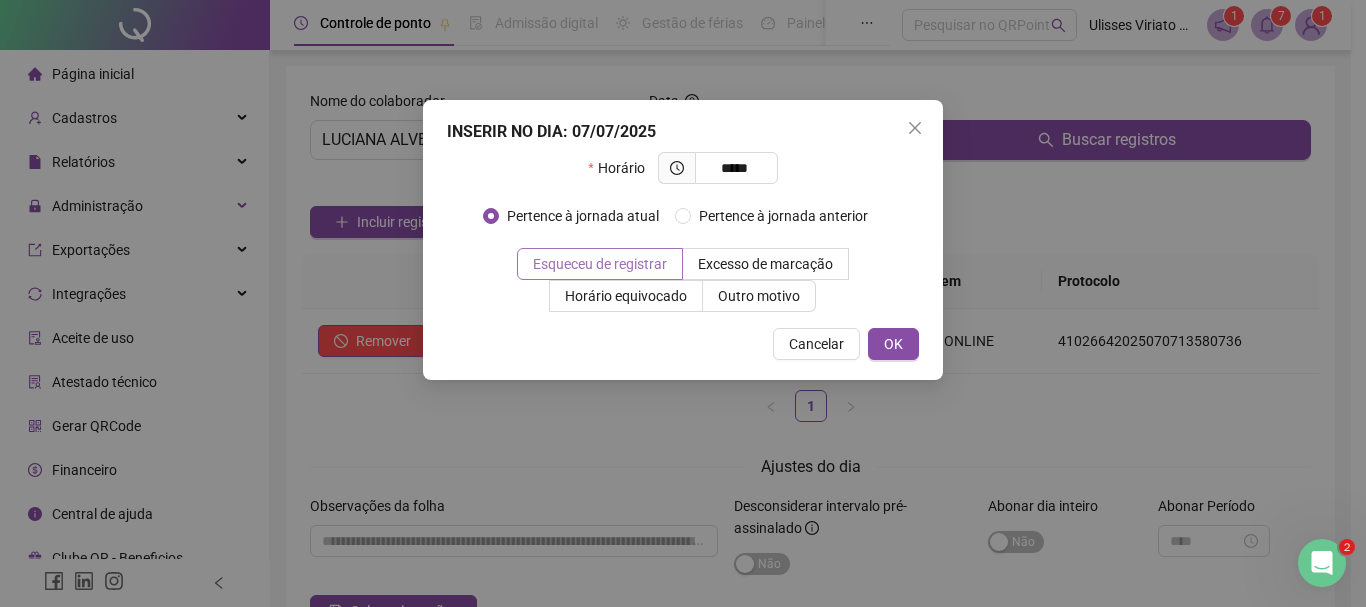 click on "Esqueceu de registrar" at bounding box center [600, 264] 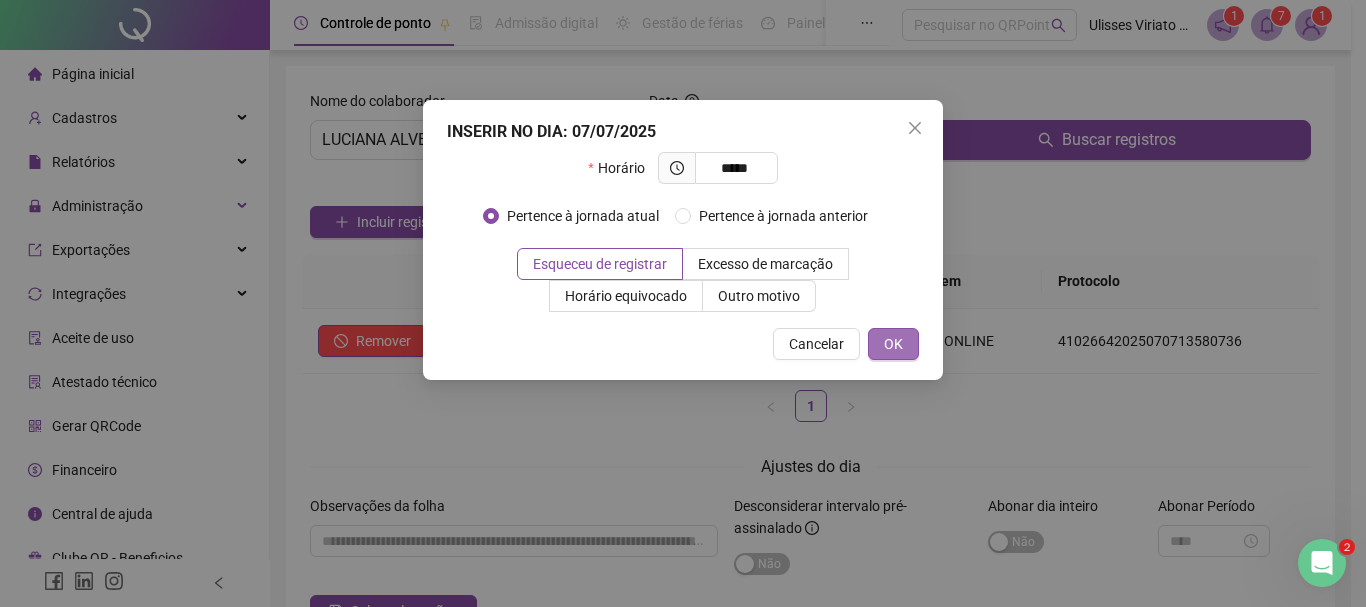 click on "OK" at bounding box center [893, 344] 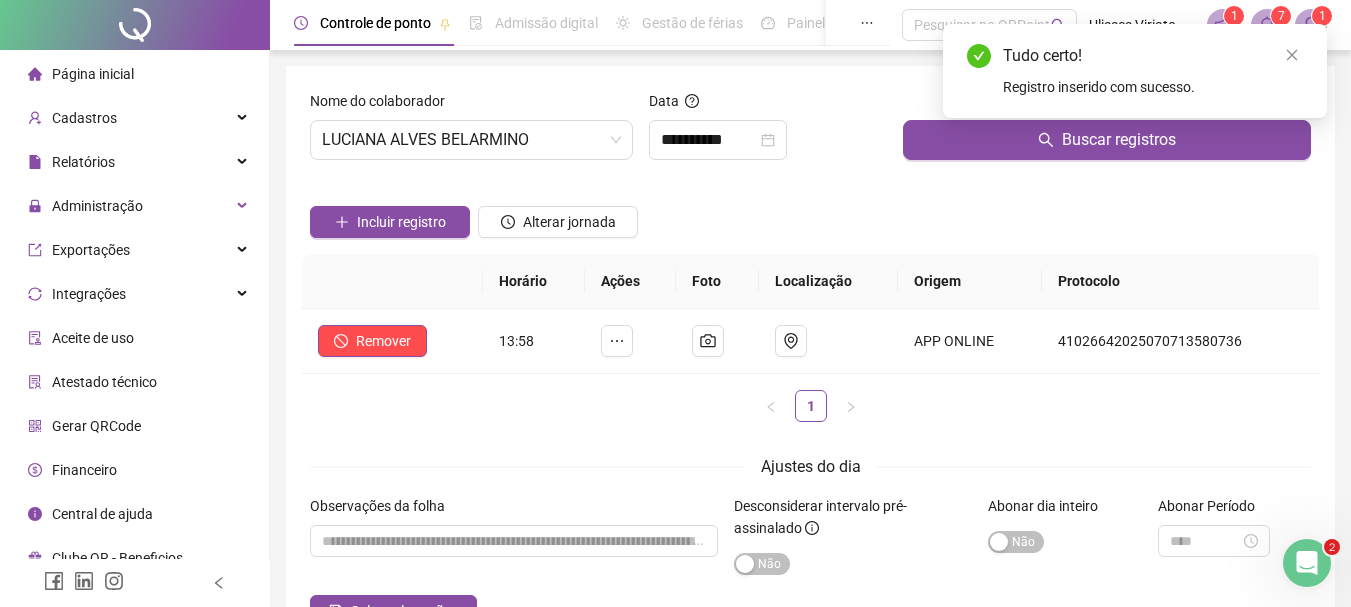 click on "Página inicial" at bounding box center (134, 74) 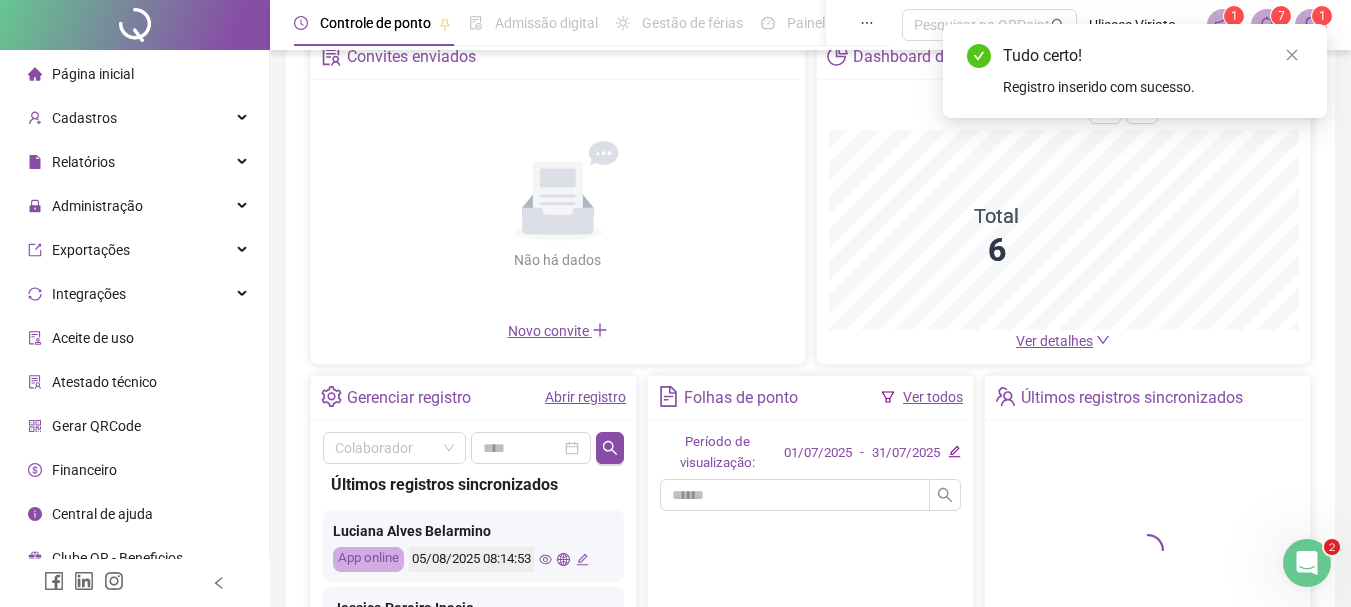 scroll, scrollTop: 200, scrollLeft: 0, axis: vertical 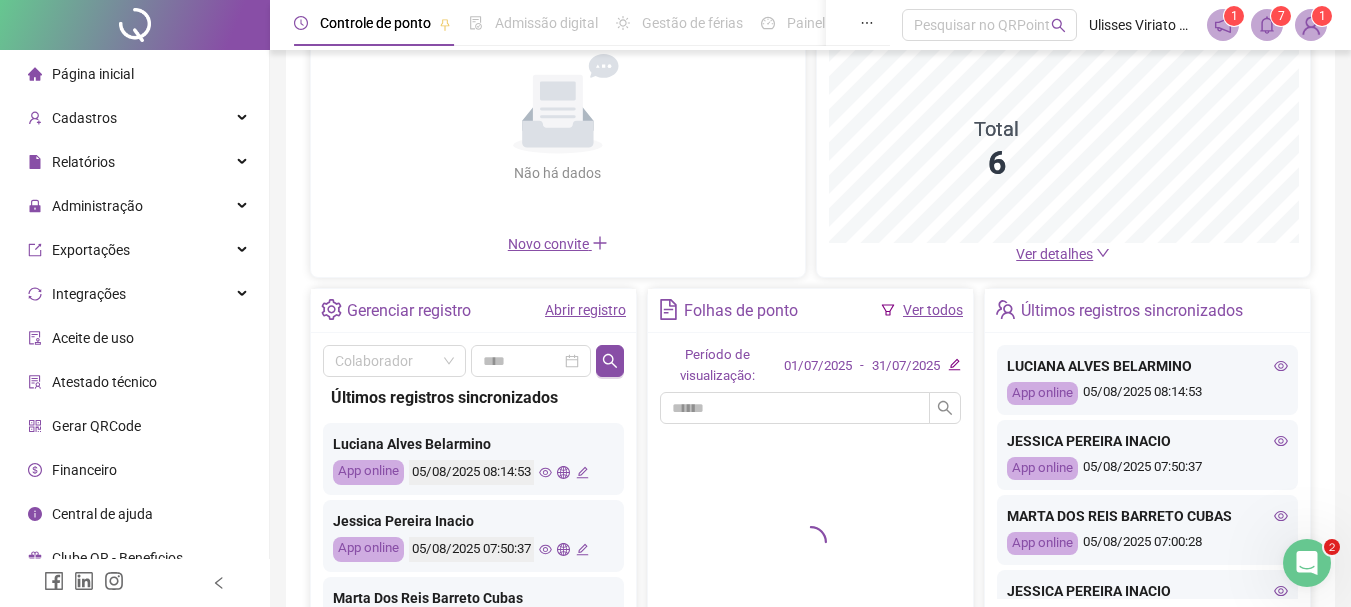 click on "Ver todos" at bounding box center (933, 310) 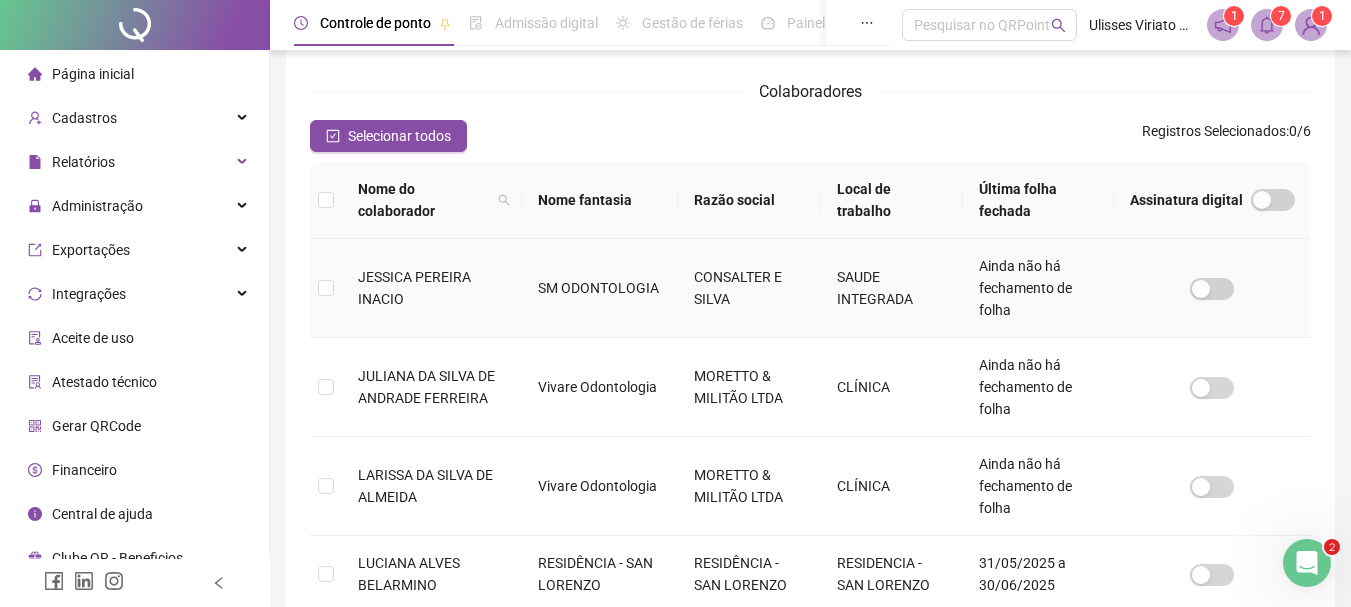 scroll, scrollTop: 306, scrollLeft: 0, axis: vertical 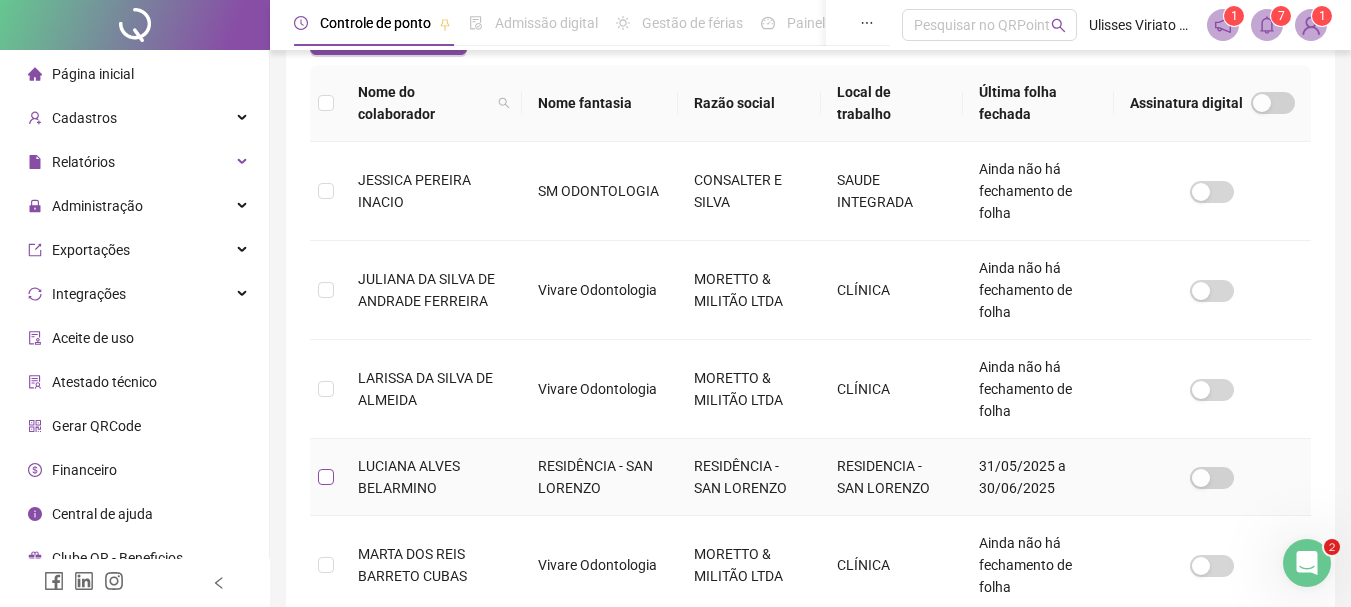 click on "JESSICA PEREIRA INACIO SM ODONTOLOGIA CONSALTER E SILVA SAUDE INTEGRADA Ainda não há fechamento de folha JULIANA DA SILVA DE ANDRADE FERREIRA Vivare Odontologia MORETTO & MILITÃO LTDA CLÍNICA  Ainda não há fechamento de folha LARISSA DA SILVA DE ALMEIDA Vivare Odontologia MORETTO & MILITÃO LTDA CLÍNICA  Ainda não há fechamento de folha LUCIANA ALVES BELARMINO RESIDÊNCIA - SAN LORENZO RESIDÊNCIA - SAN LORENZO RESIDENCIA - SAN LORENZO 31/05/2025 a 30/06/2025 MARTA DOS REIS BARRETO CUBAS Vivare Odontologia MORETTO & MILITÃO LTDA CLÍNICA  Ainda não há fechamento de folha YASMIN PEDROSA SAKAKIBARA PEREIRA  SM ODONTOLOGIA CONSALTER E SILVA SAUDE INTEGRADA Ainda não há fechamento de folha" at bounding box center (810, 428) 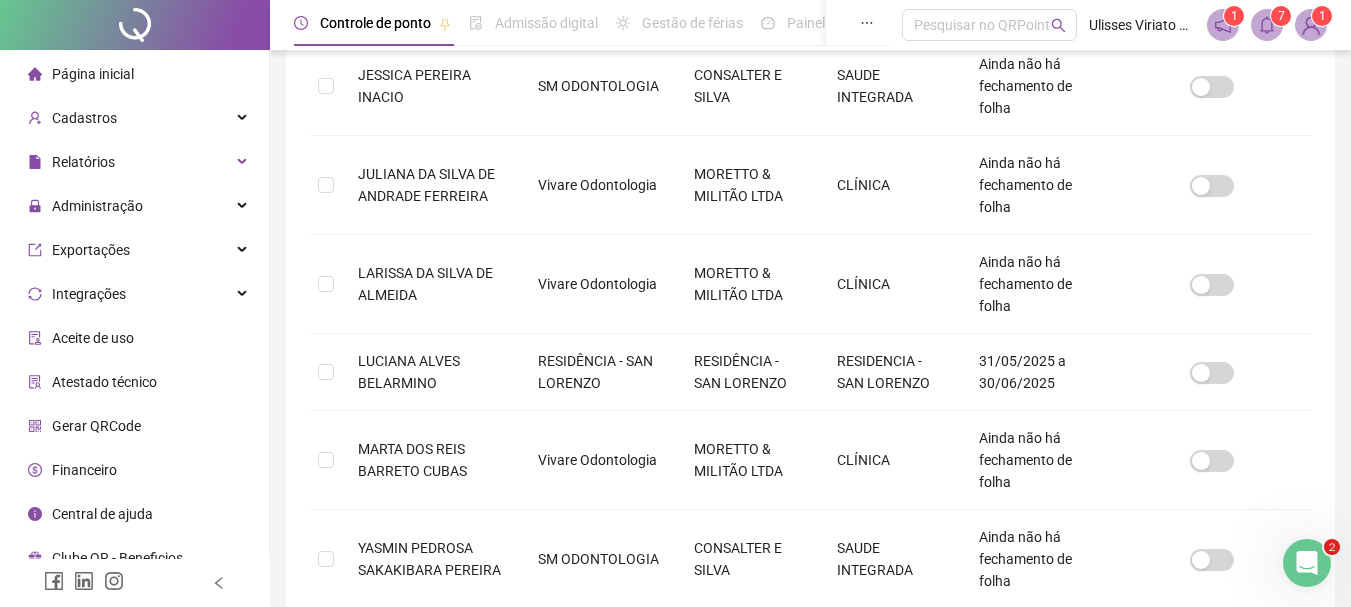 scroll, scrollTop: 587, scrollLeft: 0, axis: vertical 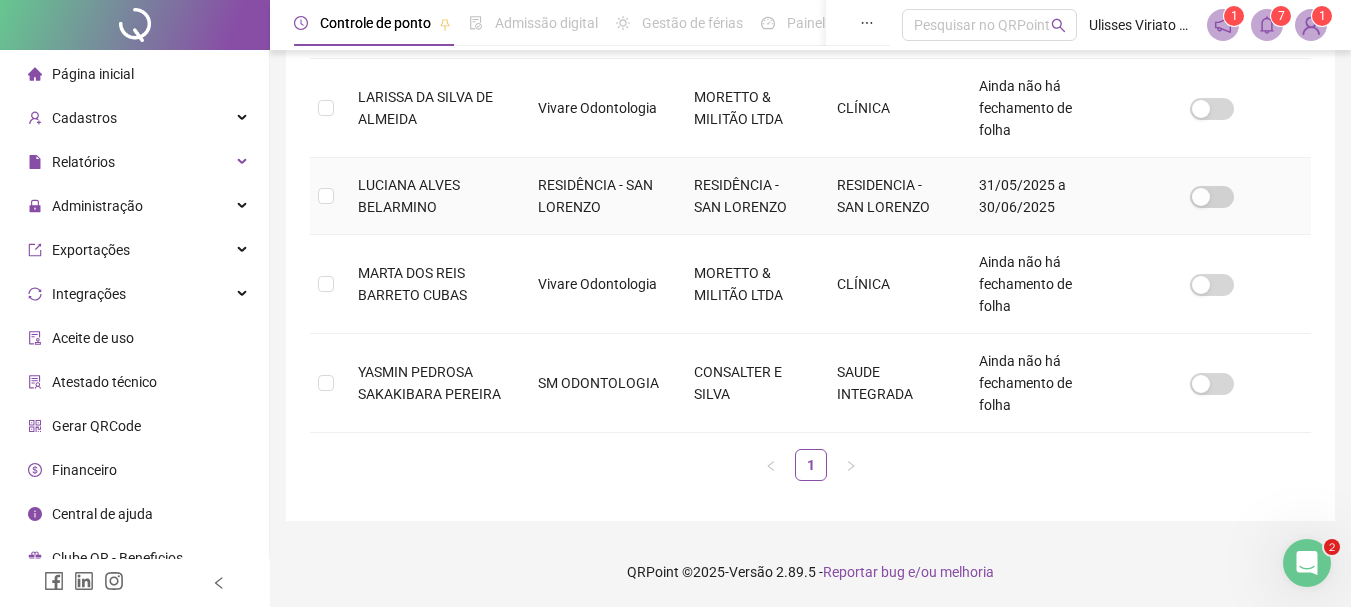 click at bounding box center (326, 196) 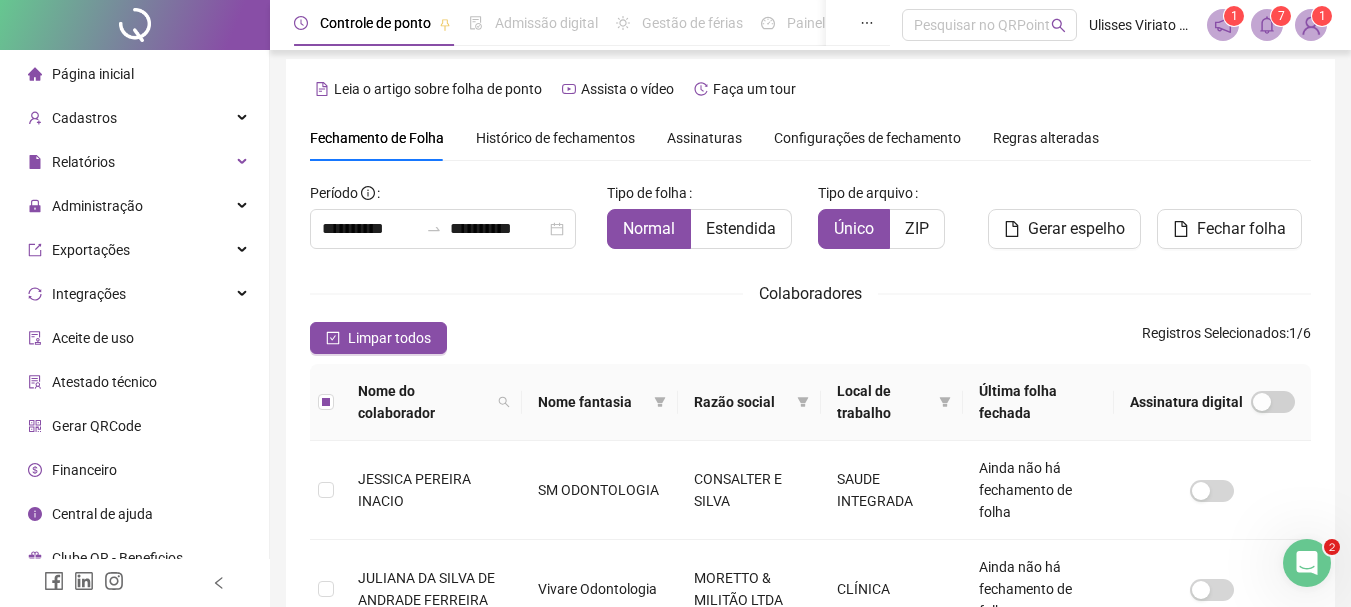 scroll, scrollTop: 0, scrollLeft: 0, axis: both 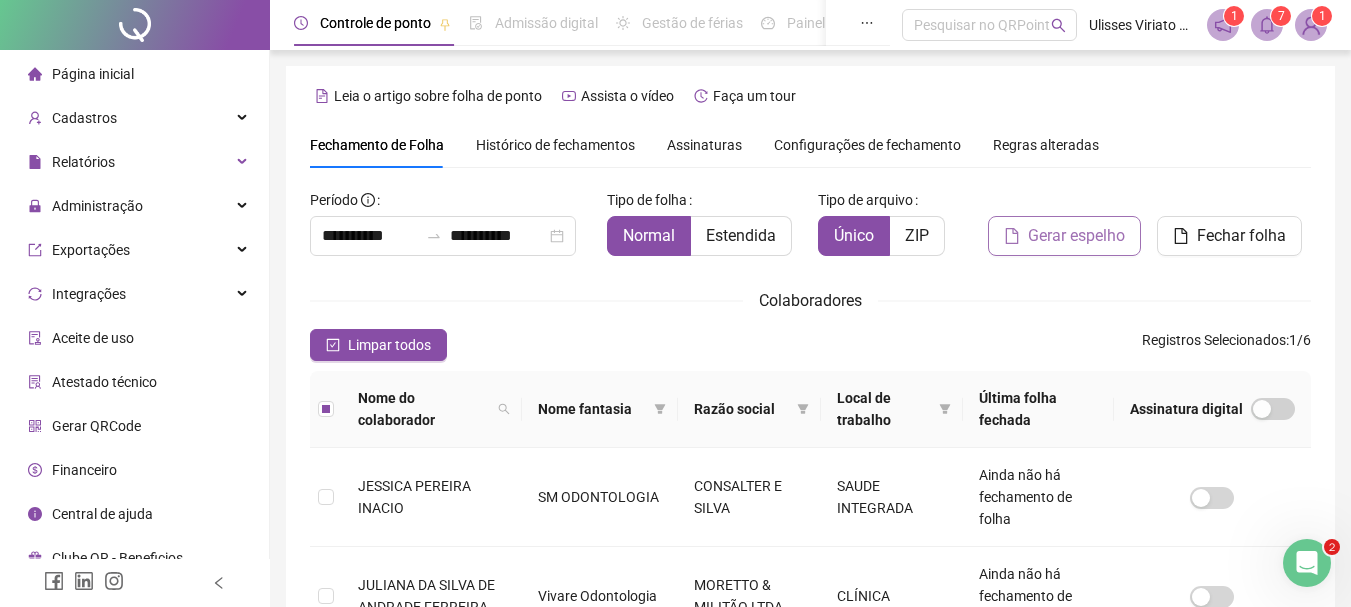 click on "Gerar espelho" at bounding box center (1076, 236) 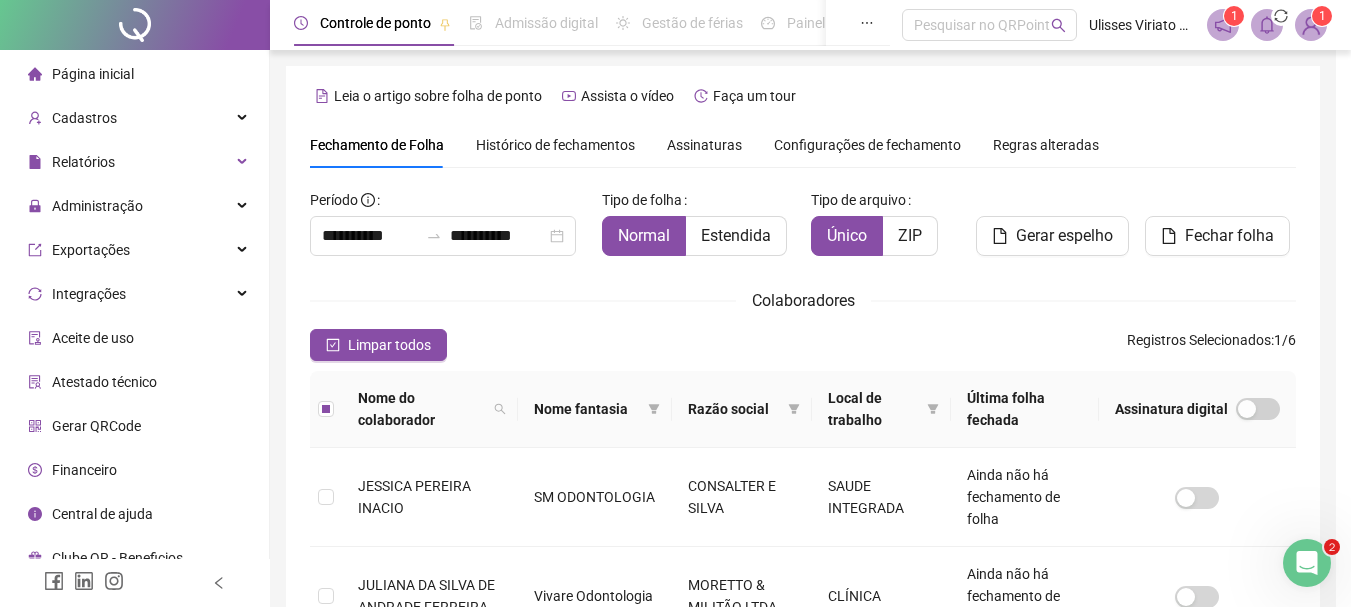 scroll, scrollTop: 106, scrollLeft: 0, axis: vertical 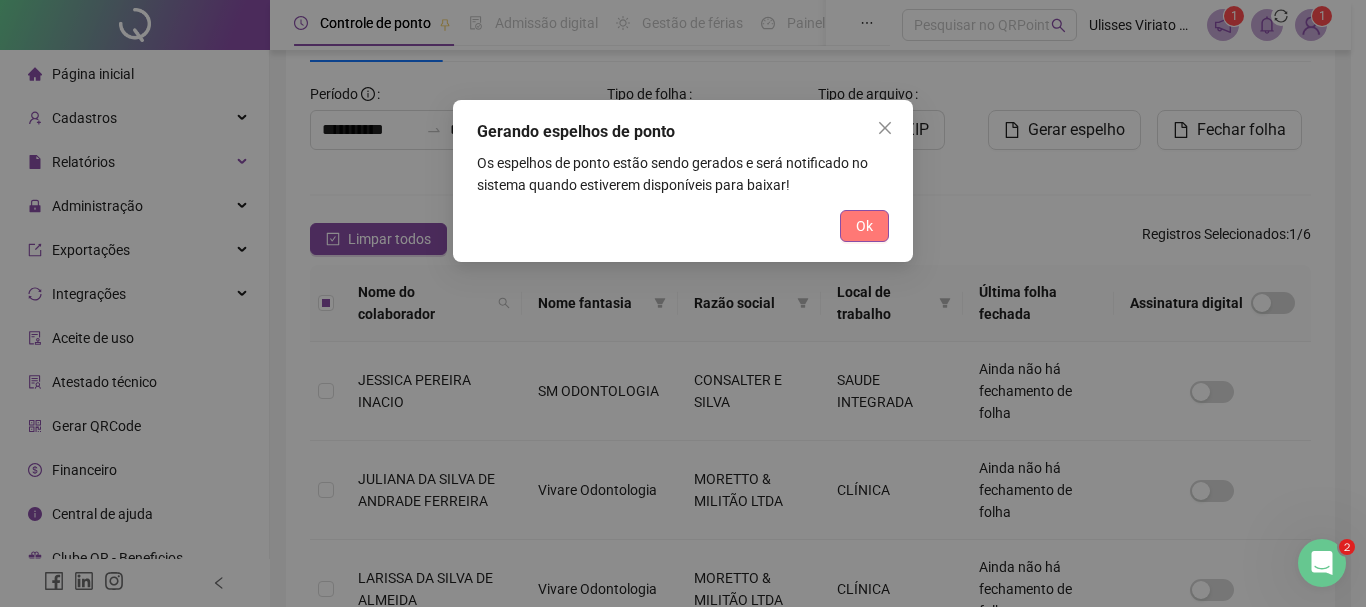 click on "Ok" at bounding box center [864, 226] 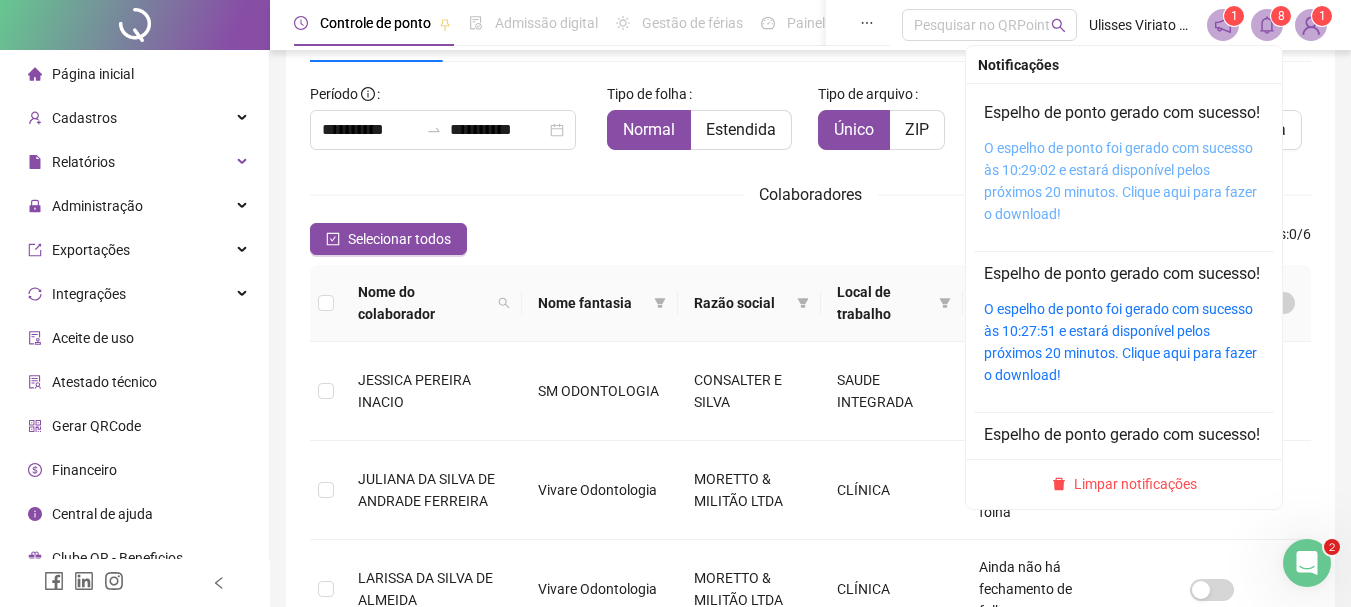 click on "O espelho de ponto foi gerado com sucesso às 10:29:02 e estará disponível pelos próximos 20 minutos.
Clique aqui para fazer o download!" at bounding box center [1120, 181] 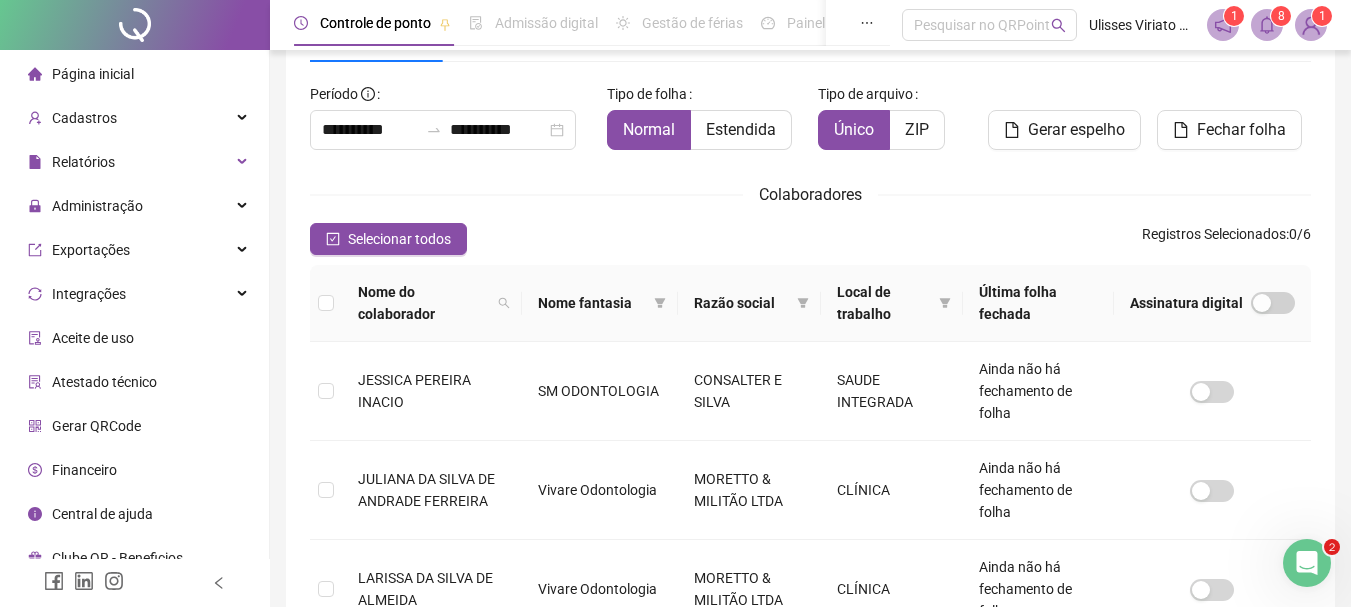 click on "Página inicial" at bounding box center (93, 74) 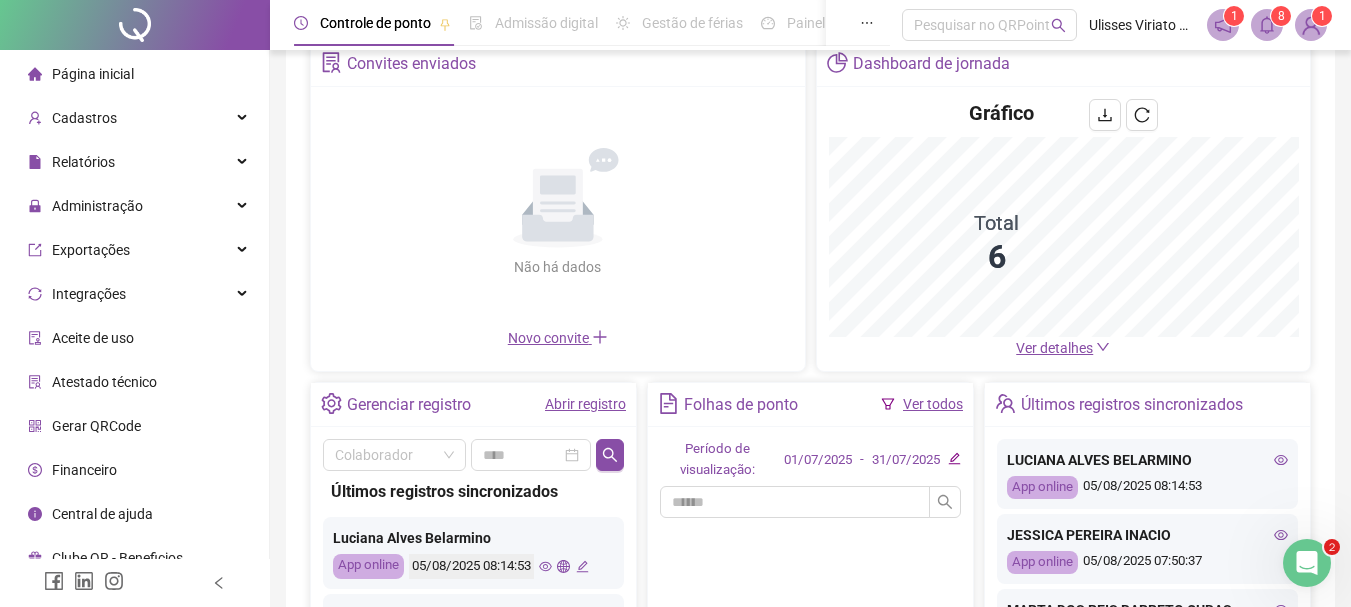 click on "Ver todos" at bounding box center (933, 404) 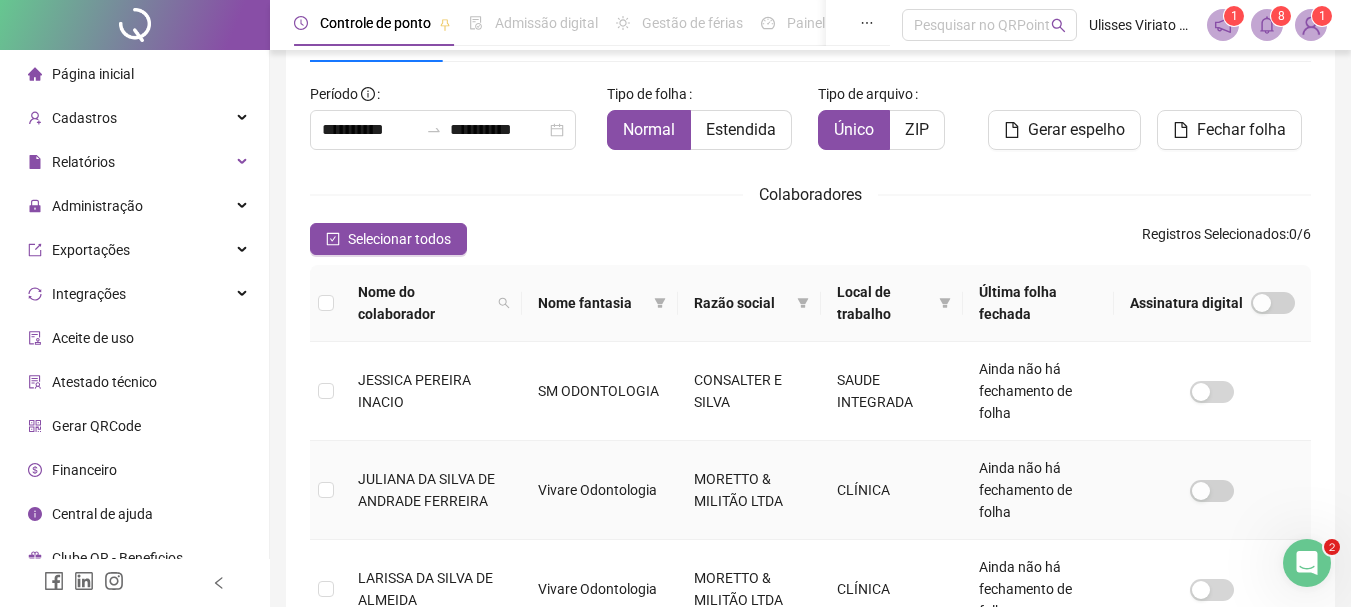 scroll, scrollTop: 306, scrollLeft: 0, axis: vertical 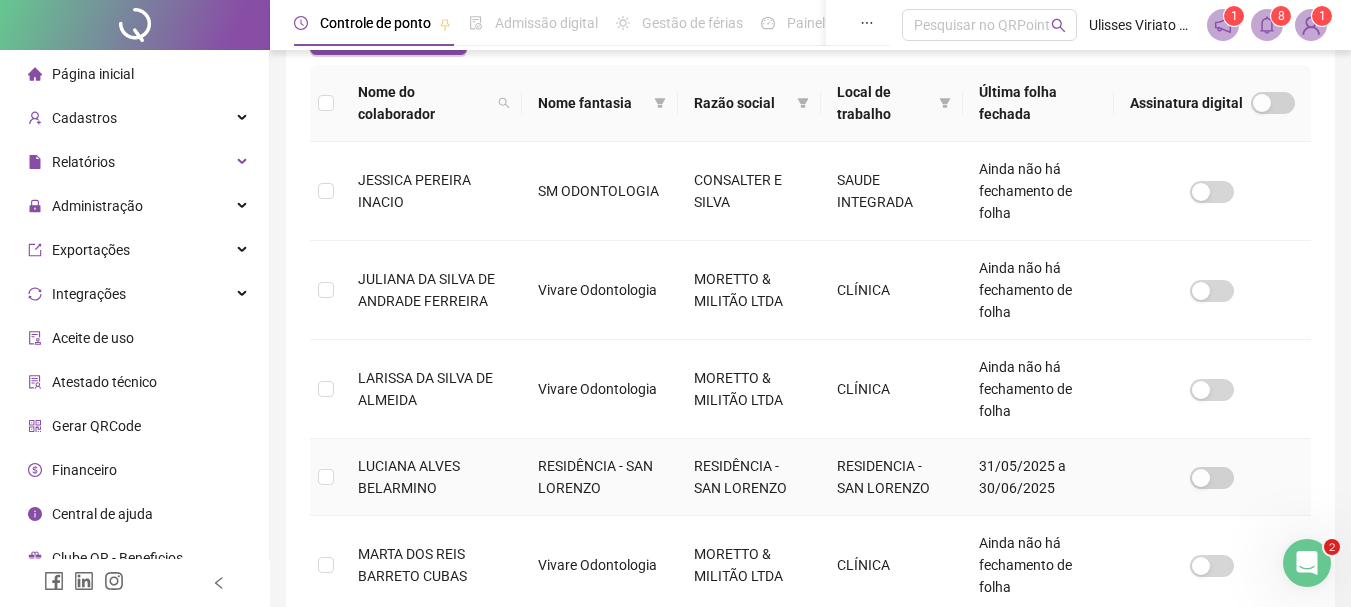 click at bounding box center [326, 477] 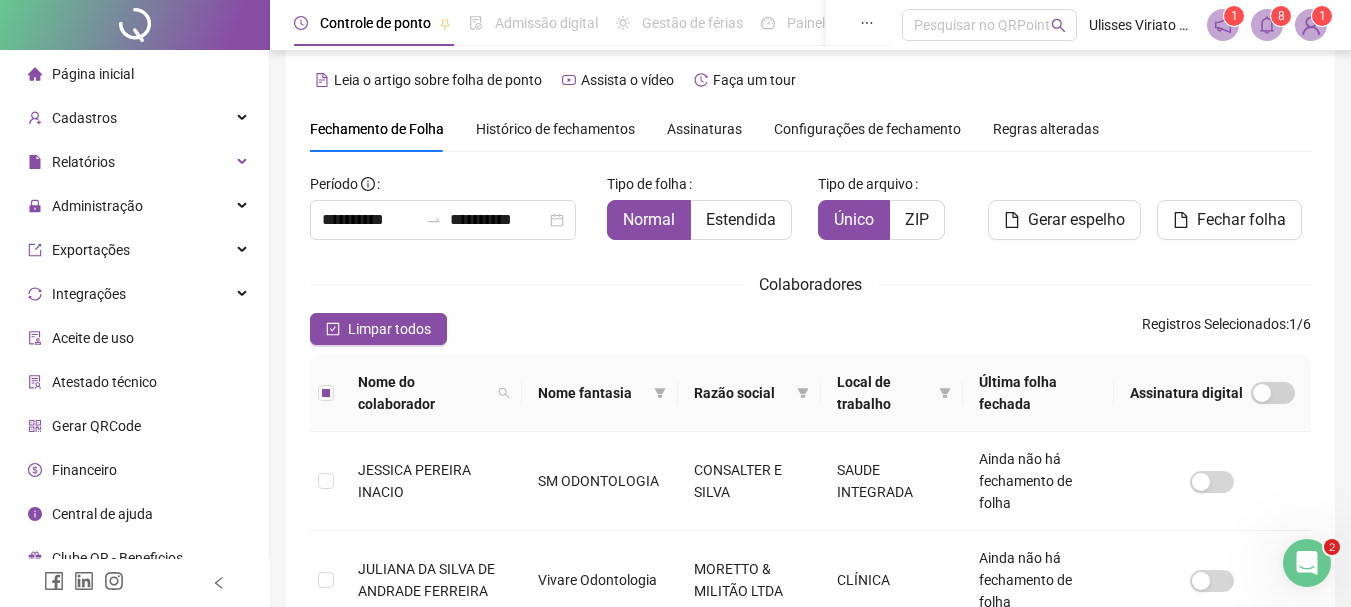 scroll, scrollTop: 6, scrollLeft: 0, axis: vertical 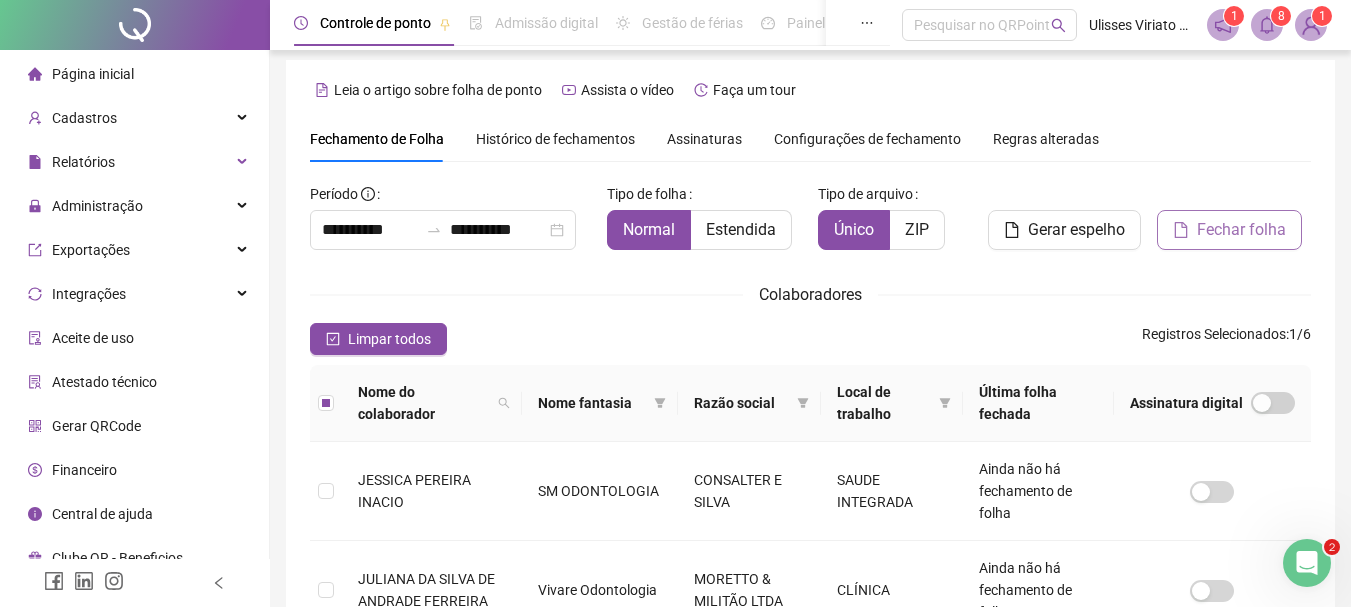 click on "Fechar folha" at bounding box center [1229, 230] 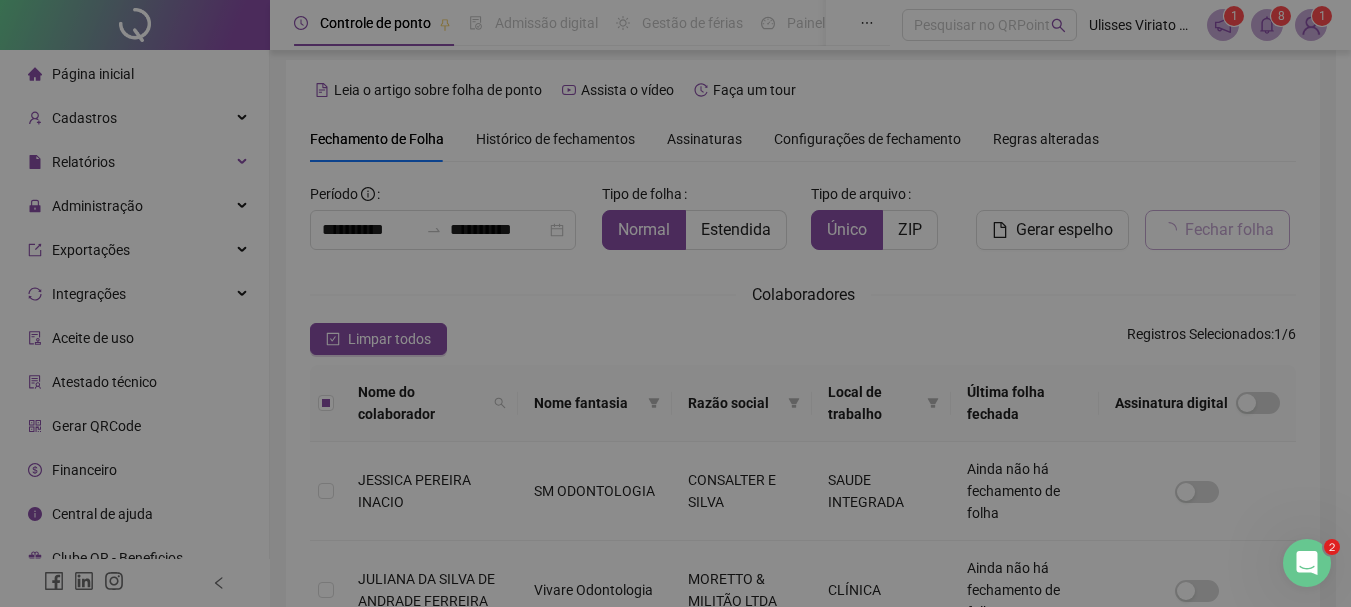 scroll, scrollTop: 106, scrollLeft: 0, axis: vertical 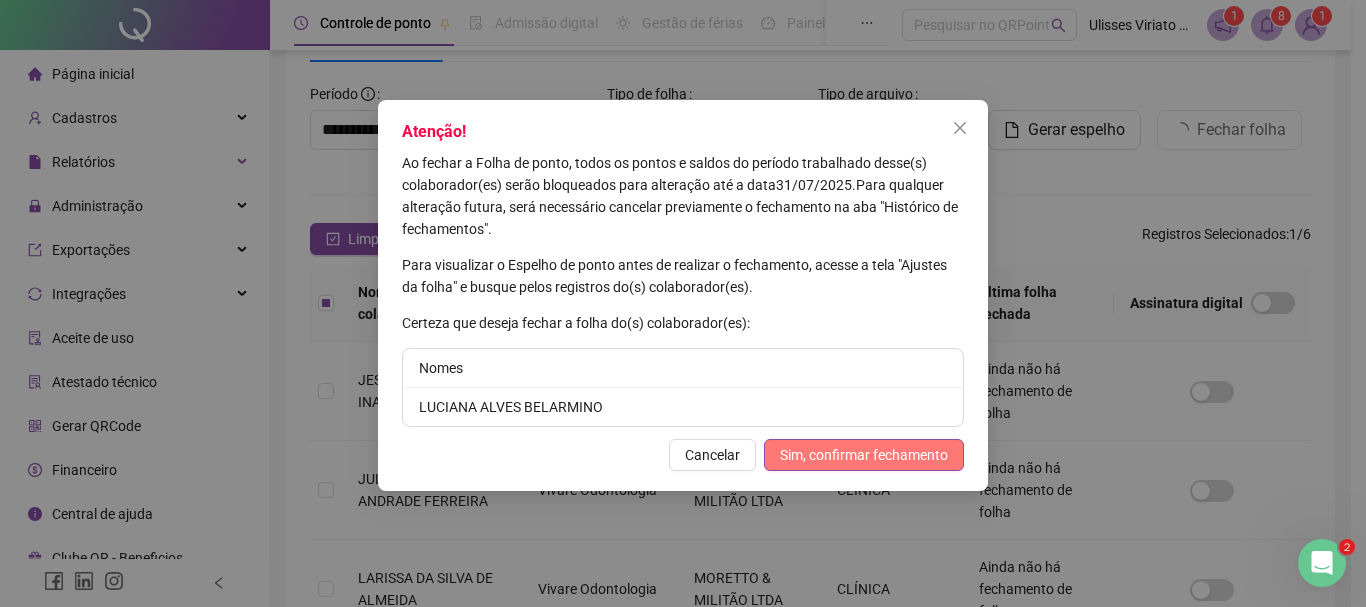 click on "Sim, confirmar fechamento" at bounding box center (864, 455) 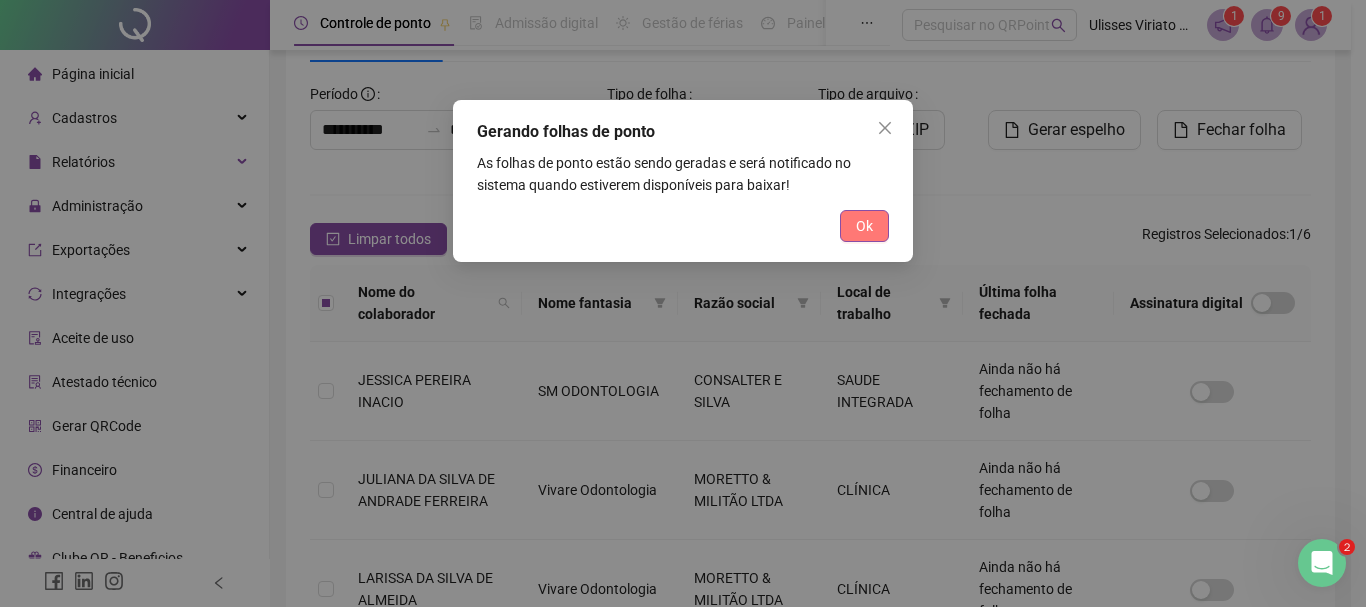 click on "Ok" at bounding box center [864, 226] 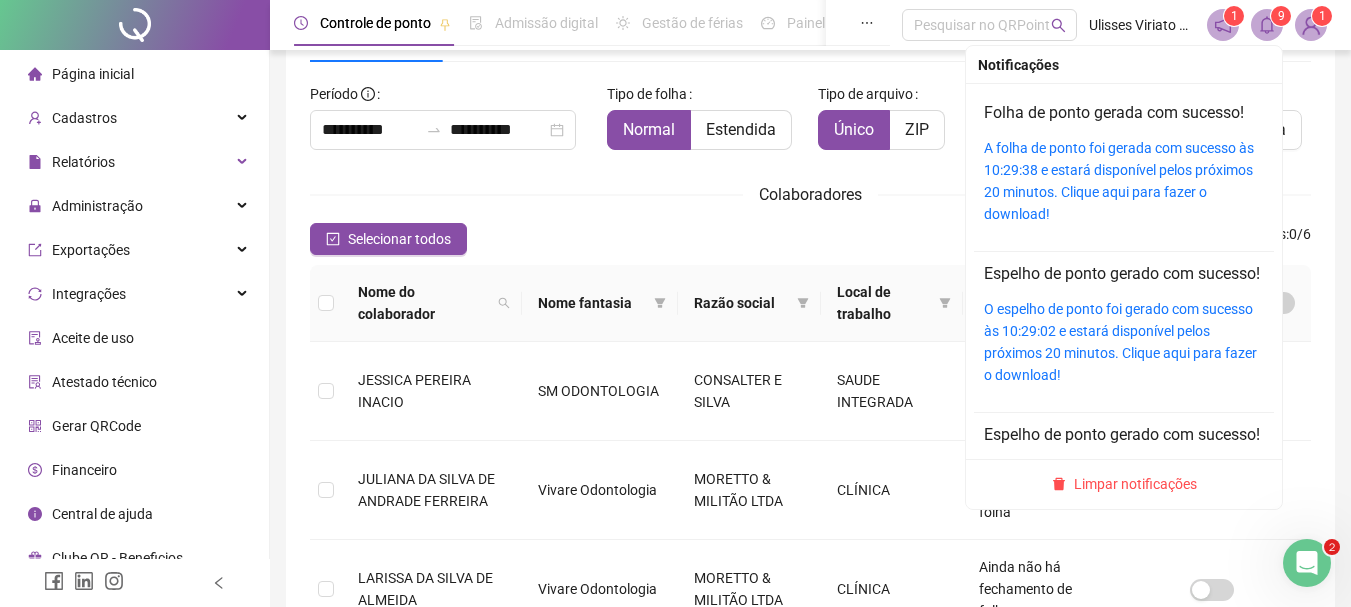 click 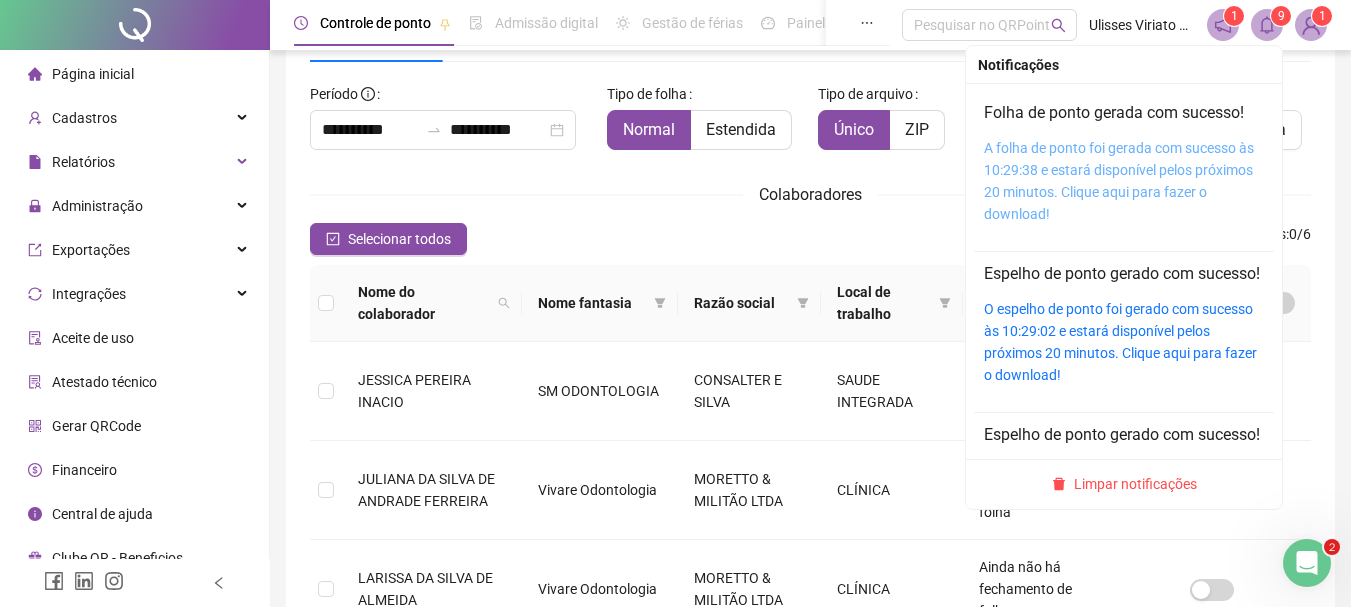 click on "A folha de ponto foi gerada com sucesso às 10:29:38 e estará disponível pelos próximos 20 minutos.
Clique aqui para fazer o download!" at bounding box center [1119, 181] 